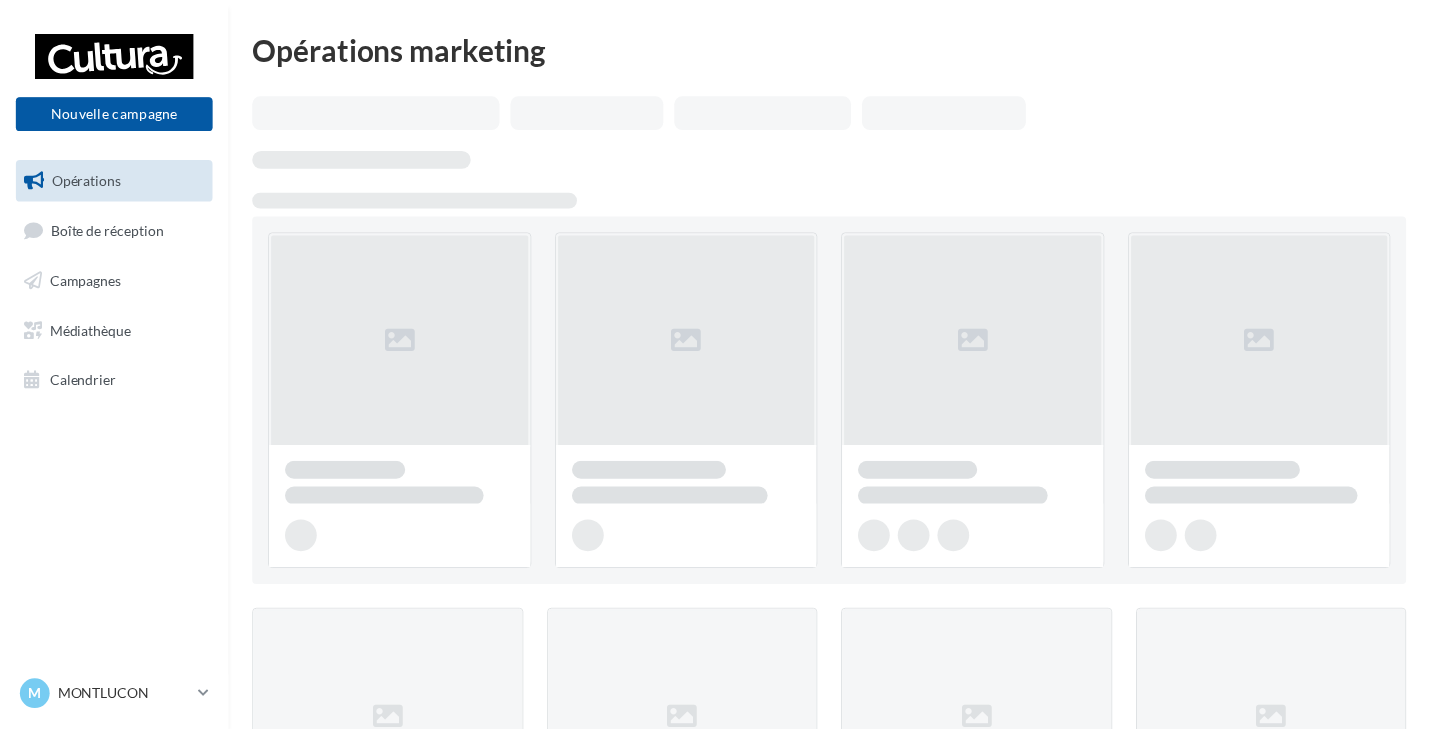 scroll, scrollTop: 0, scrollLeft: 0, axis: both 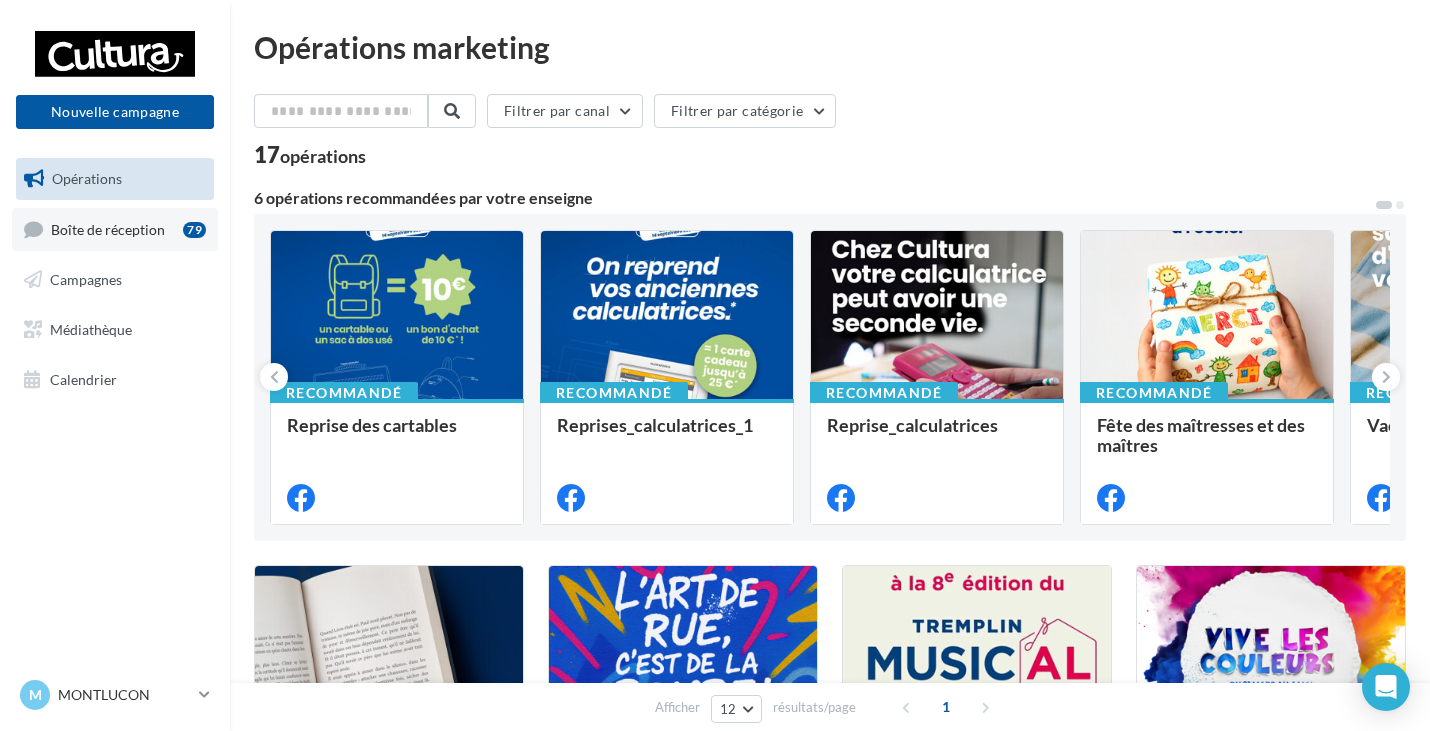 click on "Boîte de réception
79" at bounding box center [115, 229] 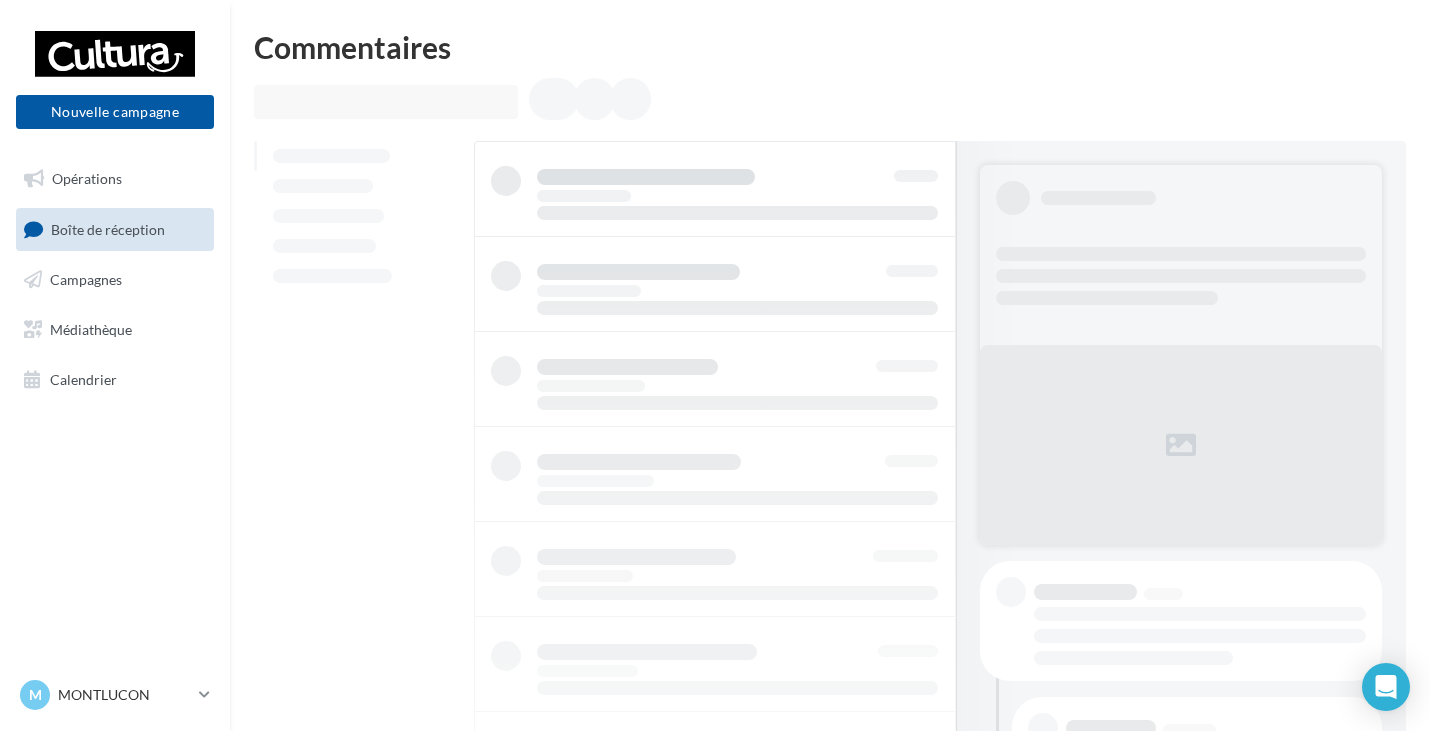 scroll, scrollTop: 0, scrollLeft: 0, axis: both 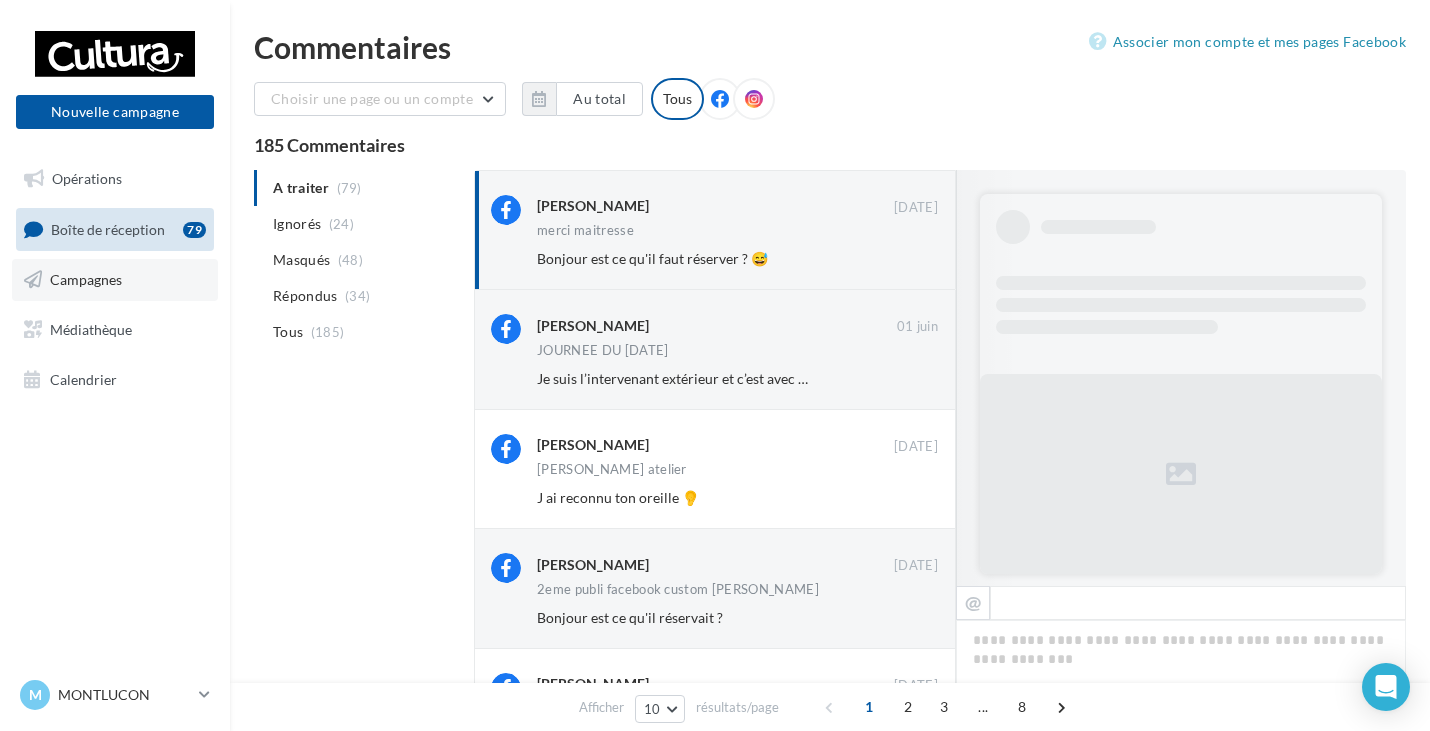 click on "Campagnes" at bounding box center [86, 279] 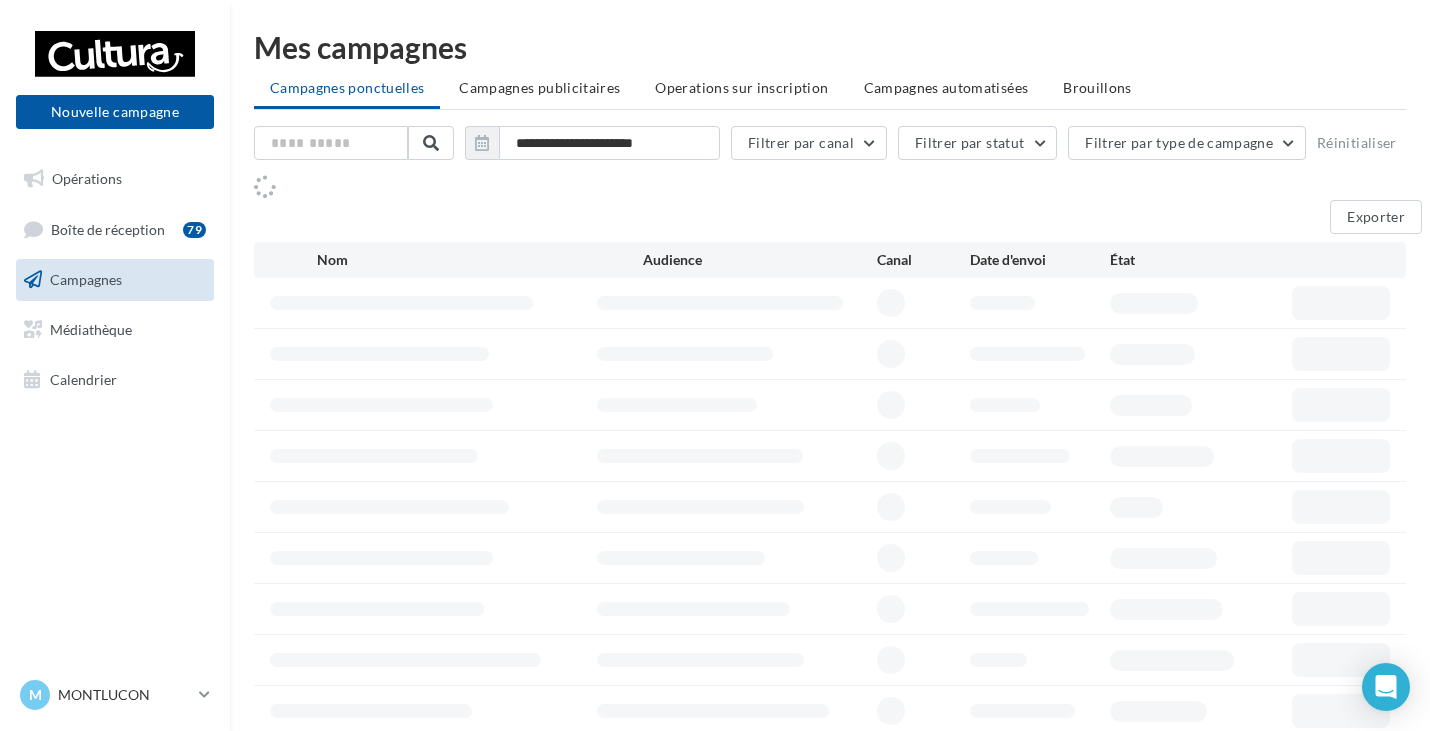 scroll, scrollTop: 0, scrollLeft: 0, axis: both 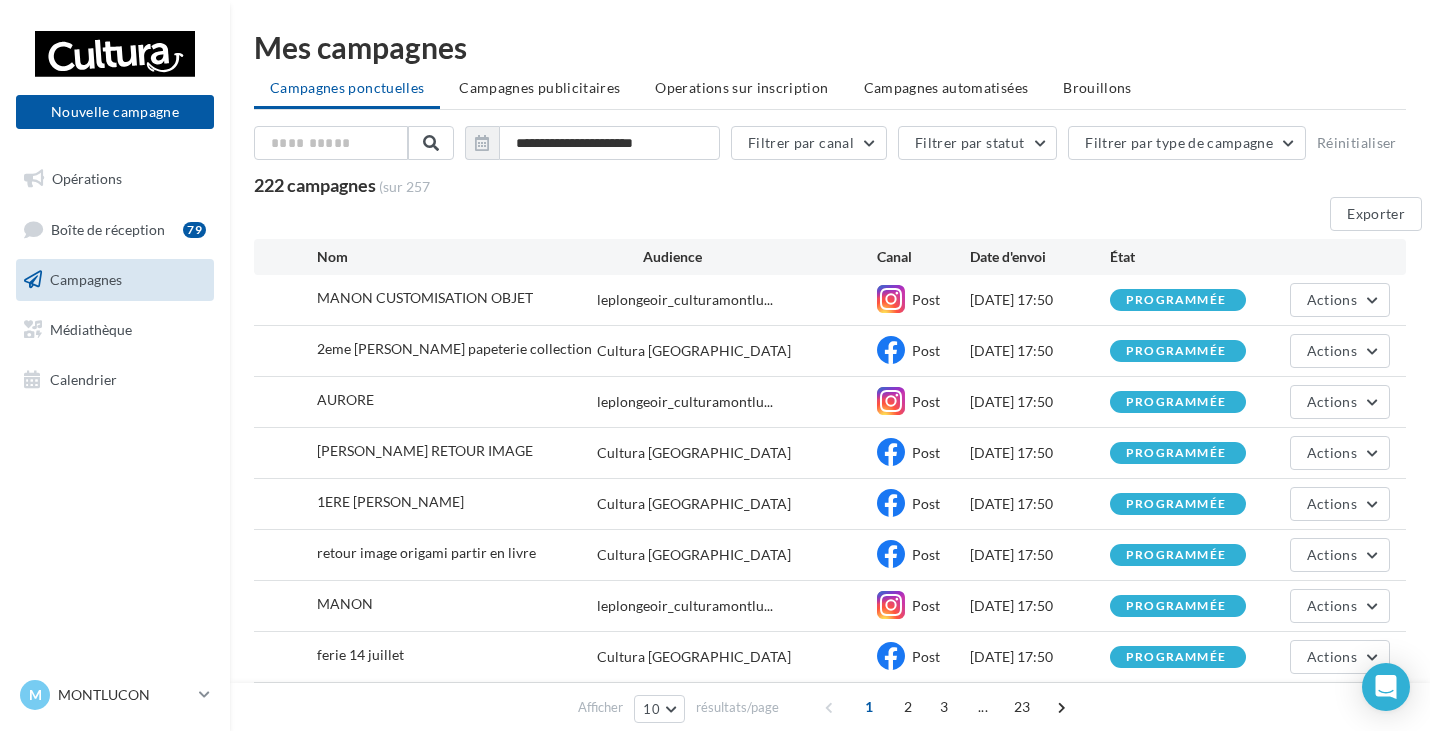 click on "222 campagnes
(sur 257" at bounding box center (684, 186) 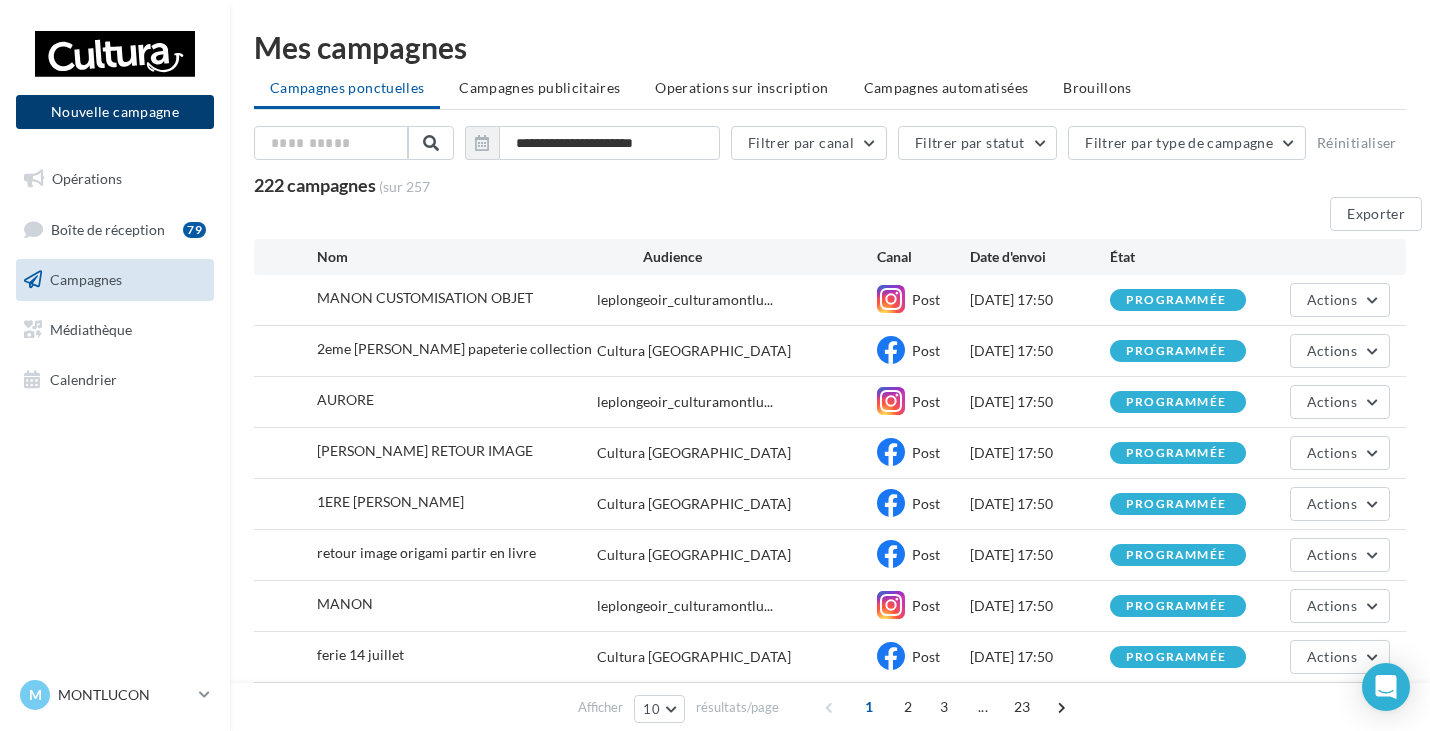 click on "Nouvelle campagne" at bounding box center (115, 112) 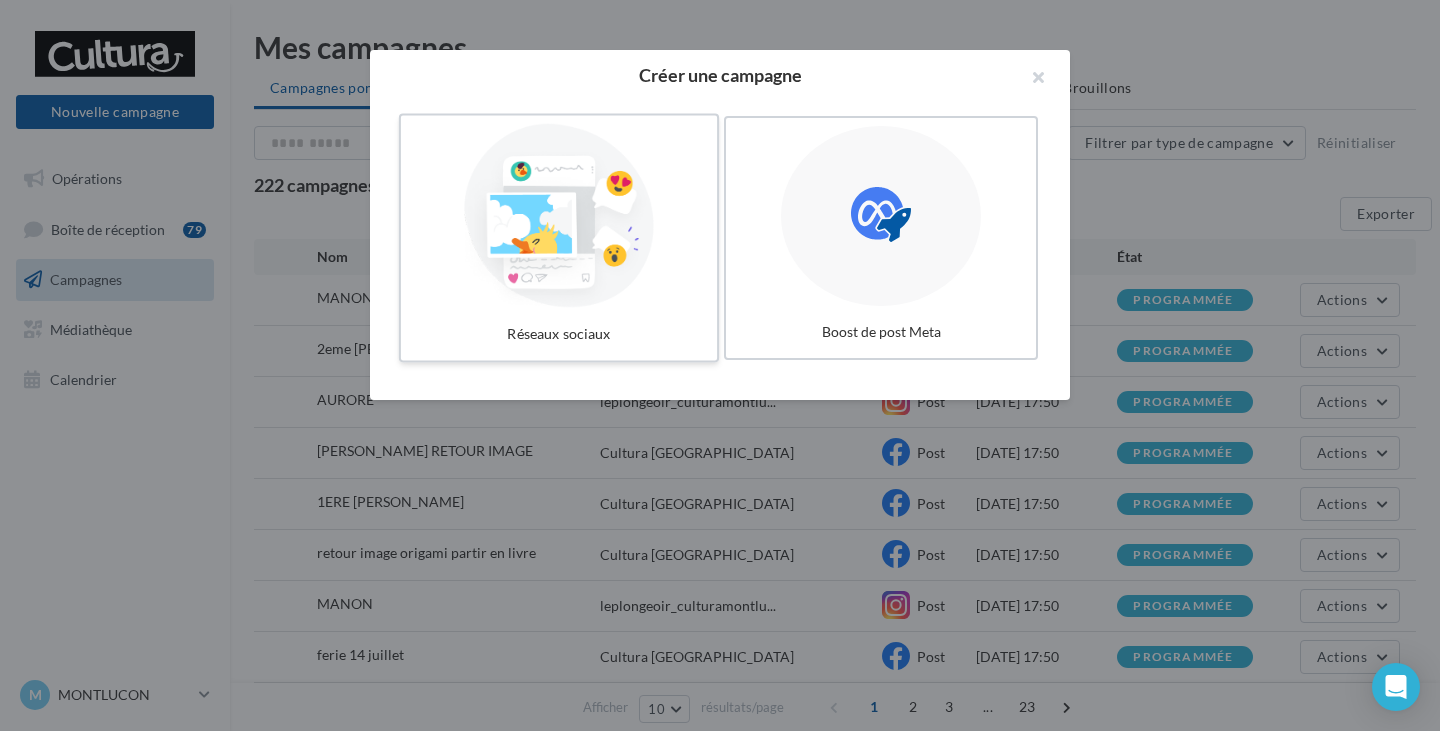 click at bounding box center (559, 216) 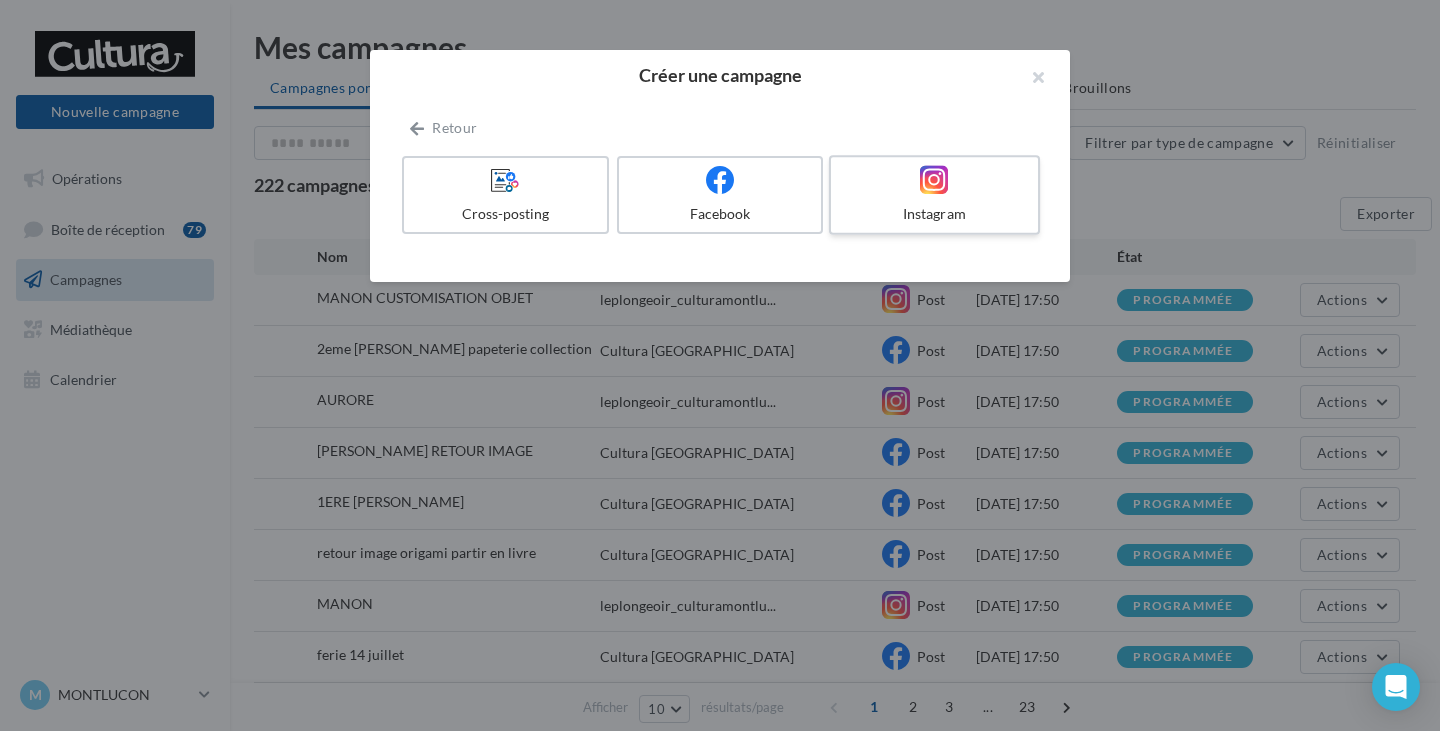click at bounding box center (934, 180) 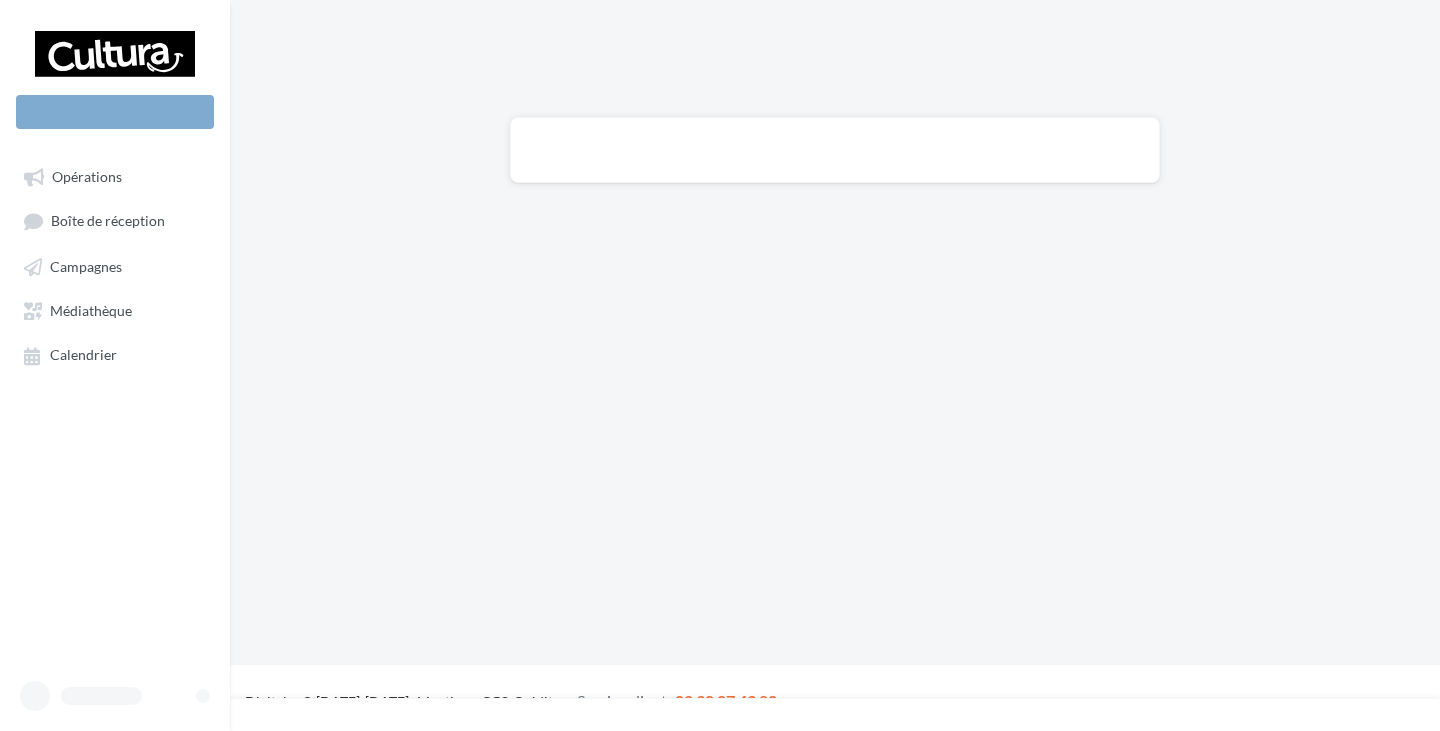 scroll, scrollTop: 0, scrollLeft: 0, axis: both 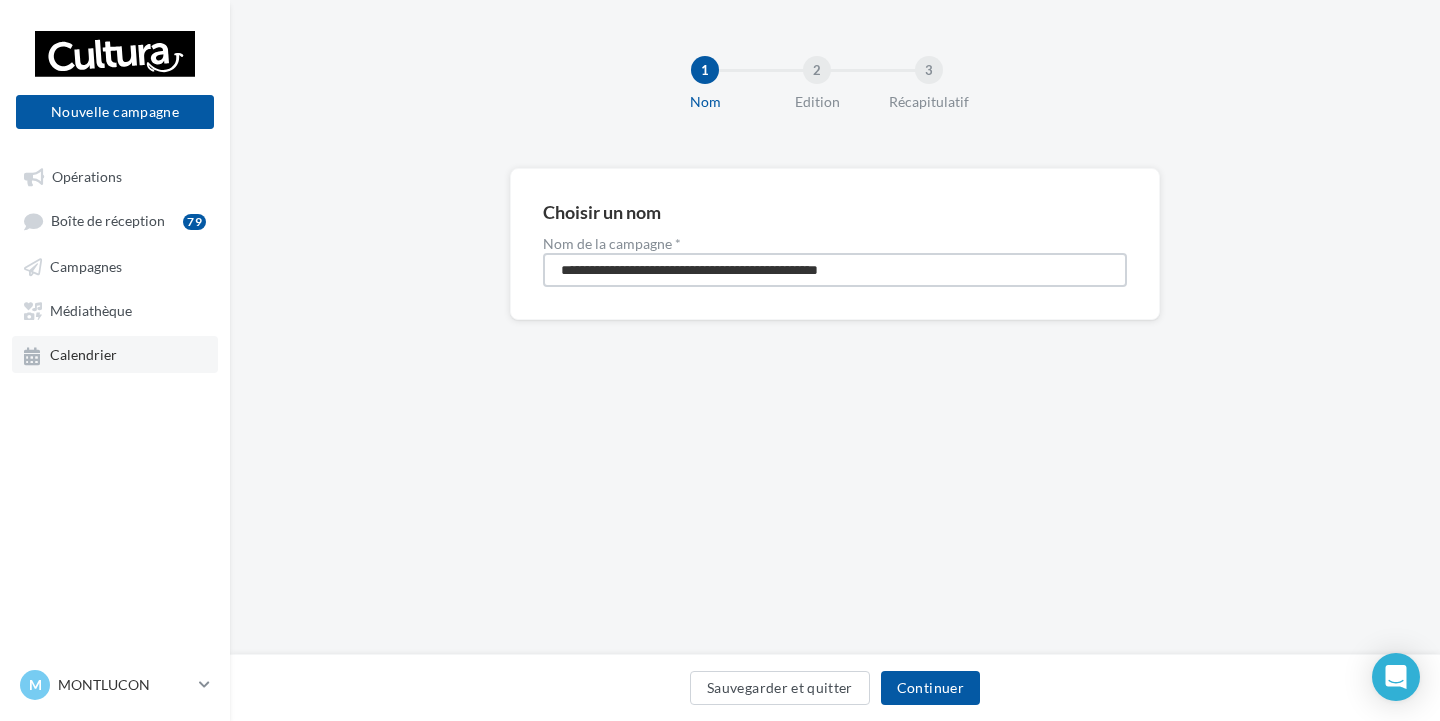 drag, startPoint x: 949, startPoint y: 278, endPoint x: 104, endPoint y: 369, distance: 849.88586 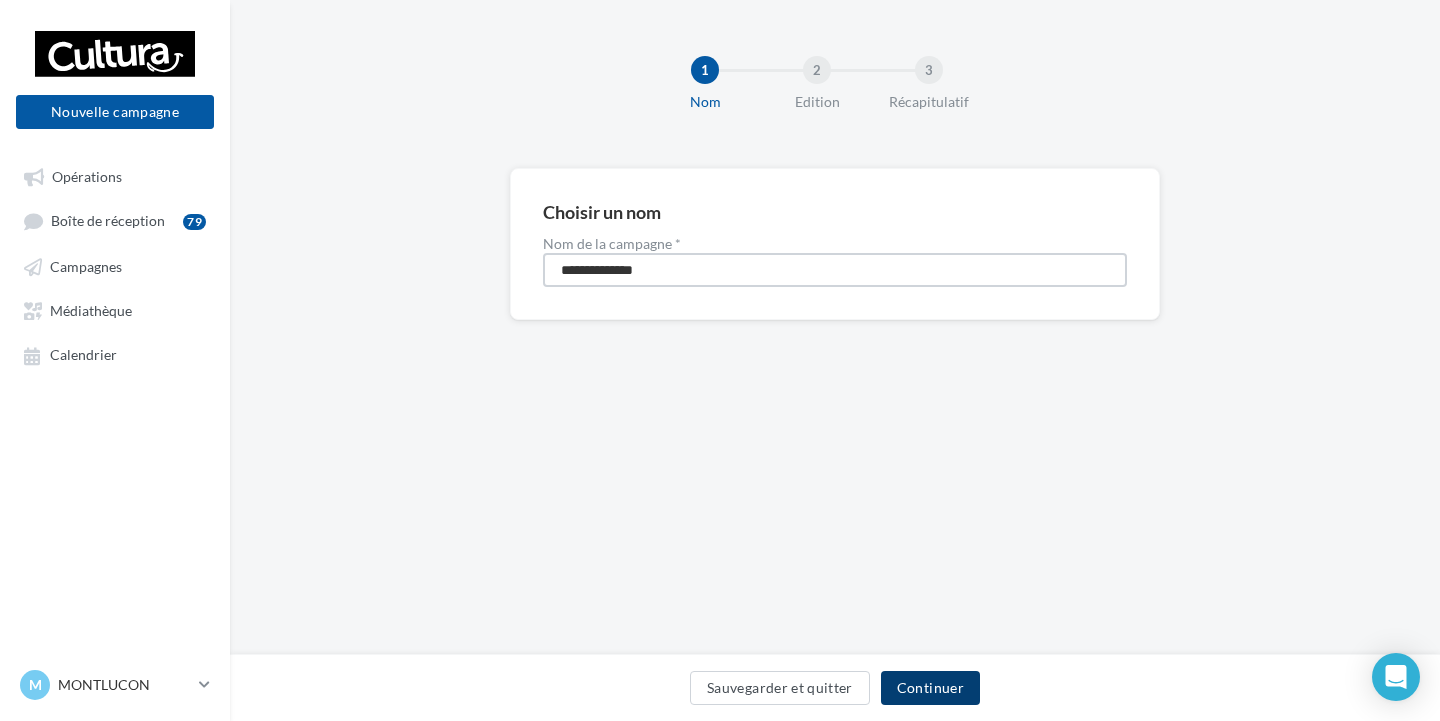type on "**********" 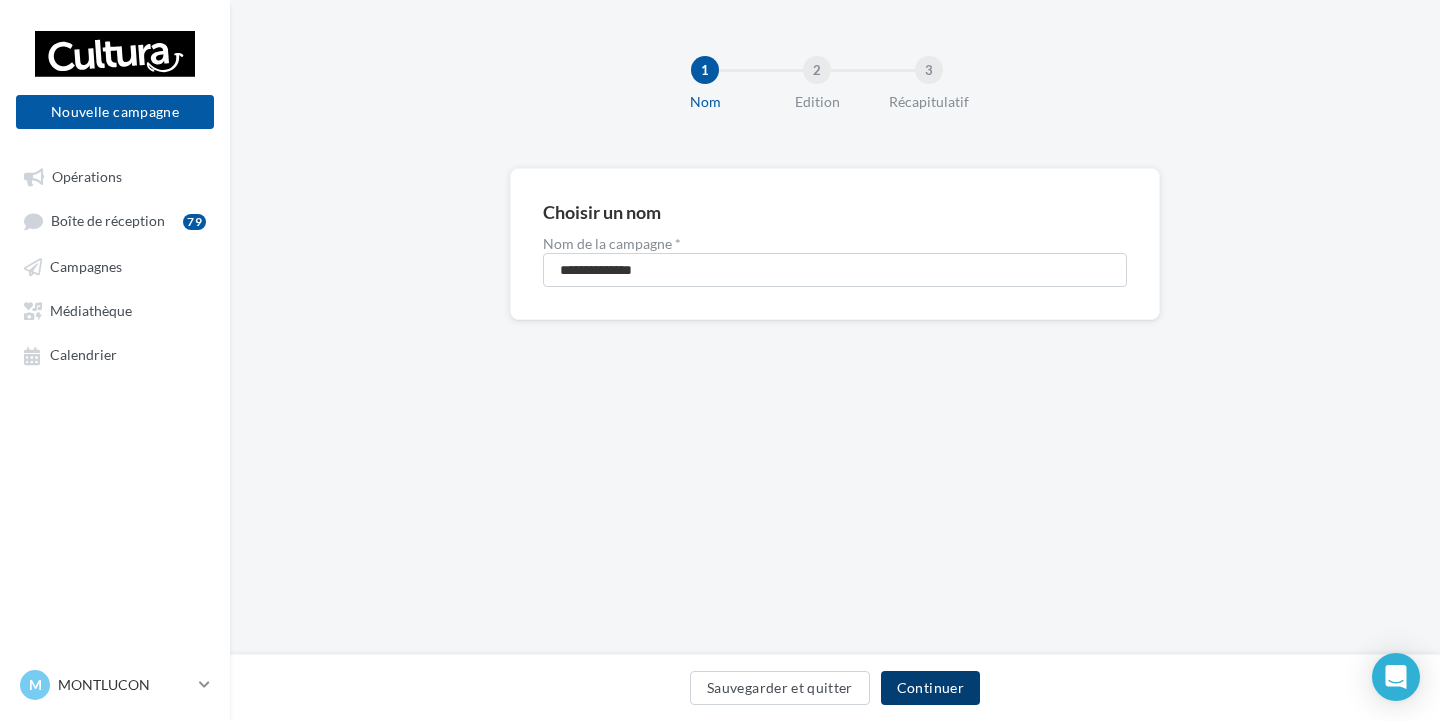 click on "Continuer" at bounding box center (930, 688) 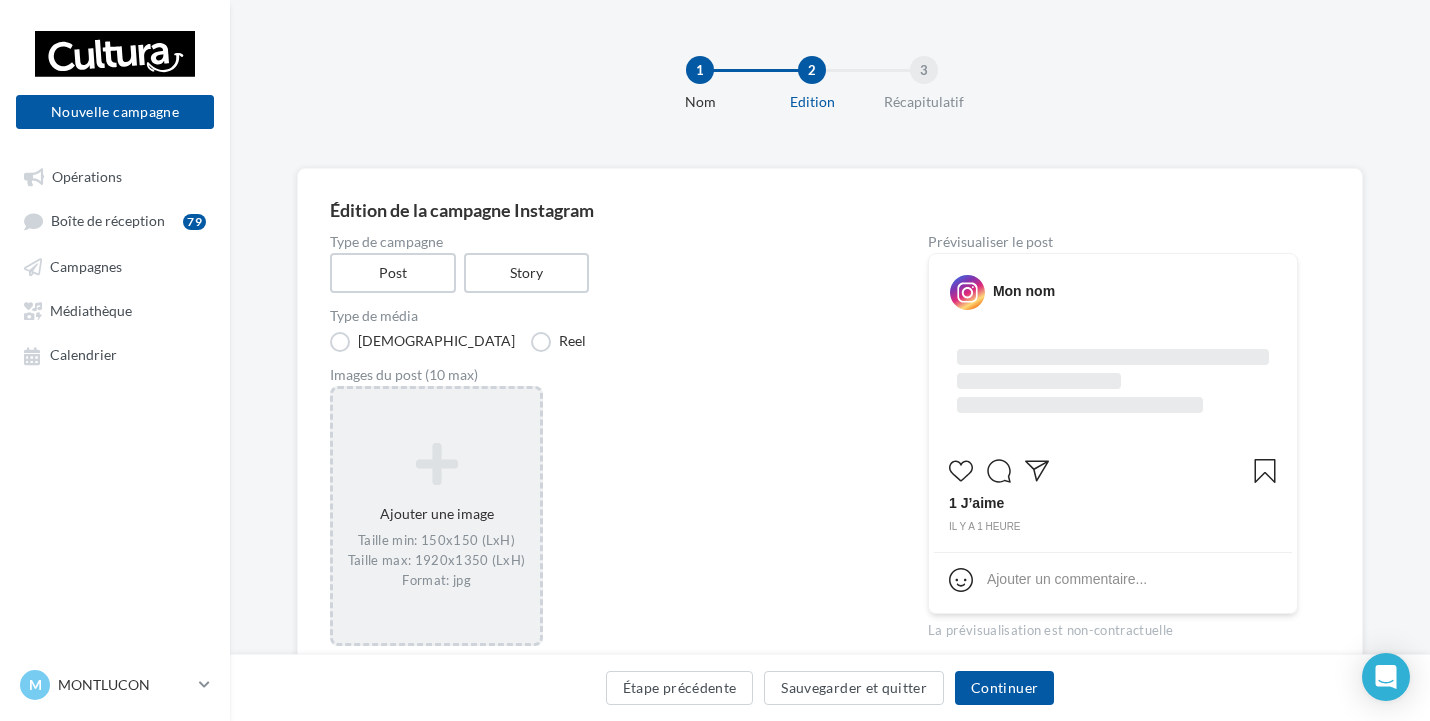 click at bounding box center [436, 464] 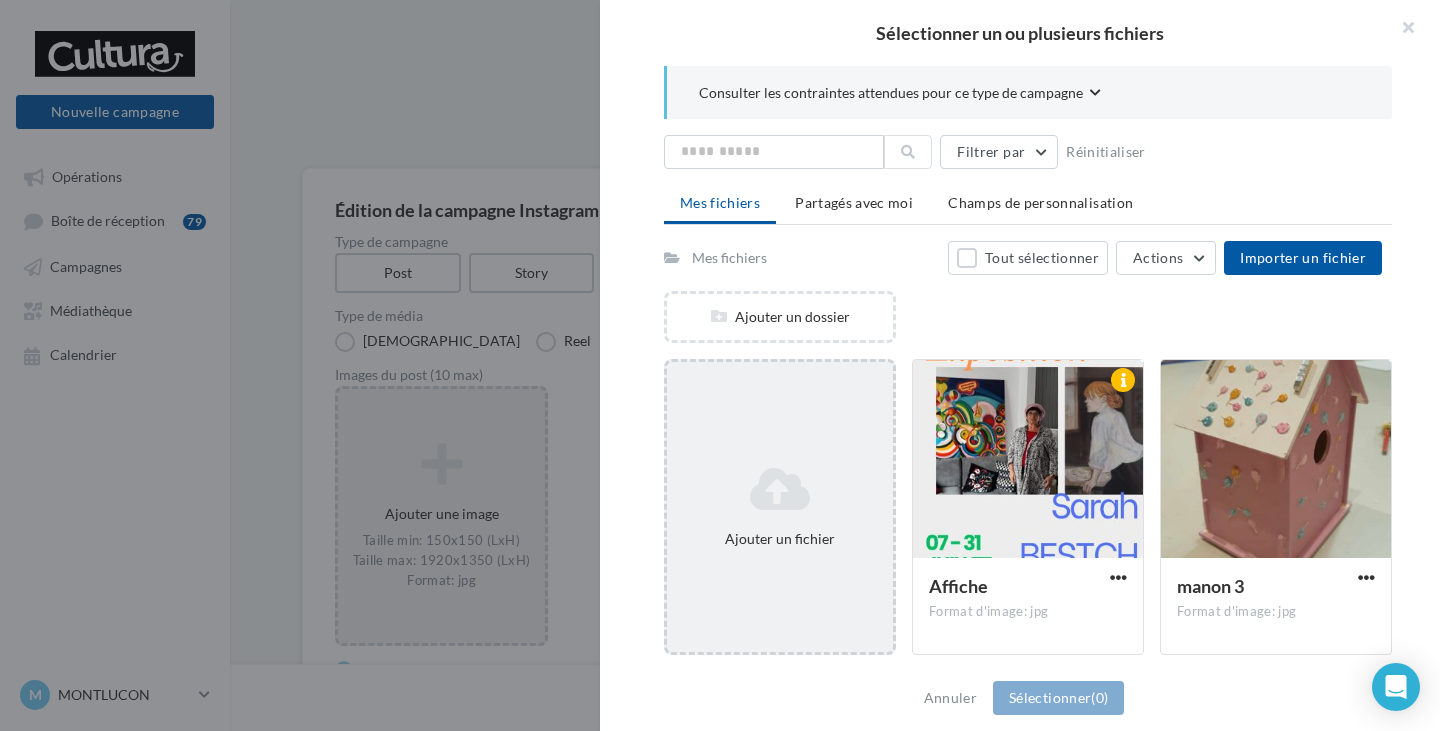 click on "Ajouter un fichier" at bounding box center (780, 507) 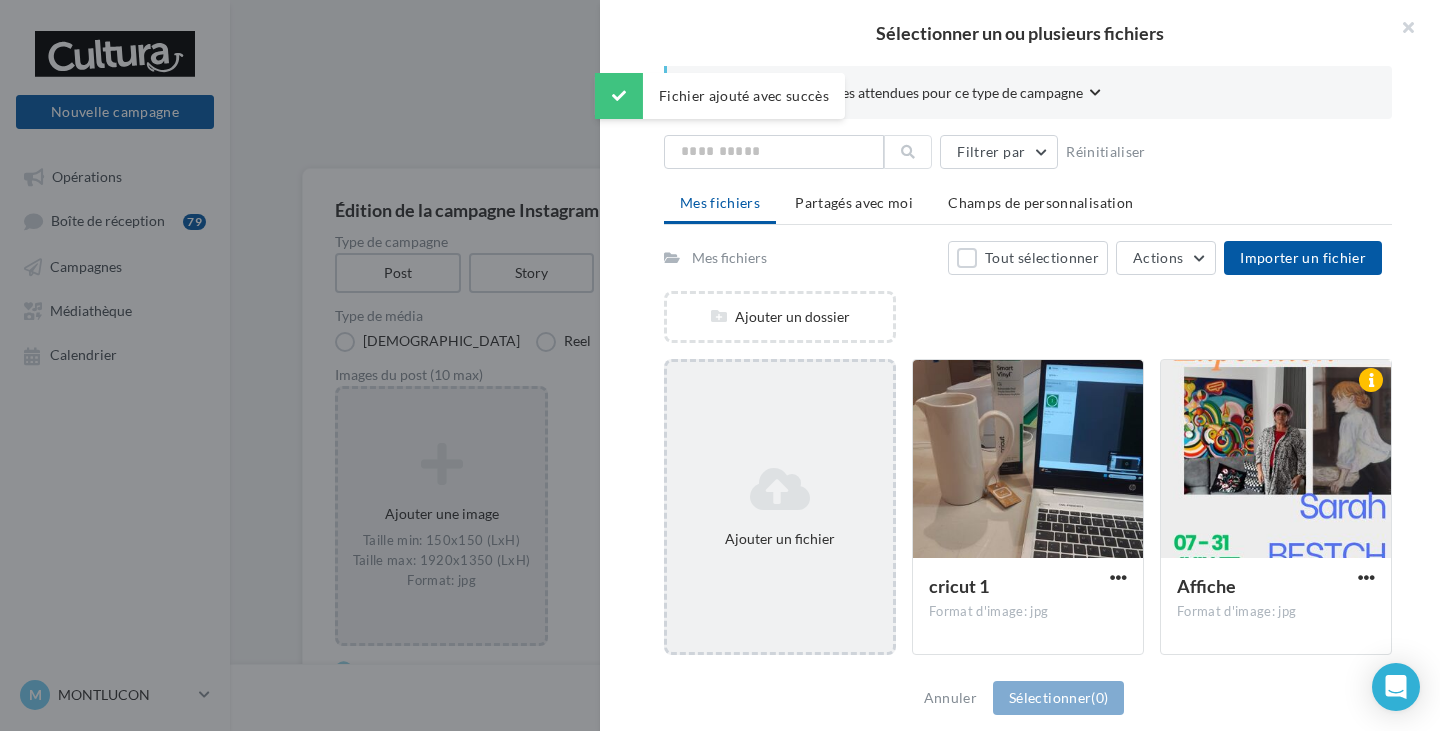 click at bounding box center [780, 489] 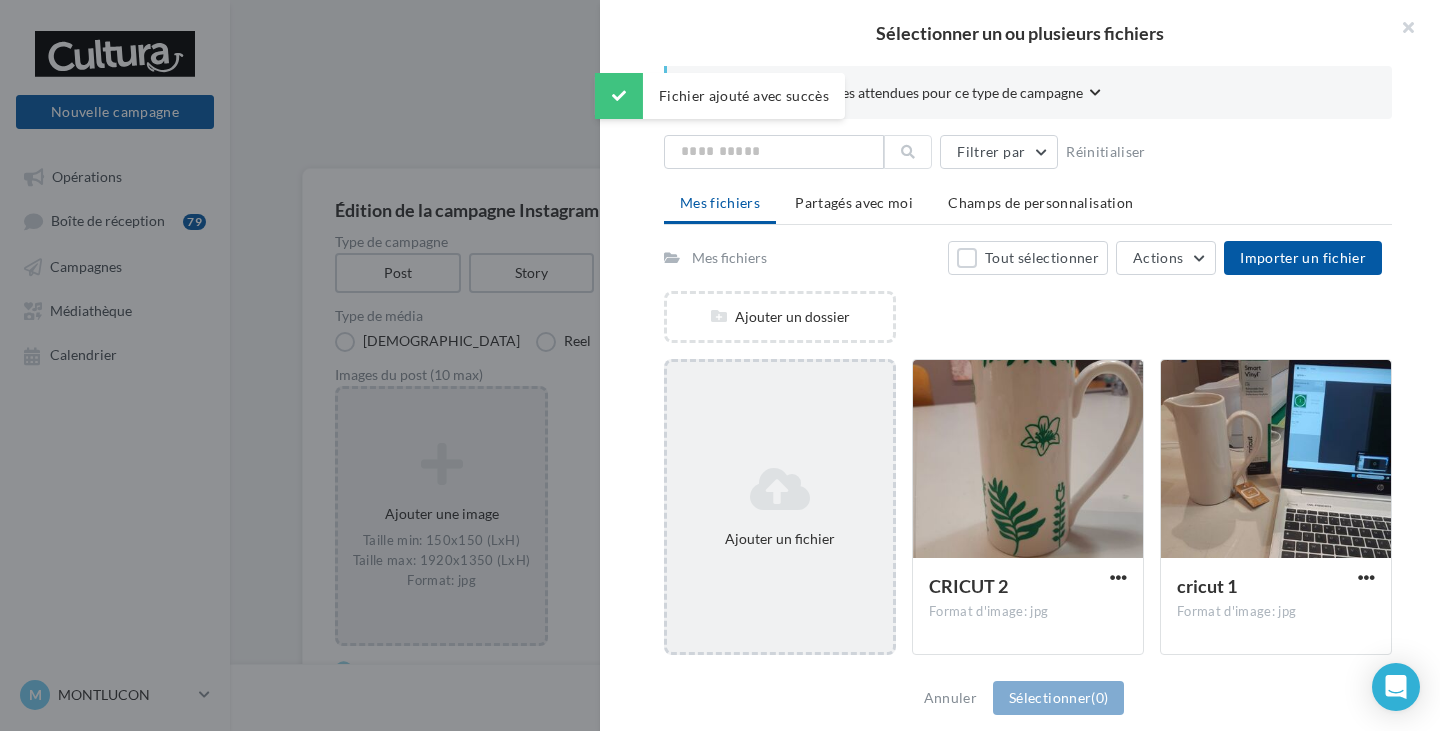 click on "Ajouter un fichier" at bounding box center (780, 507) 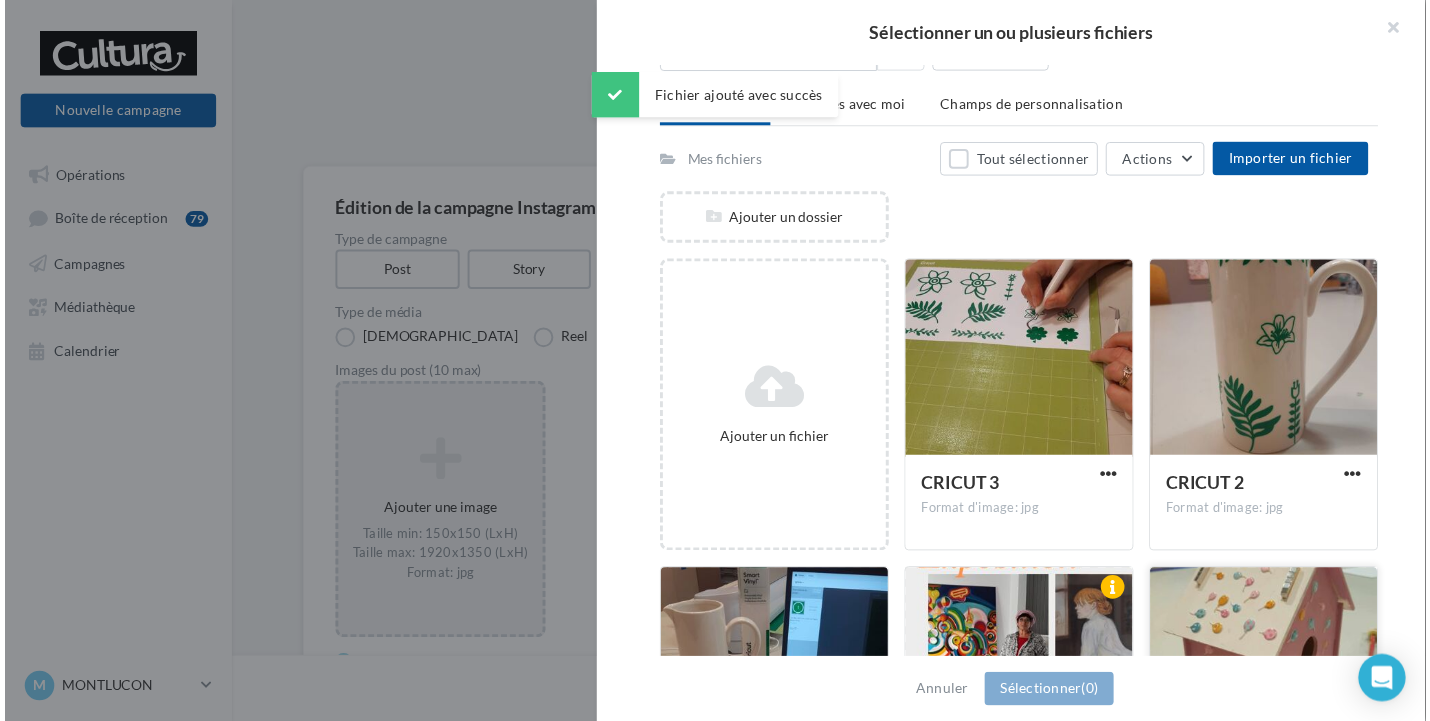 scroll, scrollTop: 200, scrollLeft: 0, axis: vertical 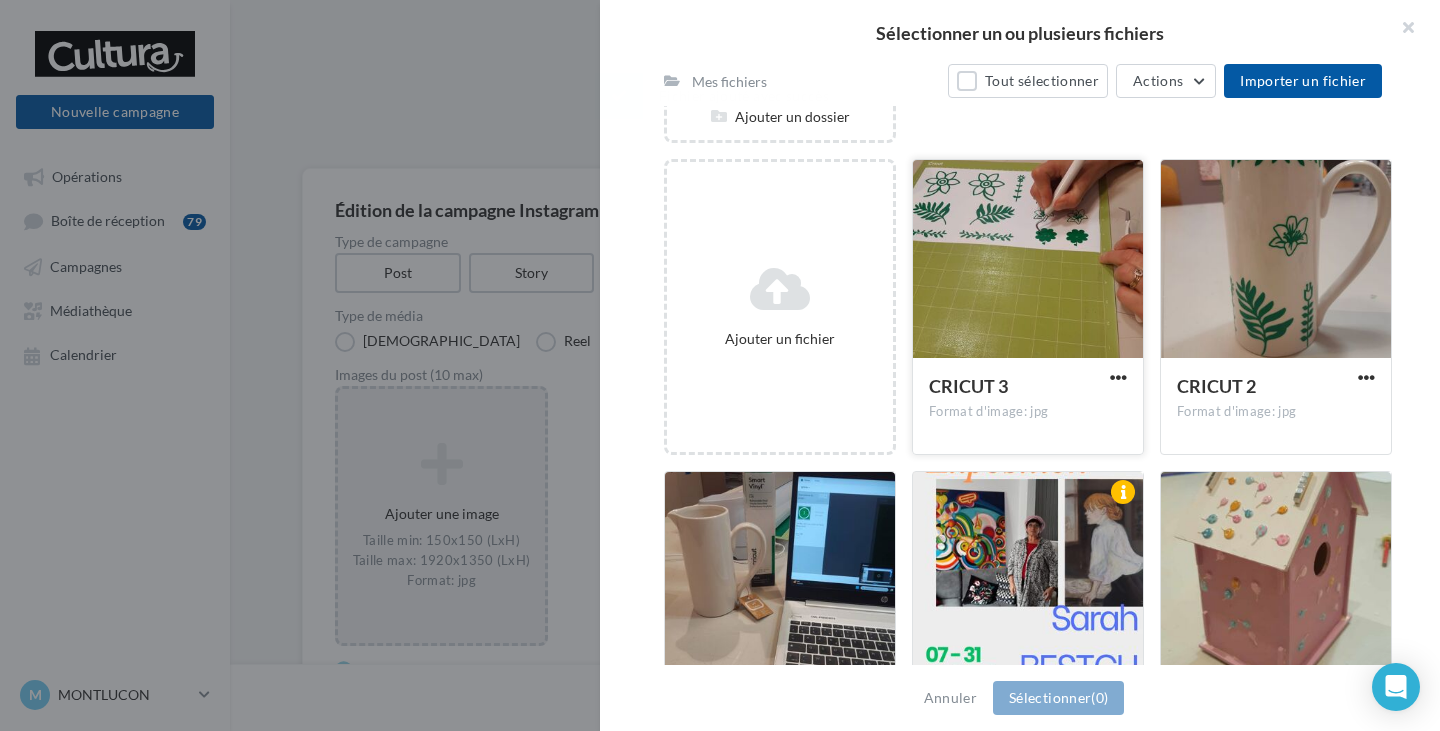 click at bounding box center (1028, 260) 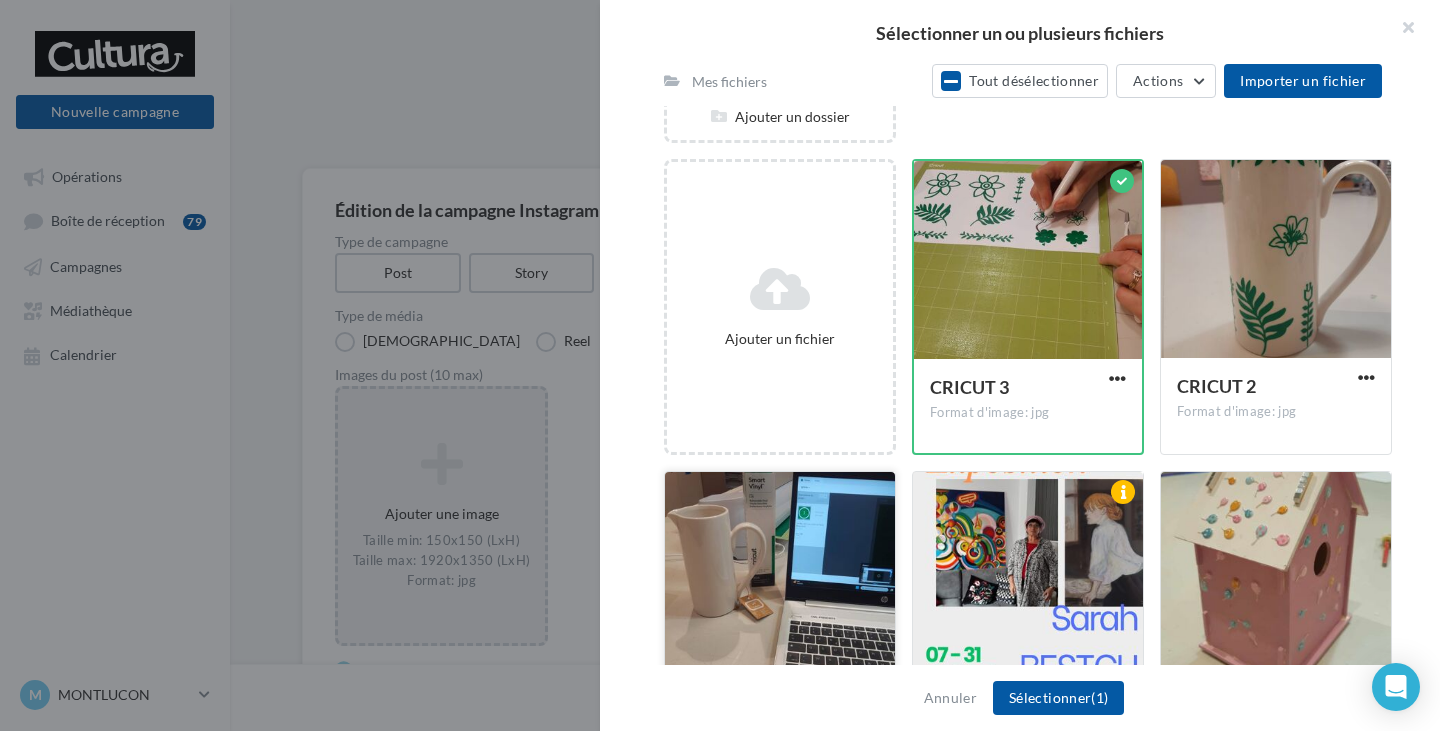 click at bounding box center (780, 572) 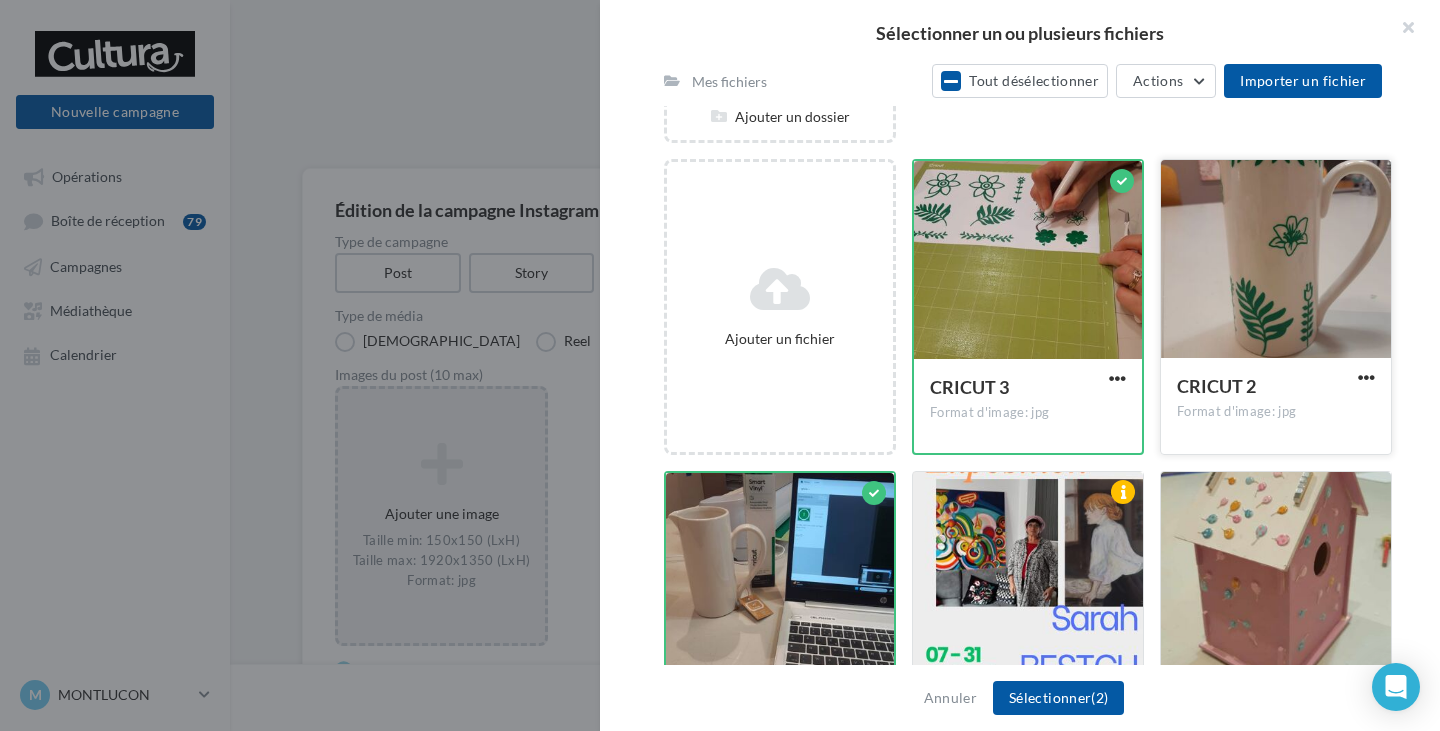 click at bounding box center [1276, 260] 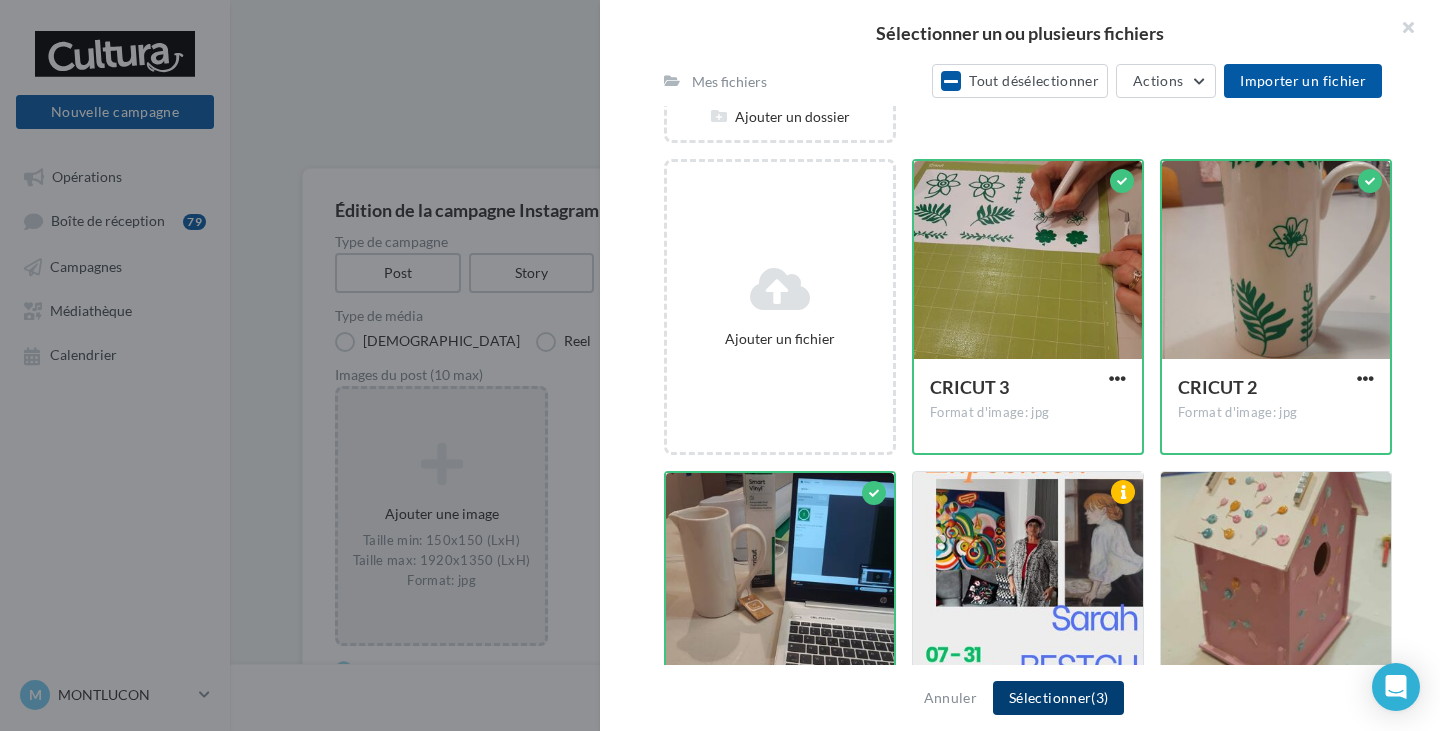 click on "Sélectionner   (3)" at bounding box center [1058, 698] 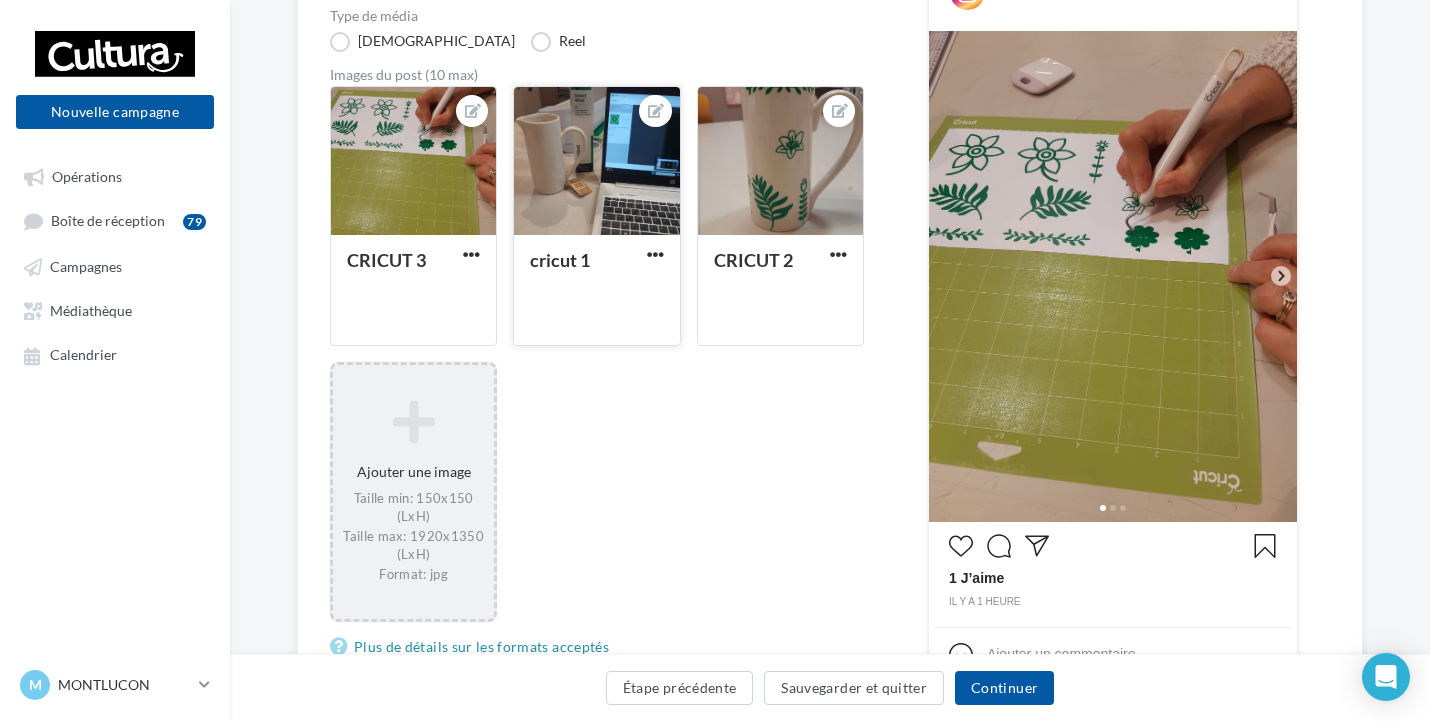 scroll, scrollTop: 600, scrollLeft: 0, axis: vertical 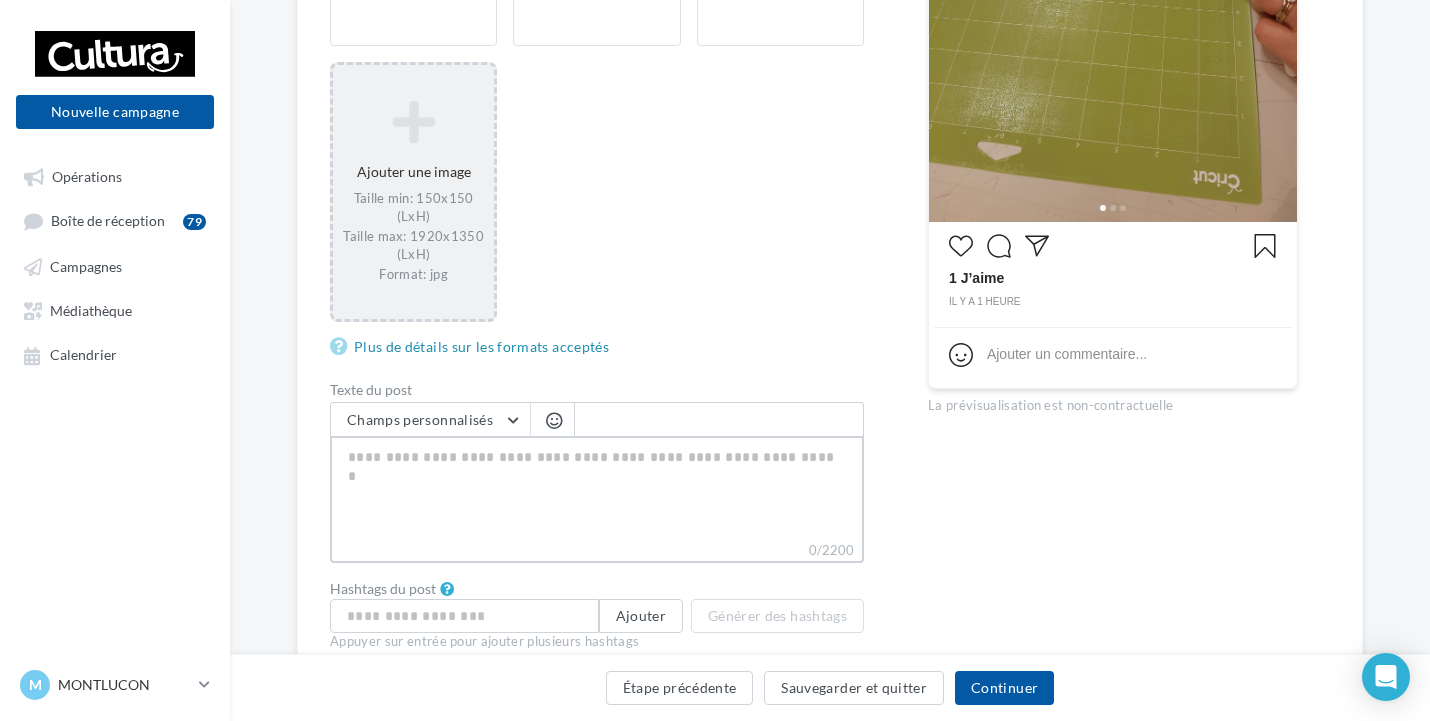 click on "0/2200" at bounding box center (597, 488) 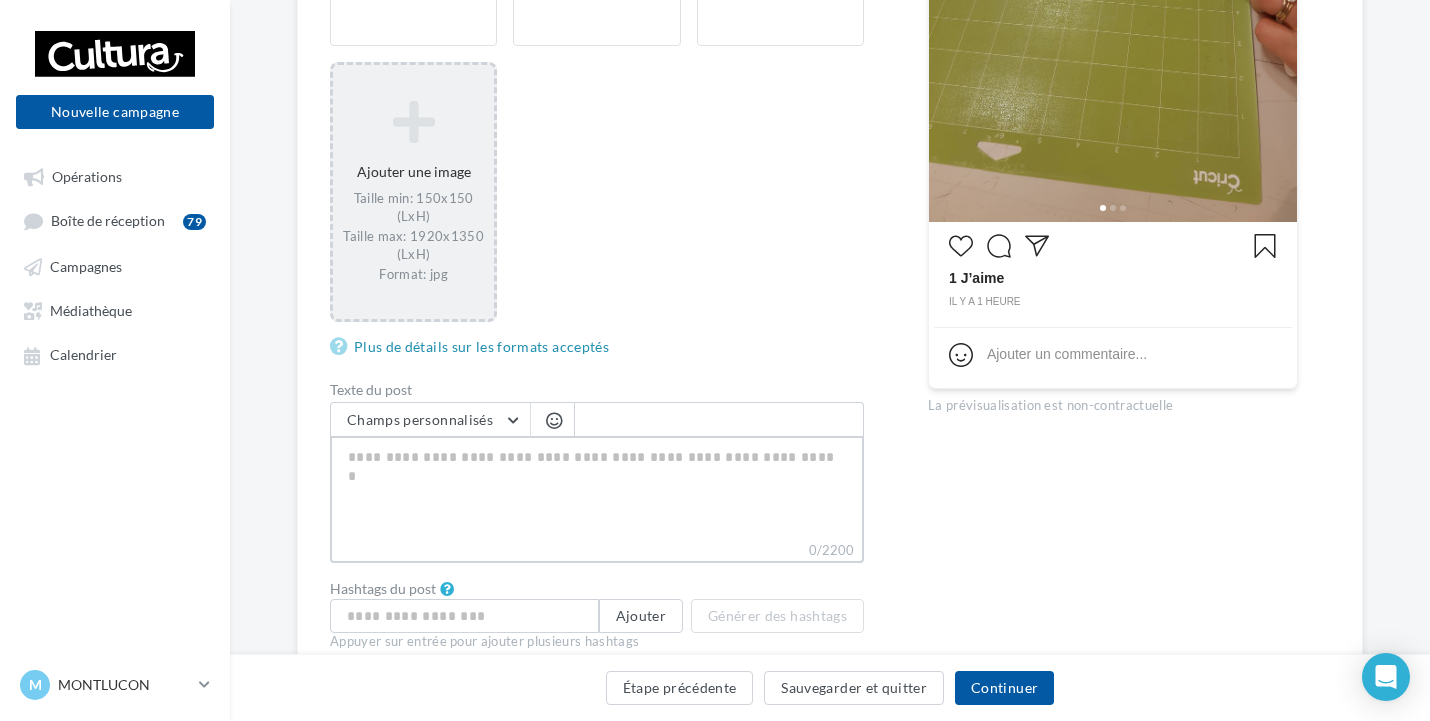 type on "*" 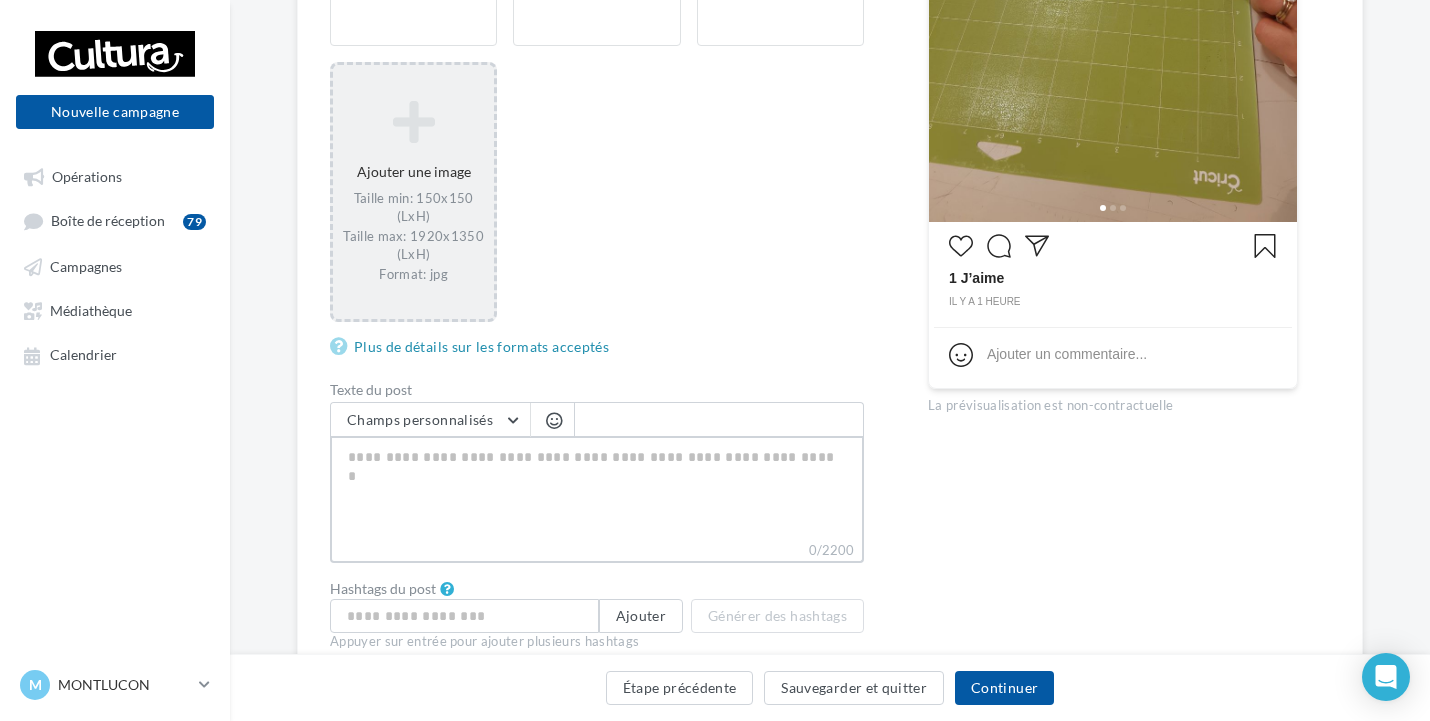 type on "*" 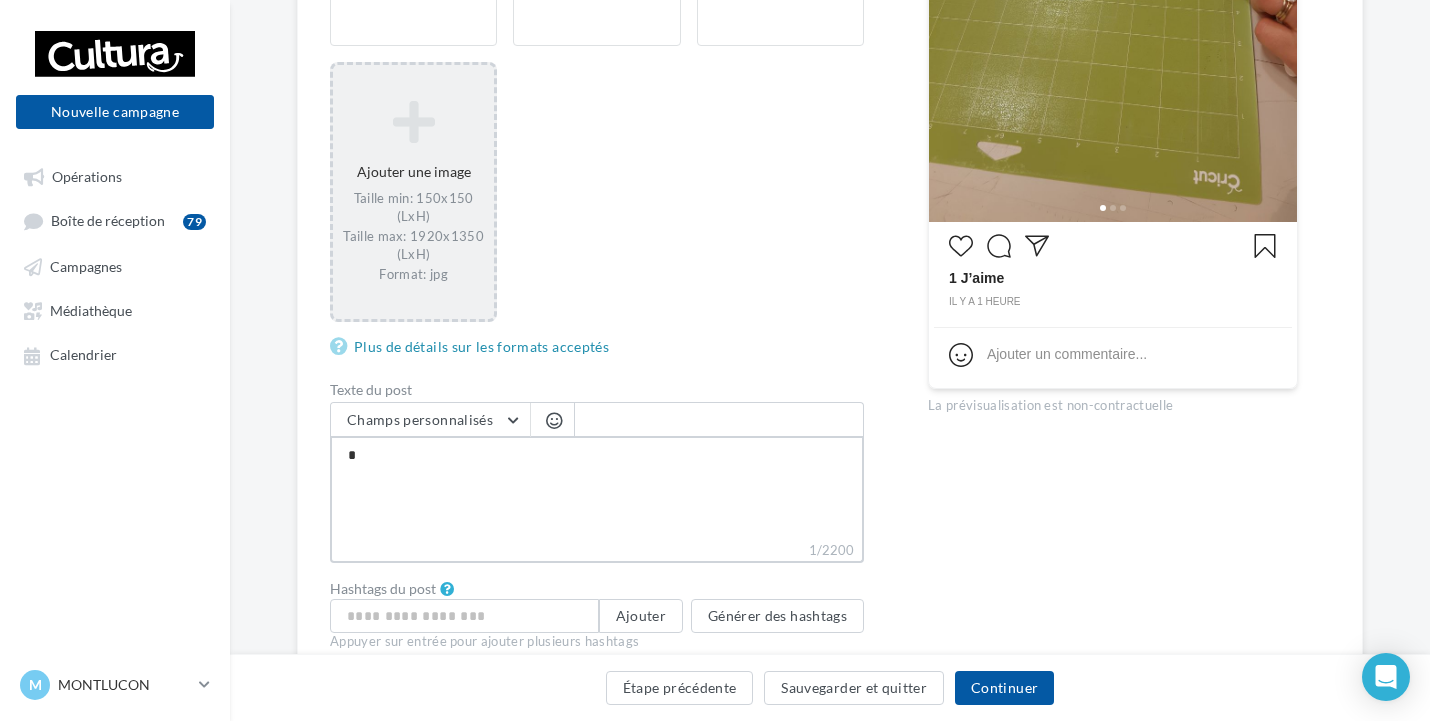 type on "**" 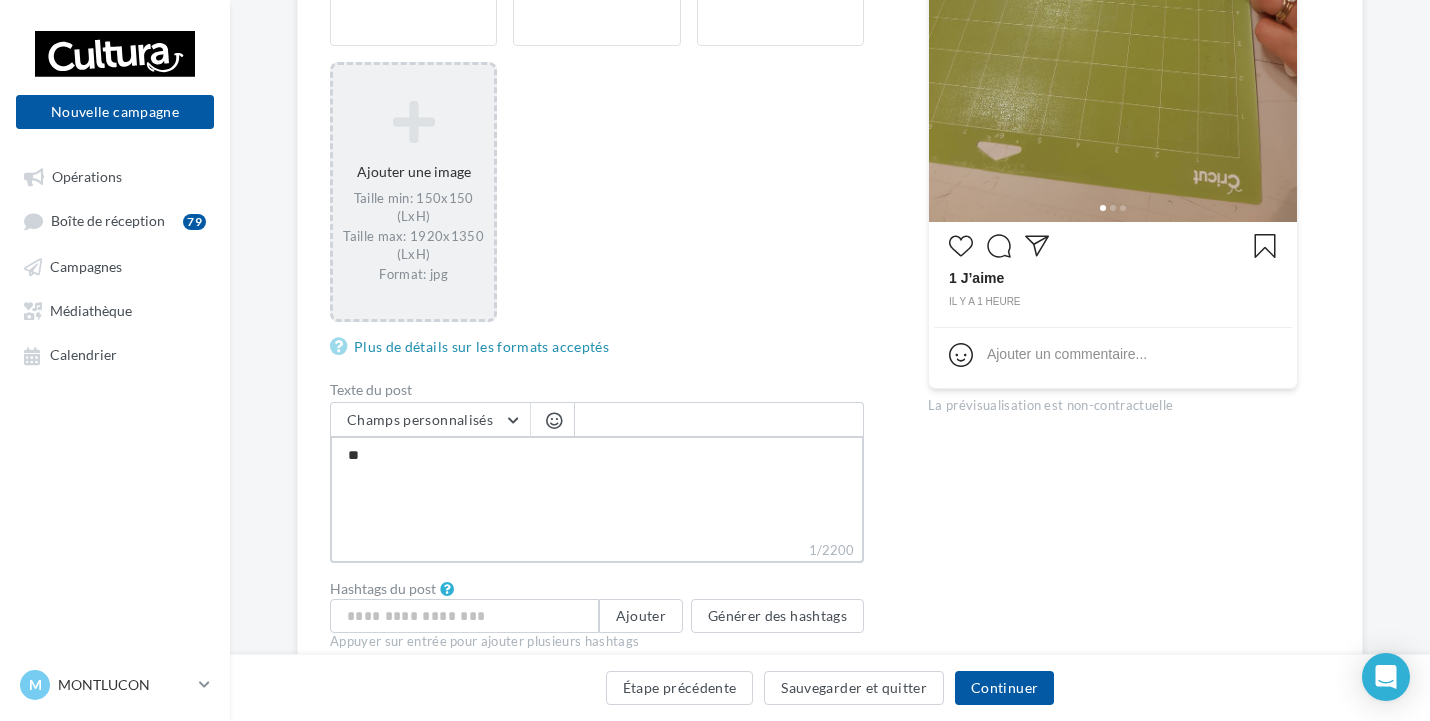 type on "***" 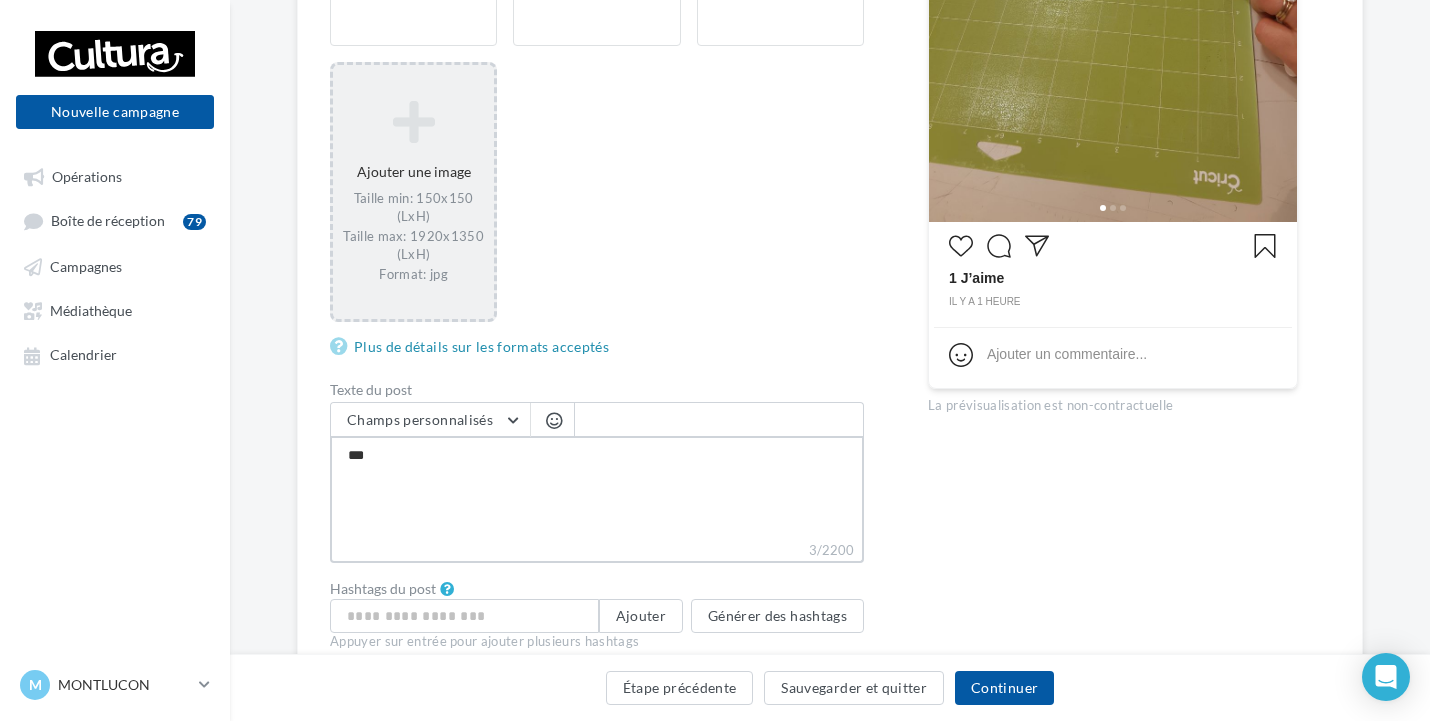 type on "****" 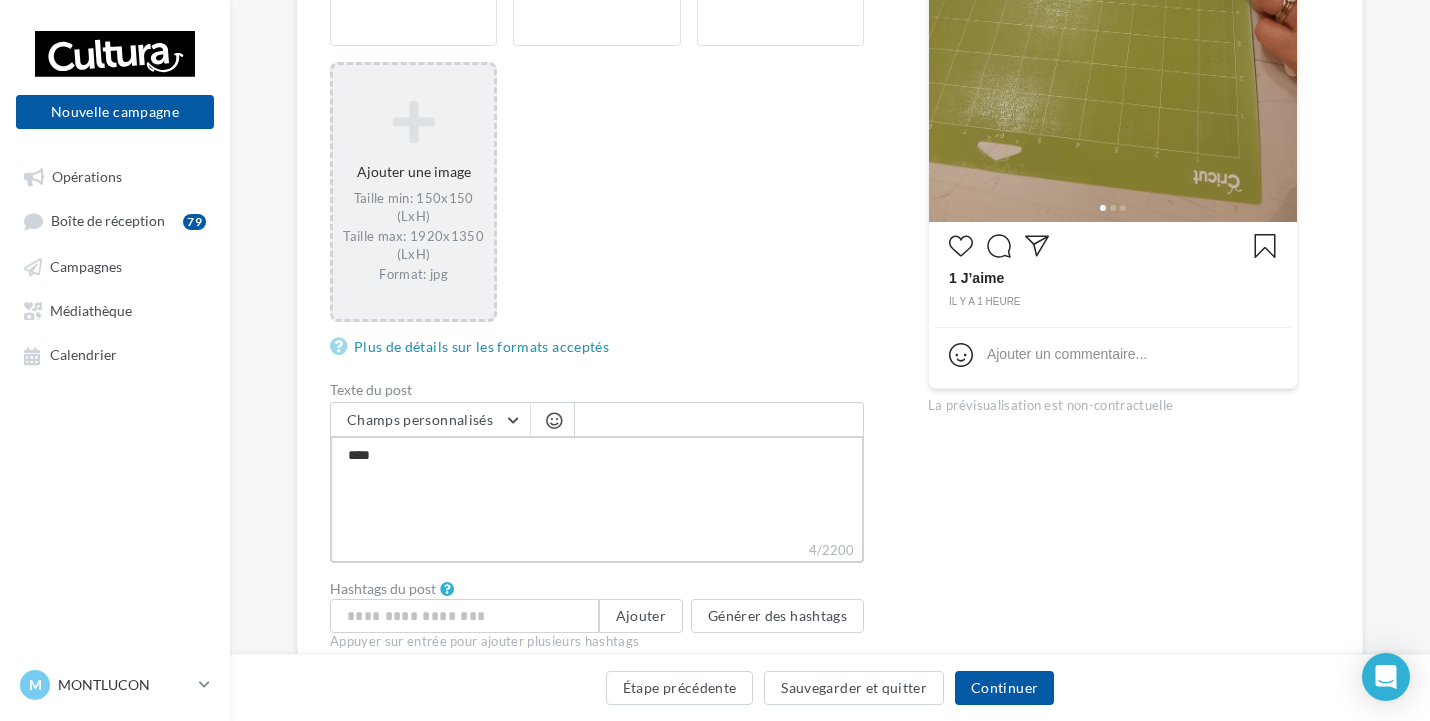 type on "*****" 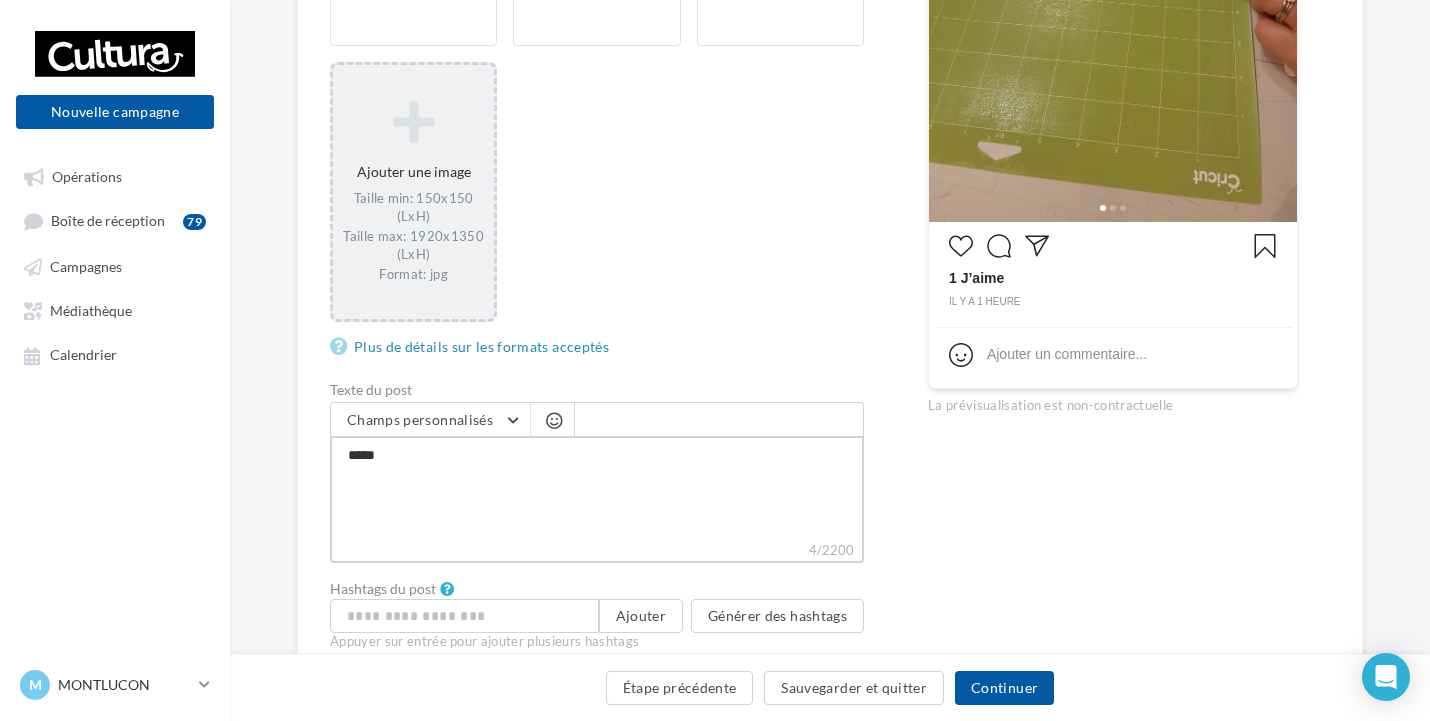 type on "*****" 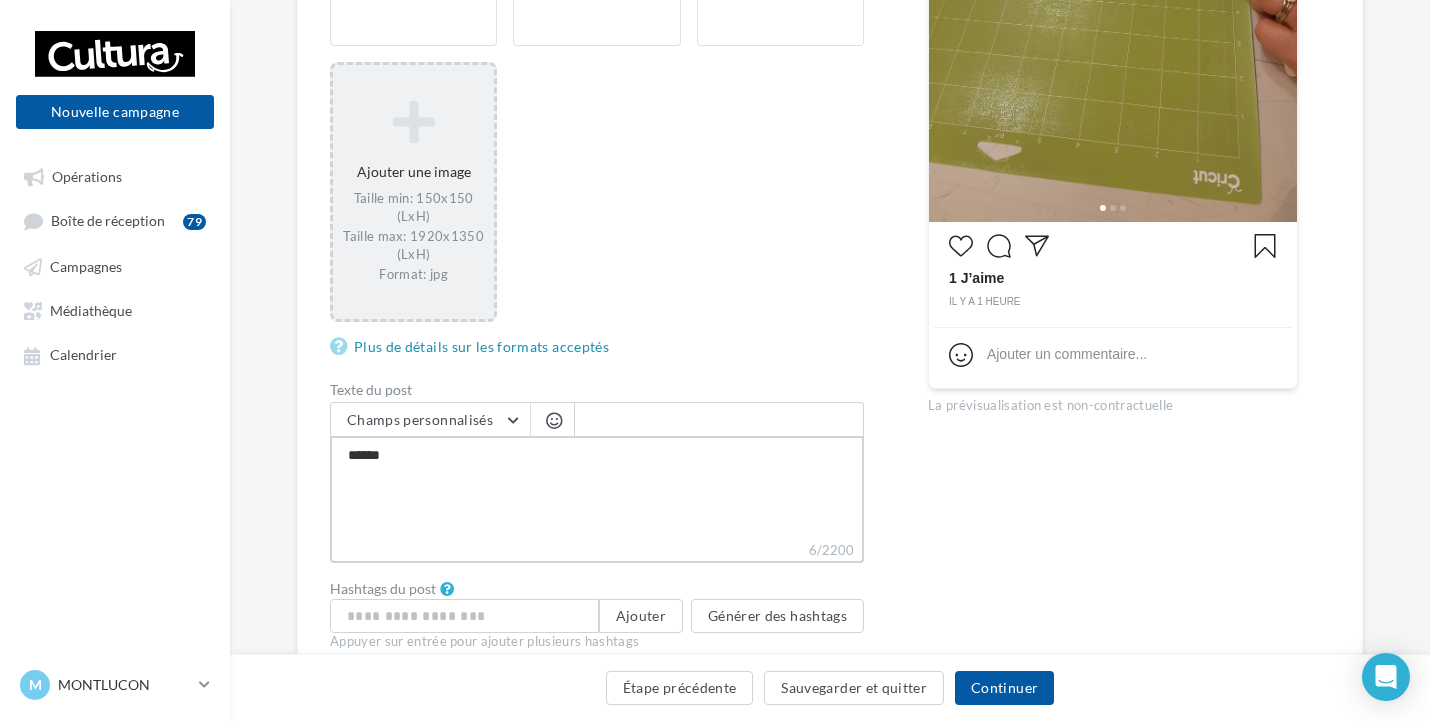 type on "*******" 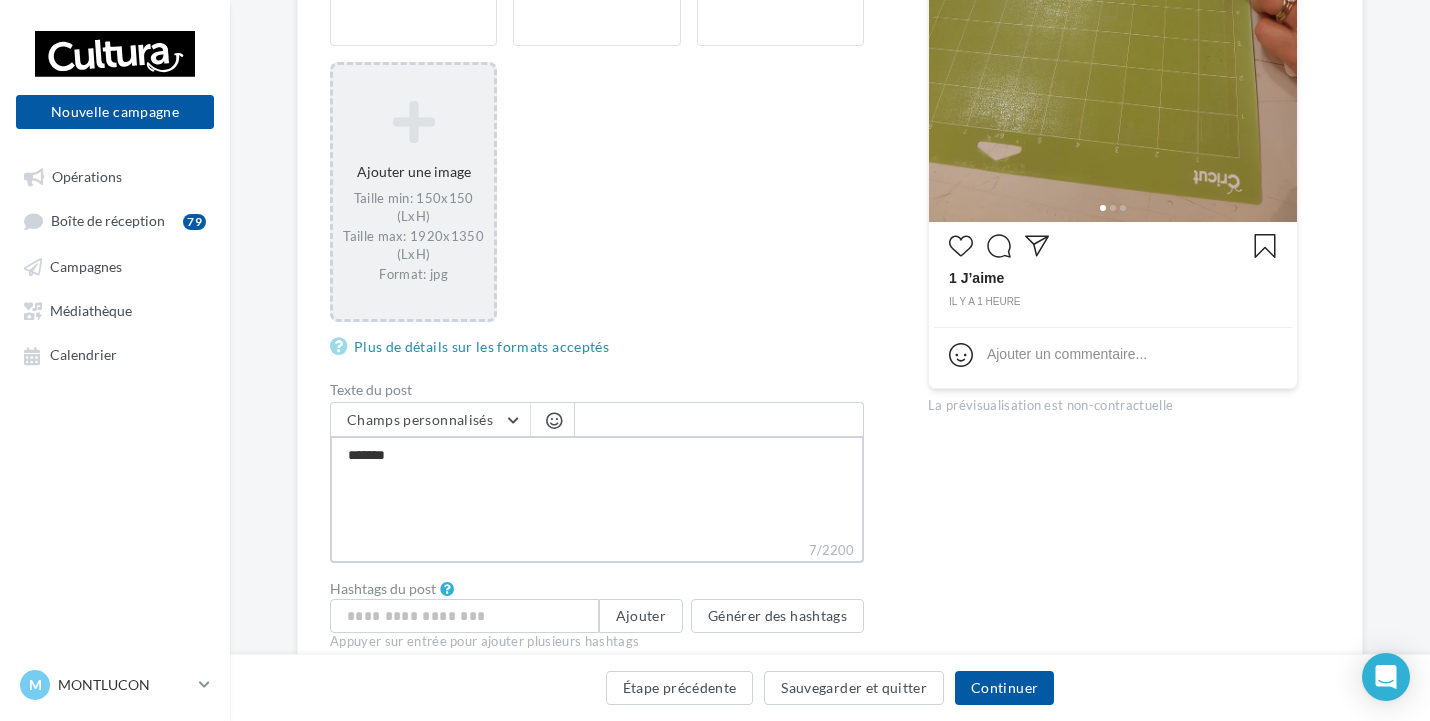 type on "********" 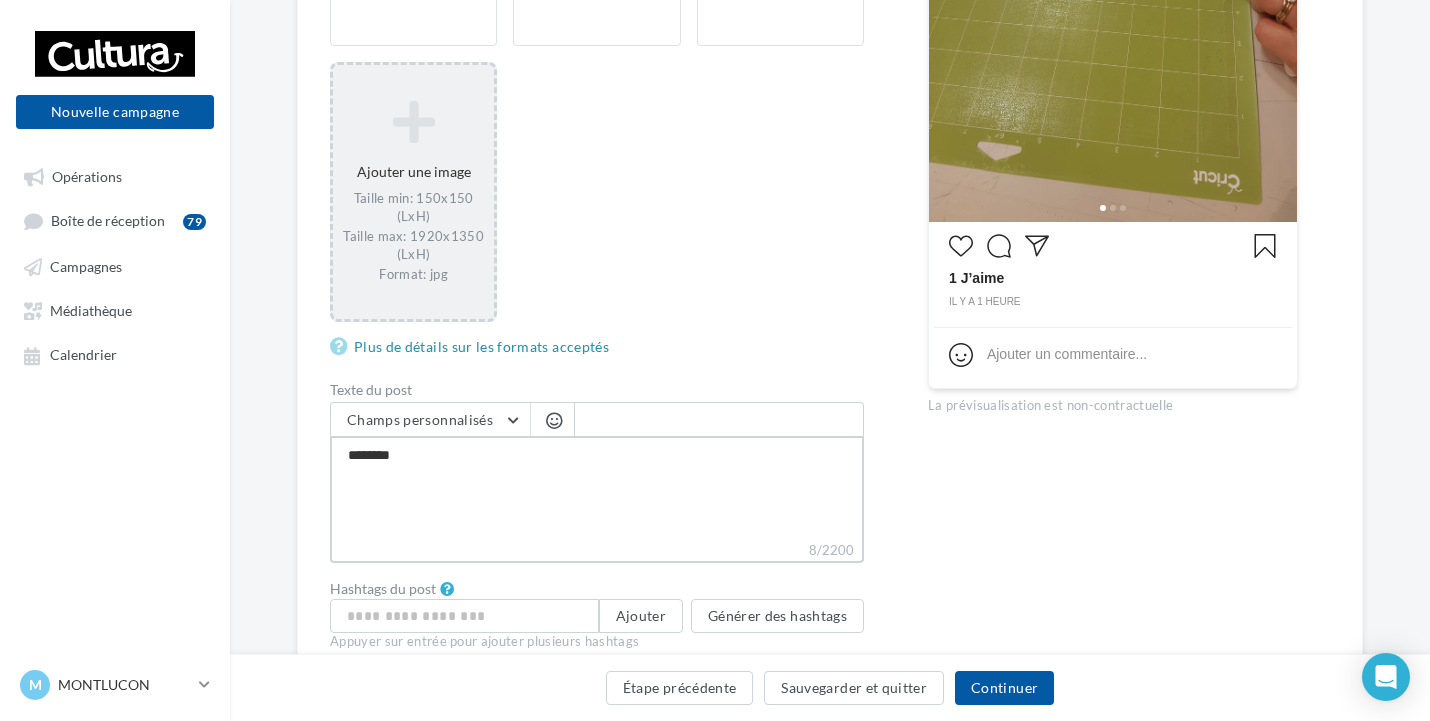 type on "*********" 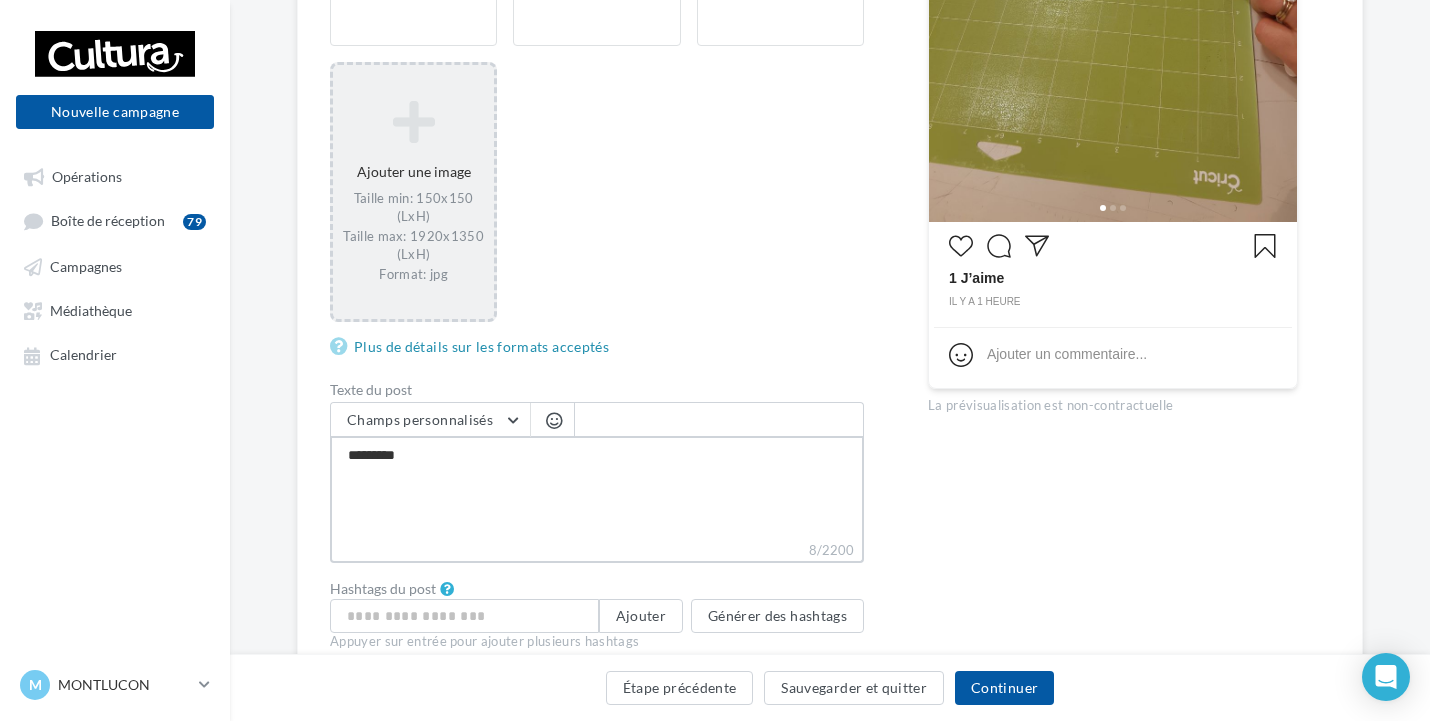 type on "**********" 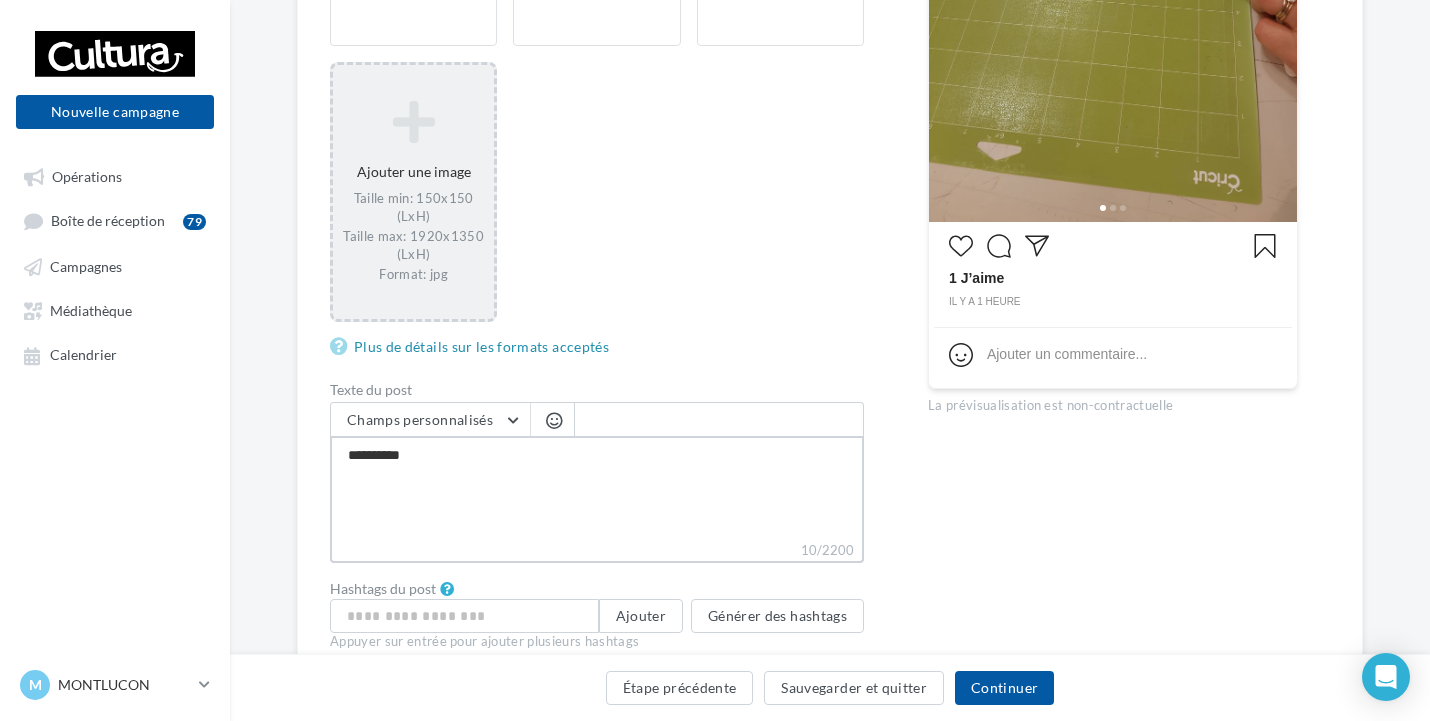 type on "**********" 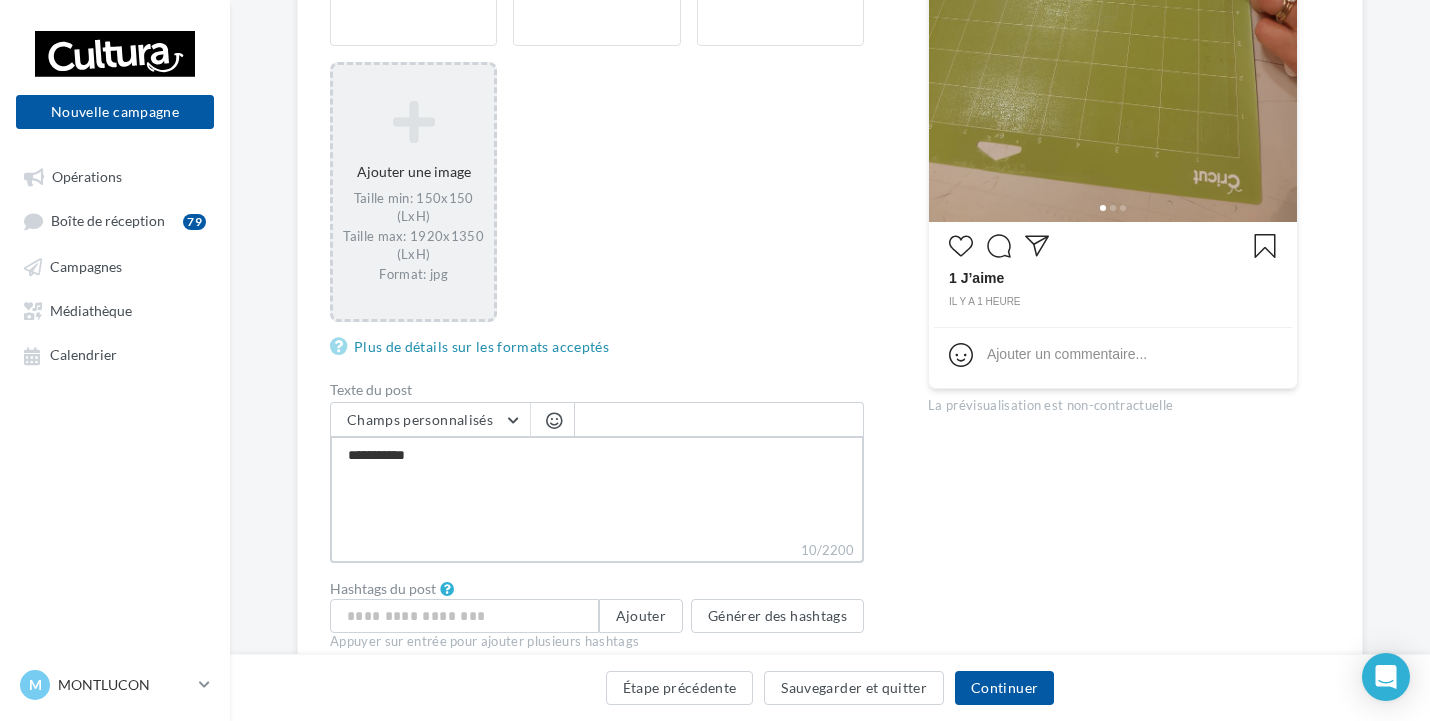 type on "**********" 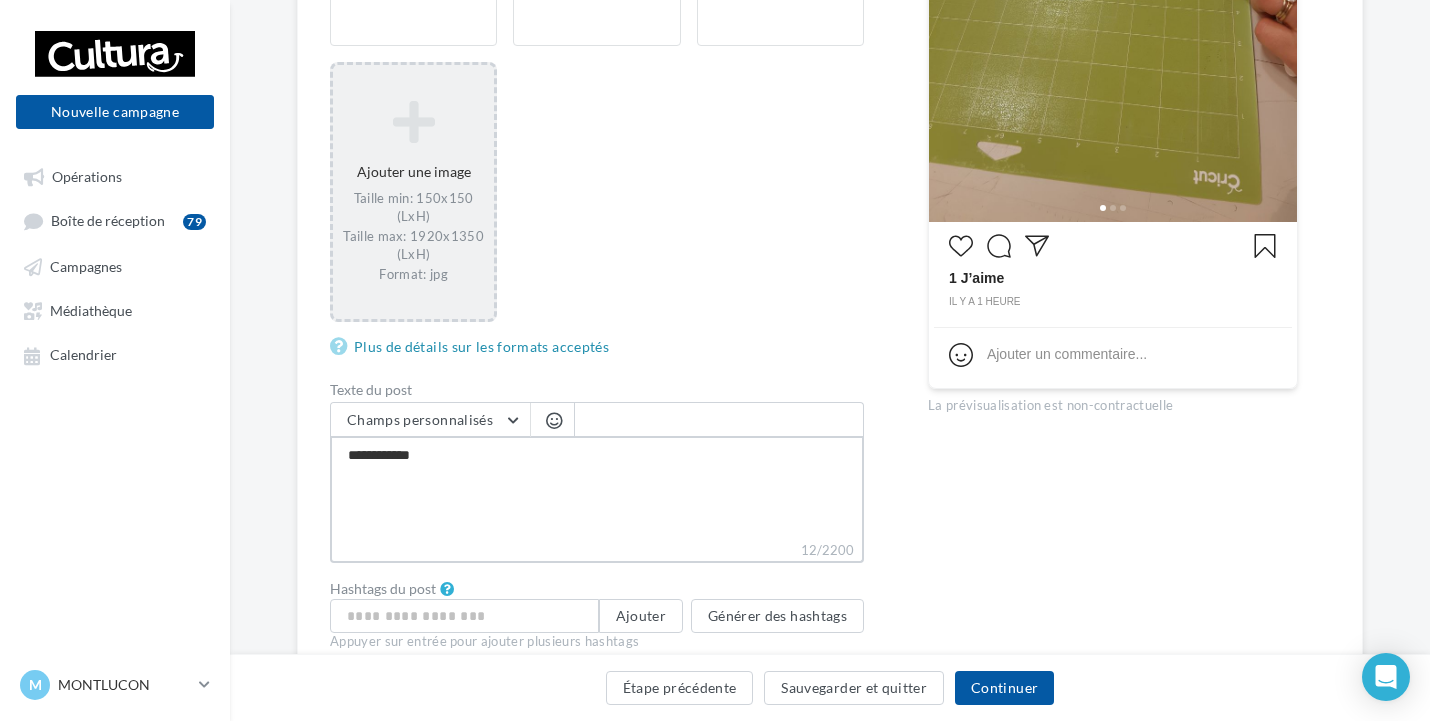 type on "**********" 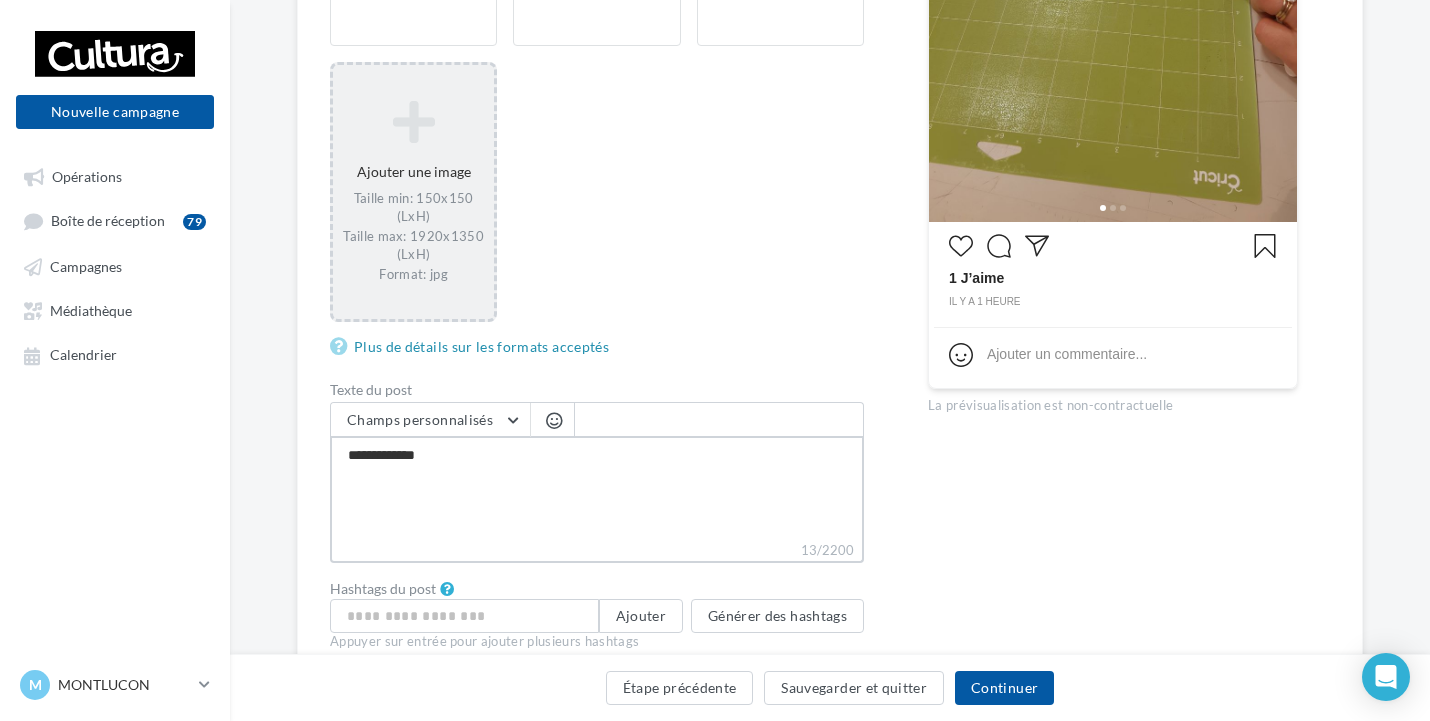 type on "**********" 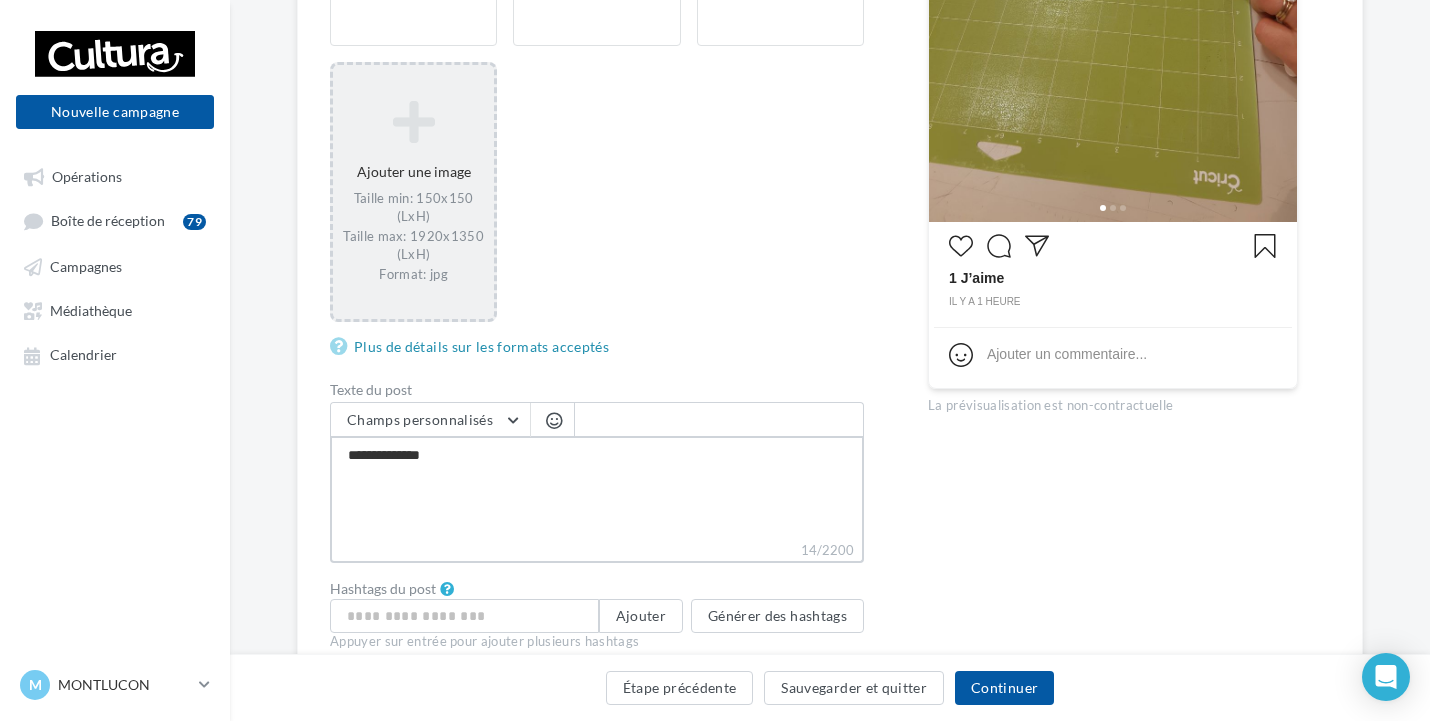 type on "**********" 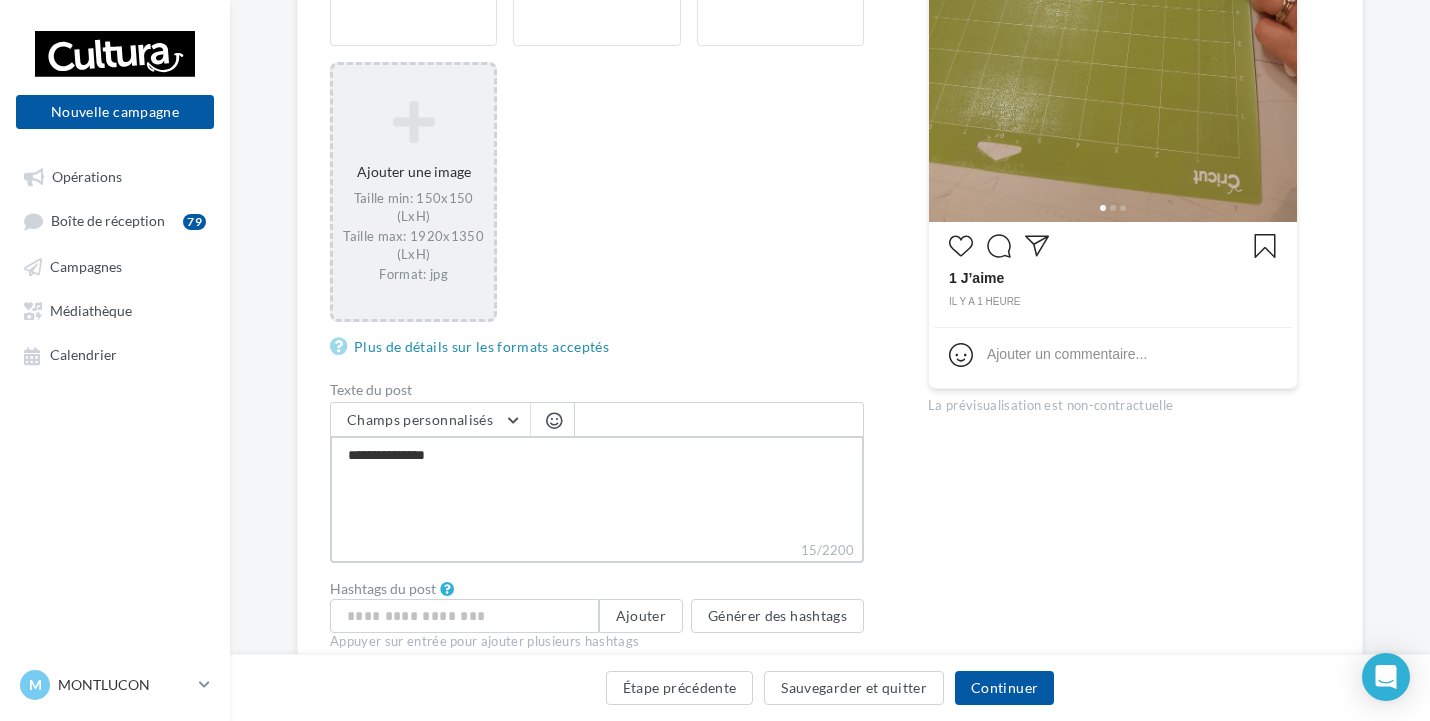 type on "**********" 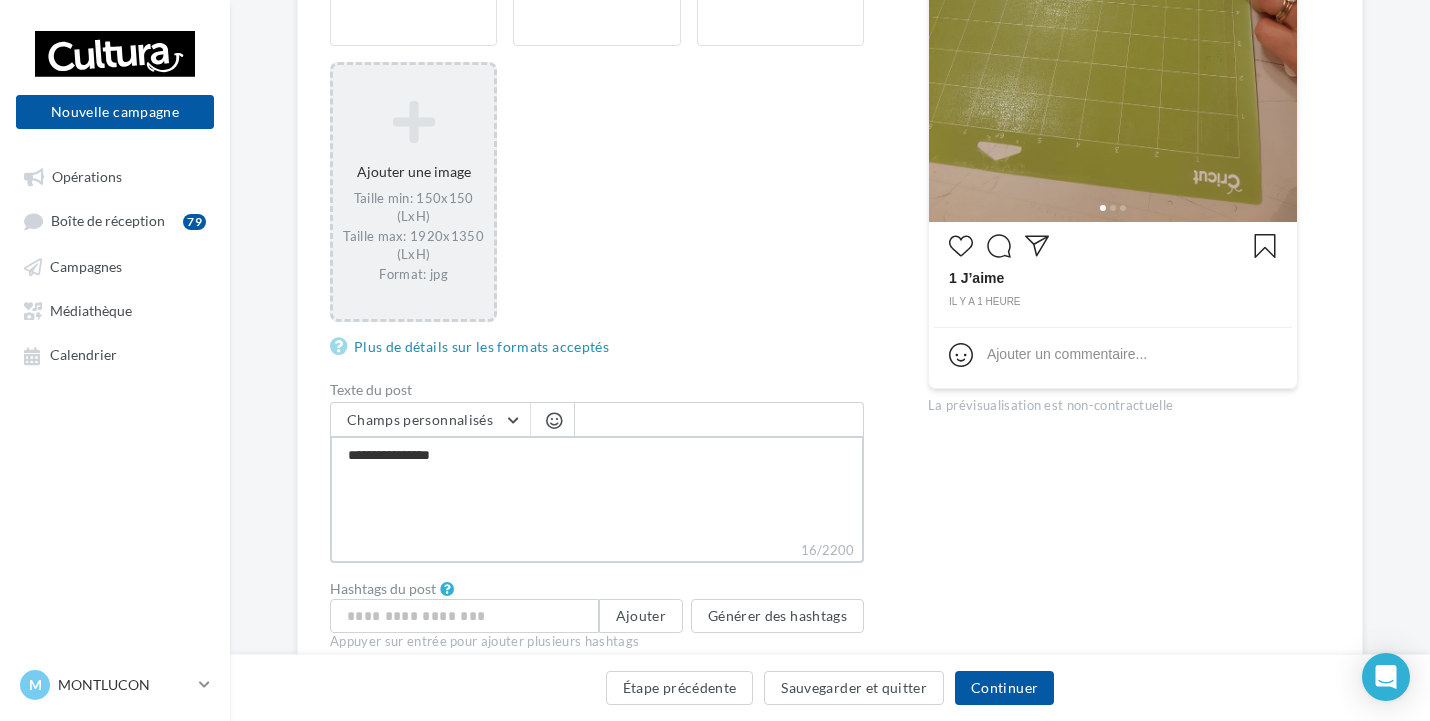 type on "**********" 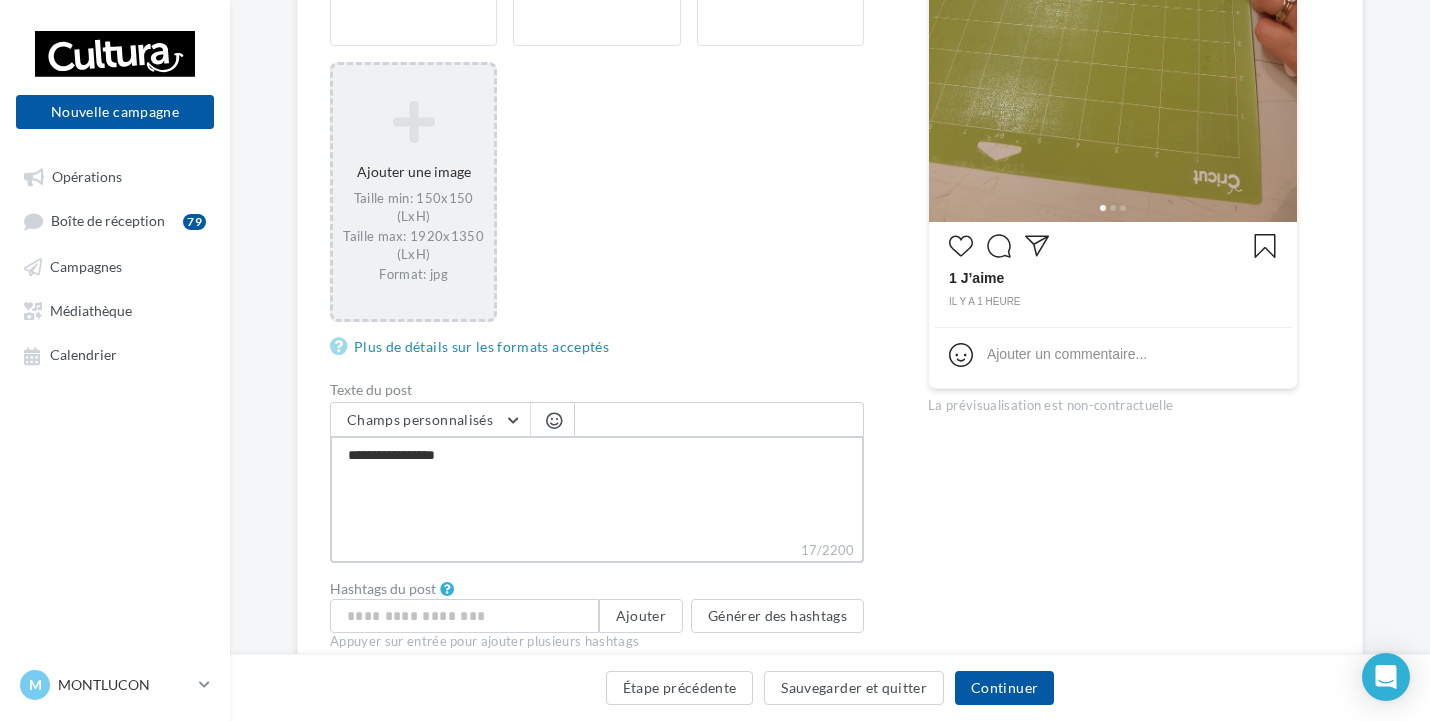 type on "**********" 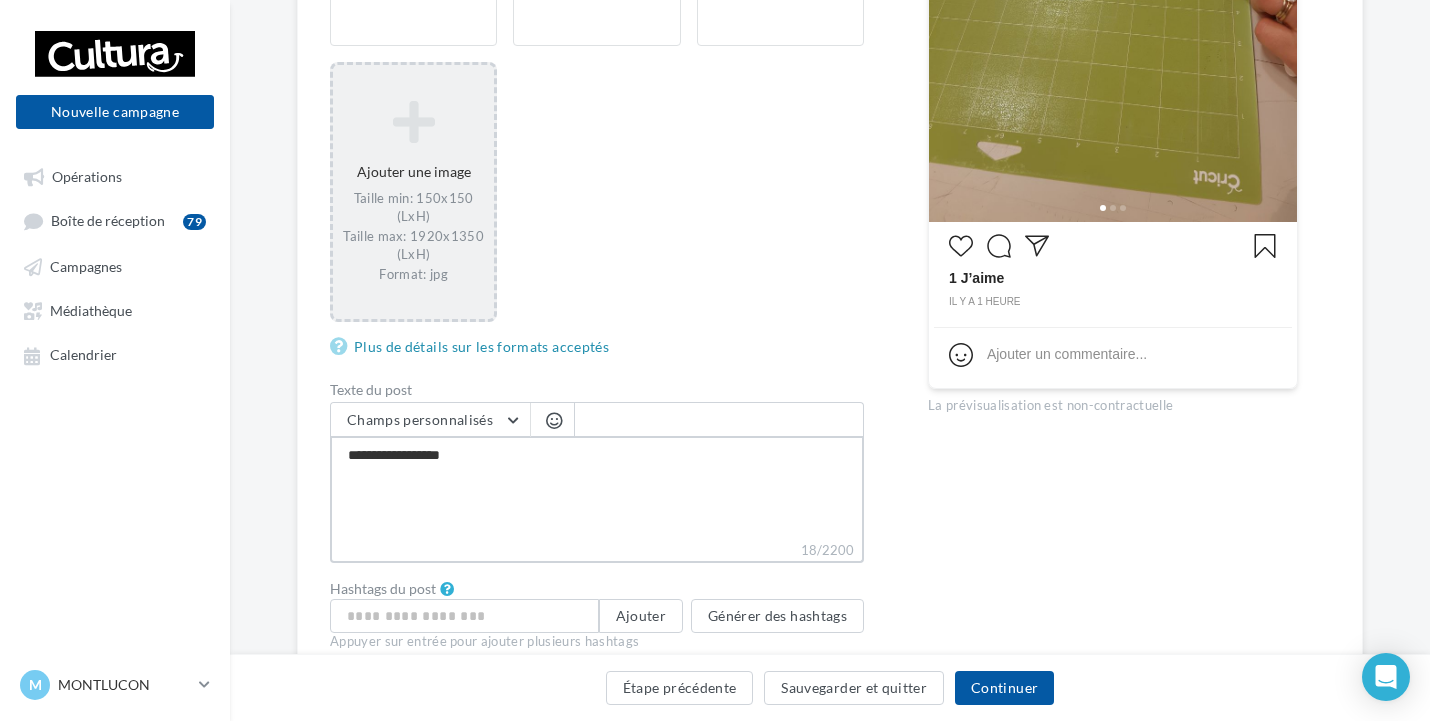 type on "**********" 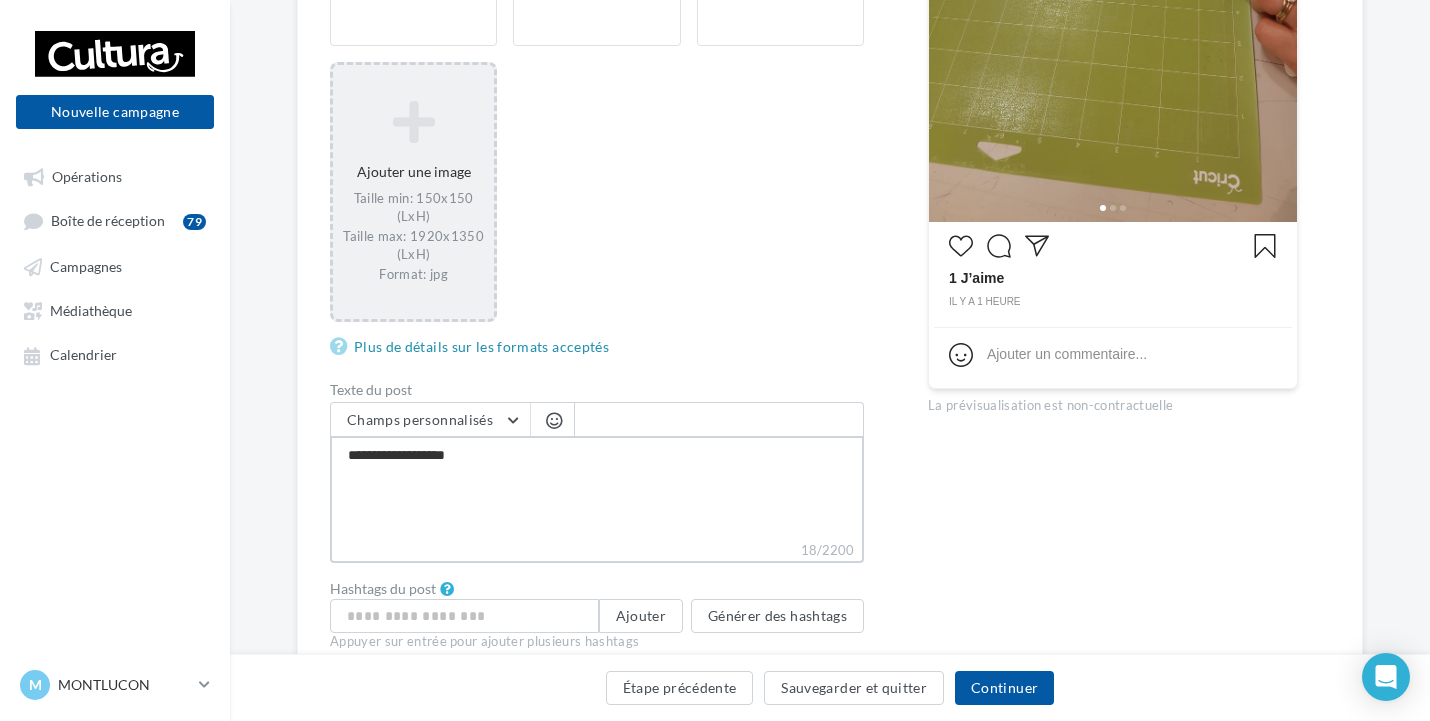 type on "**********" 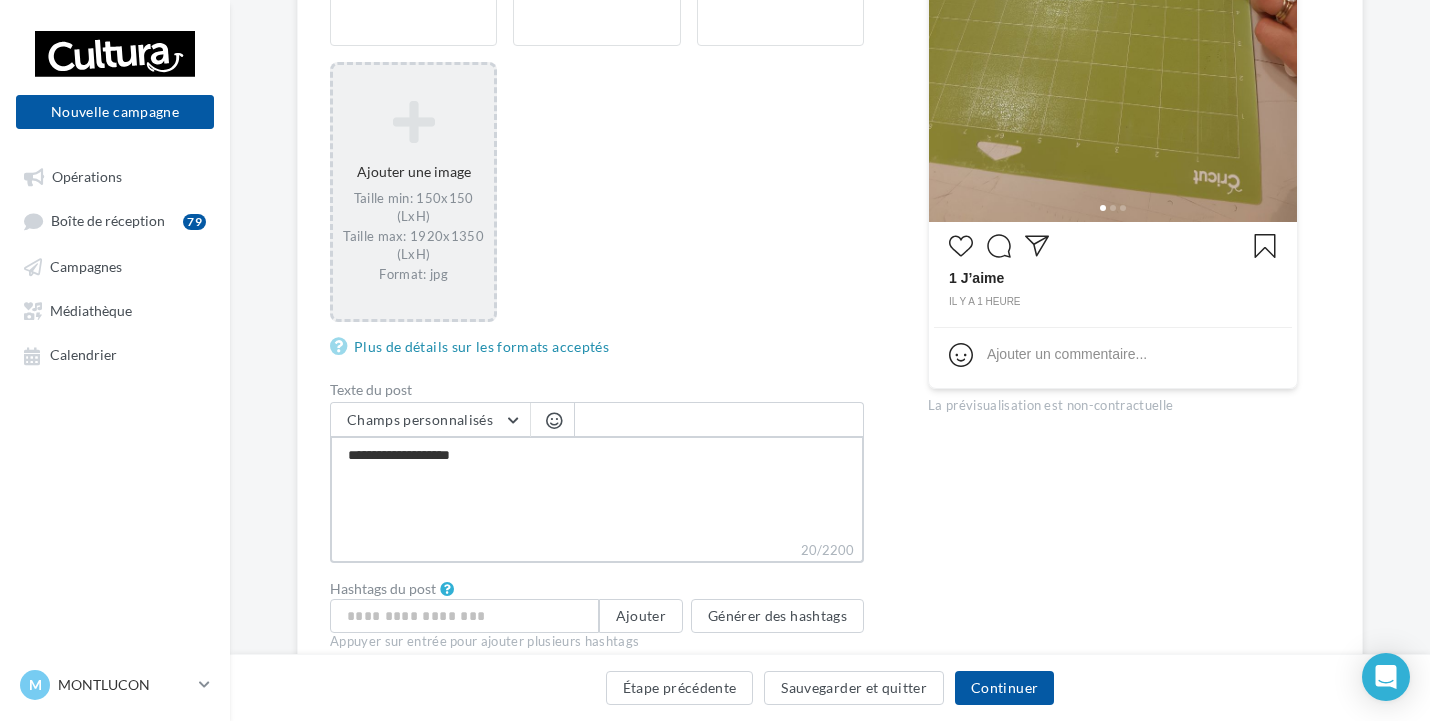 type on "**********" 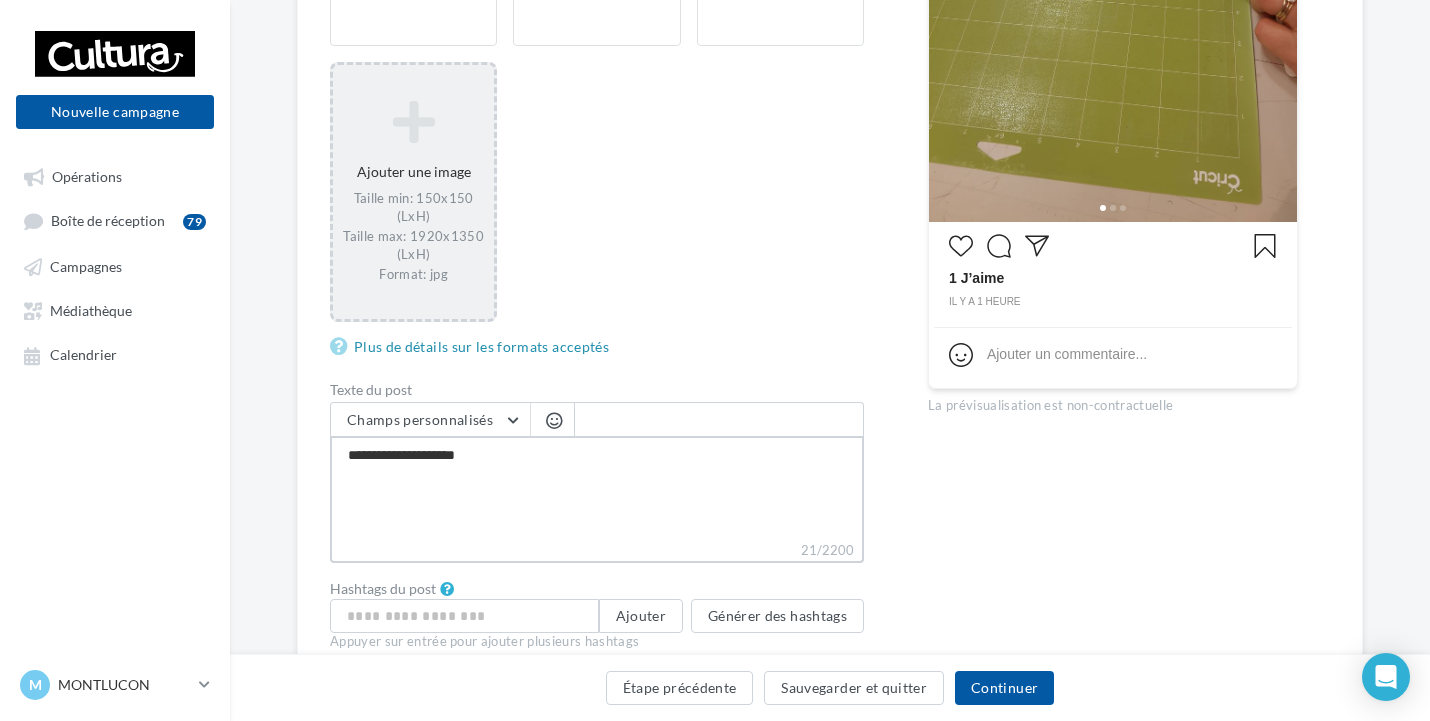 type on "**********" 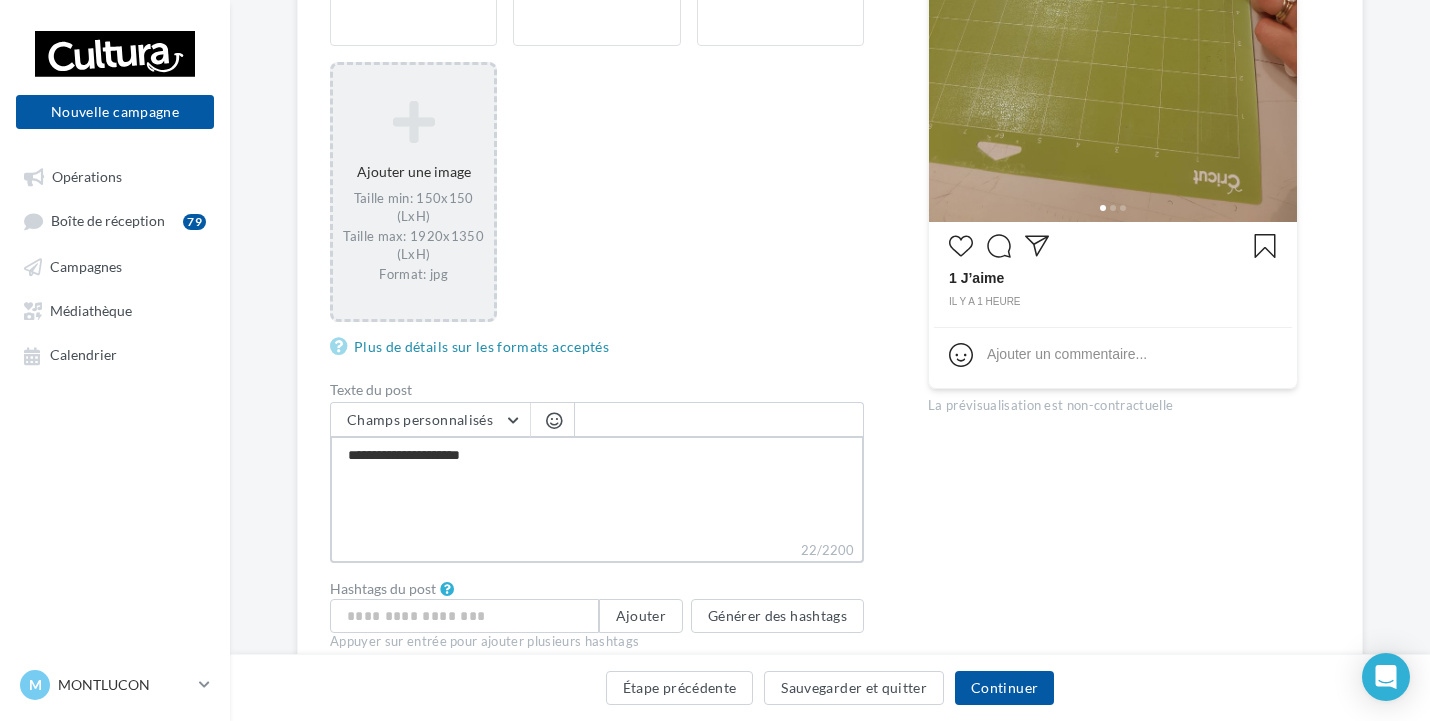 type on "**********" 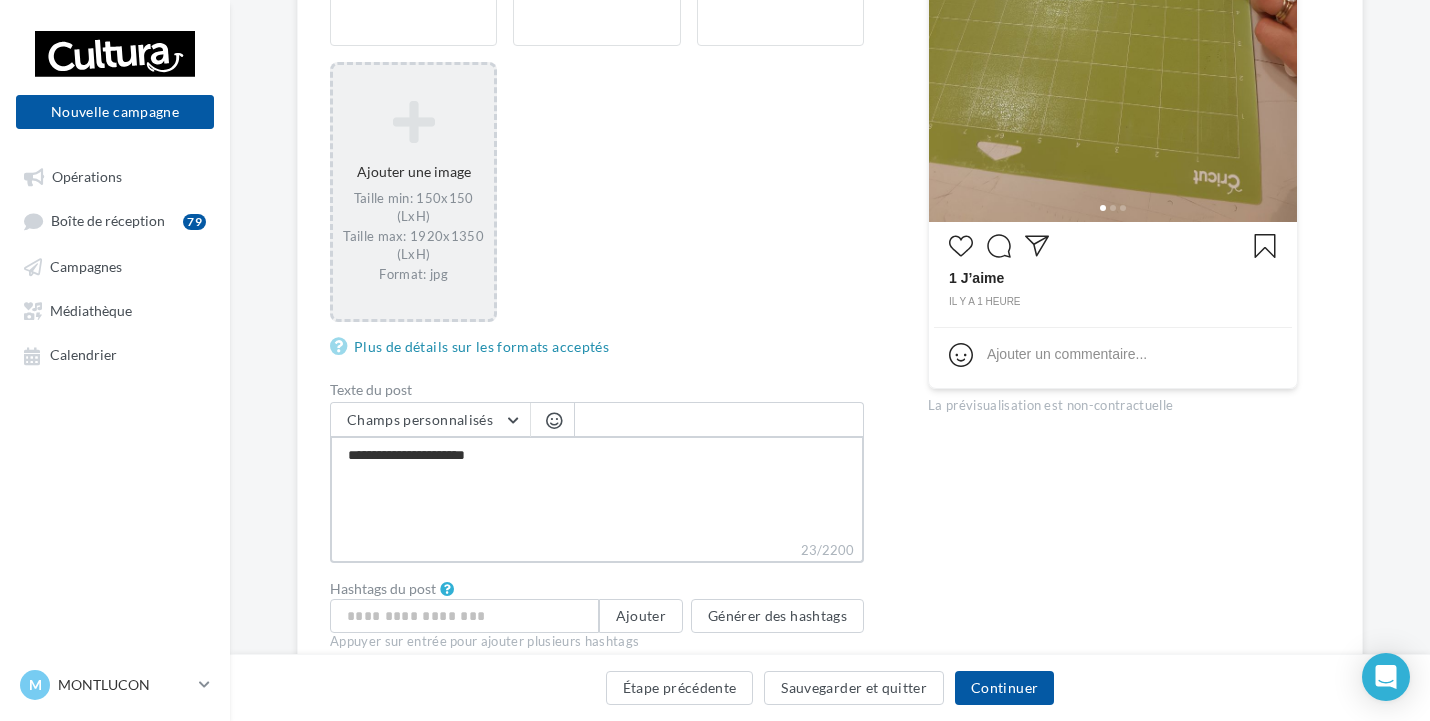 type on "**********" 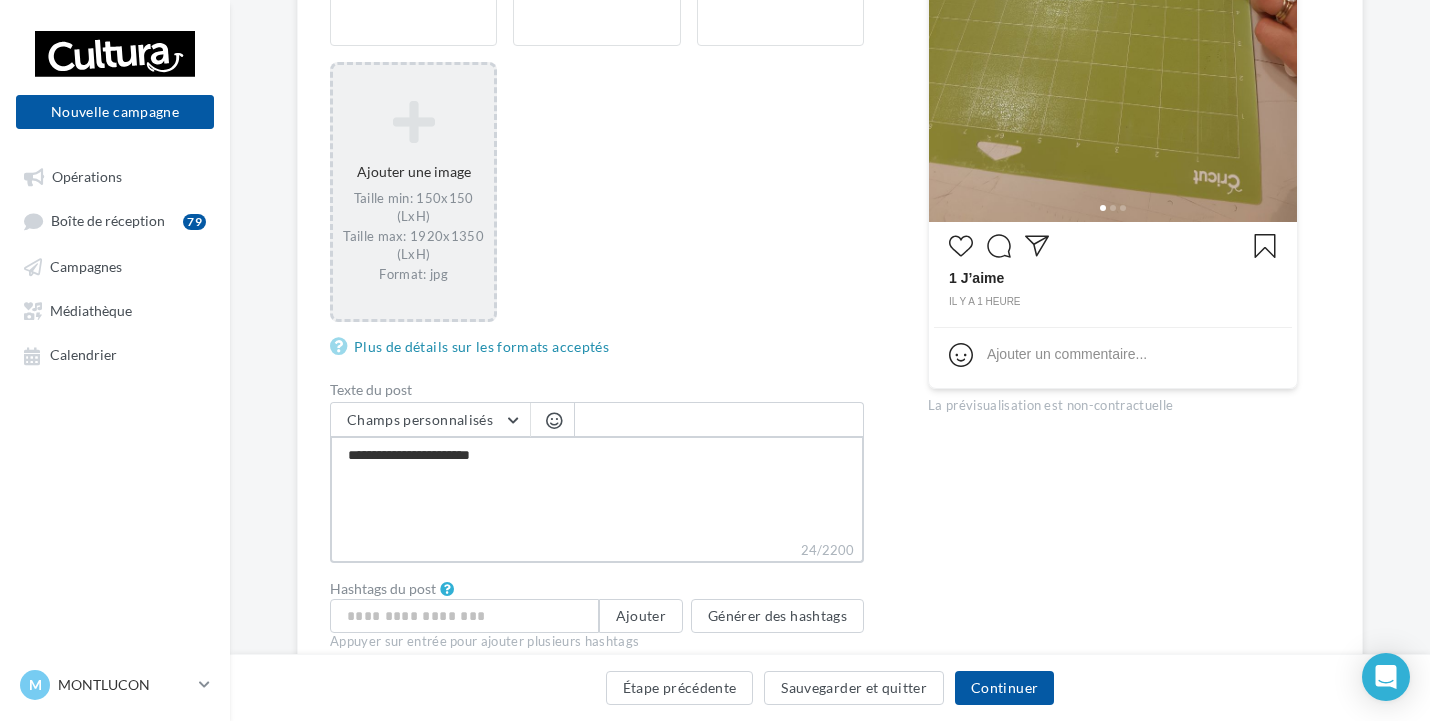 type on "**********" 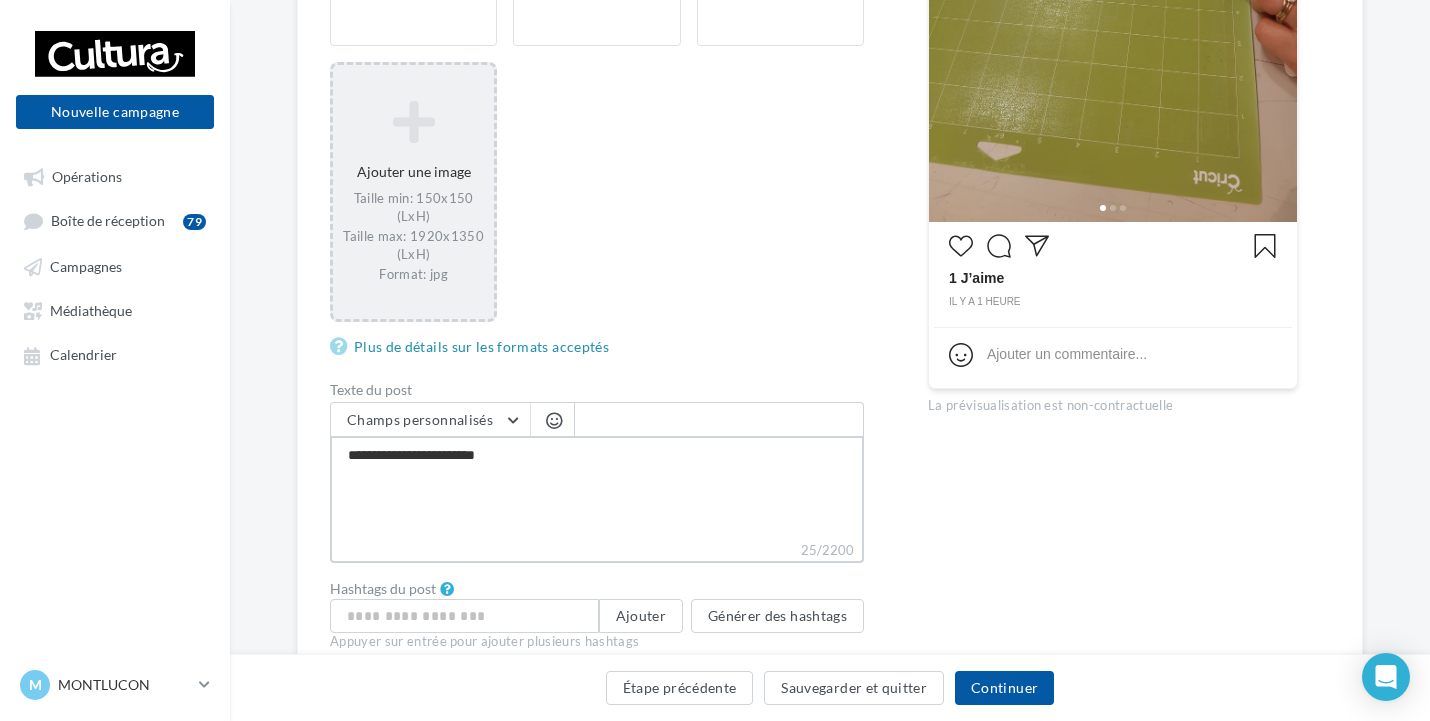 type on "**********" 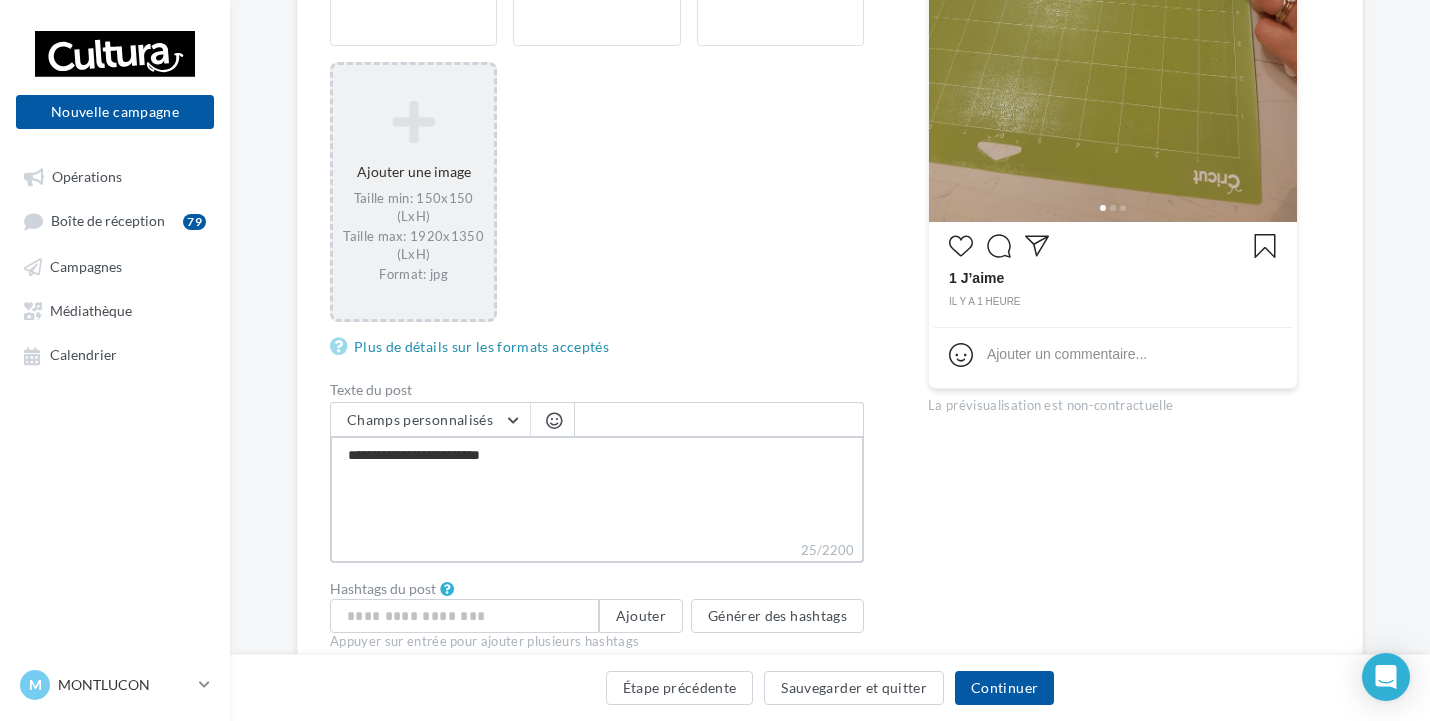 type on "**********" 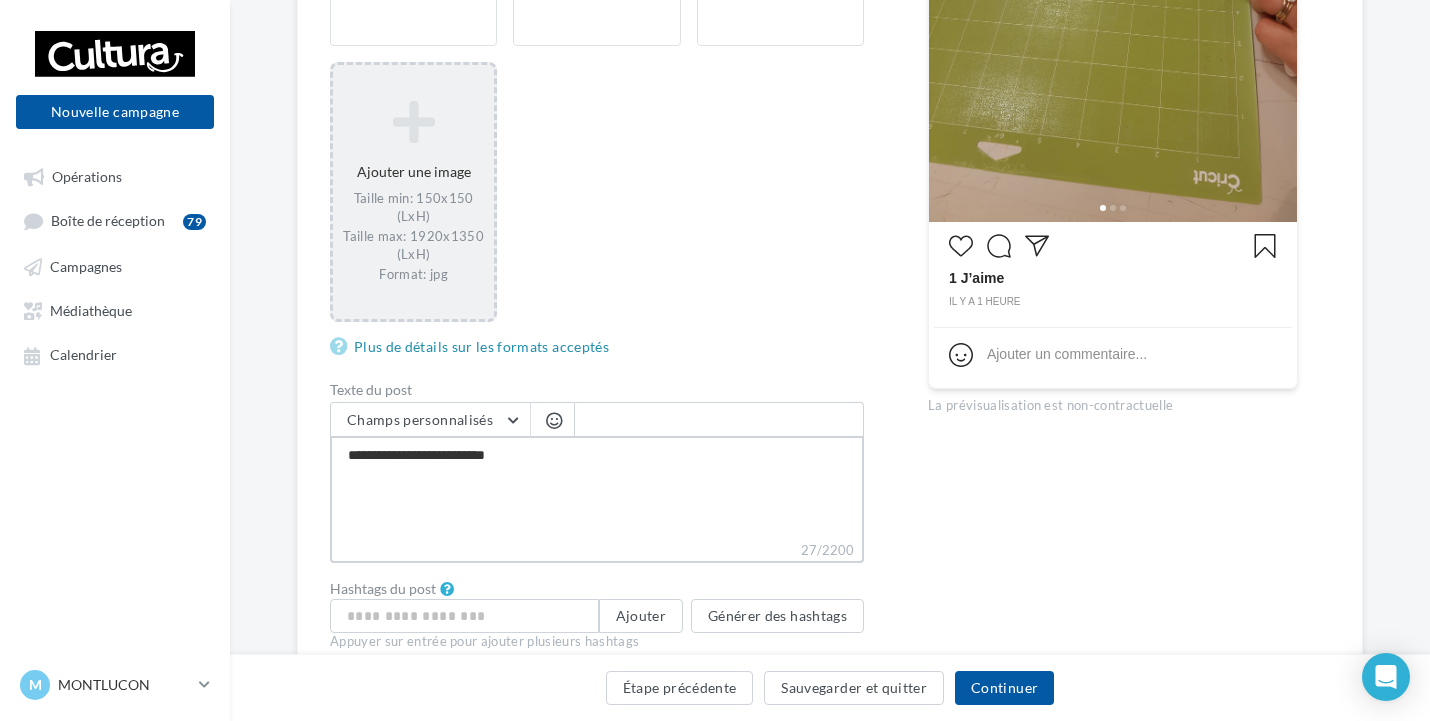 type on "**********" 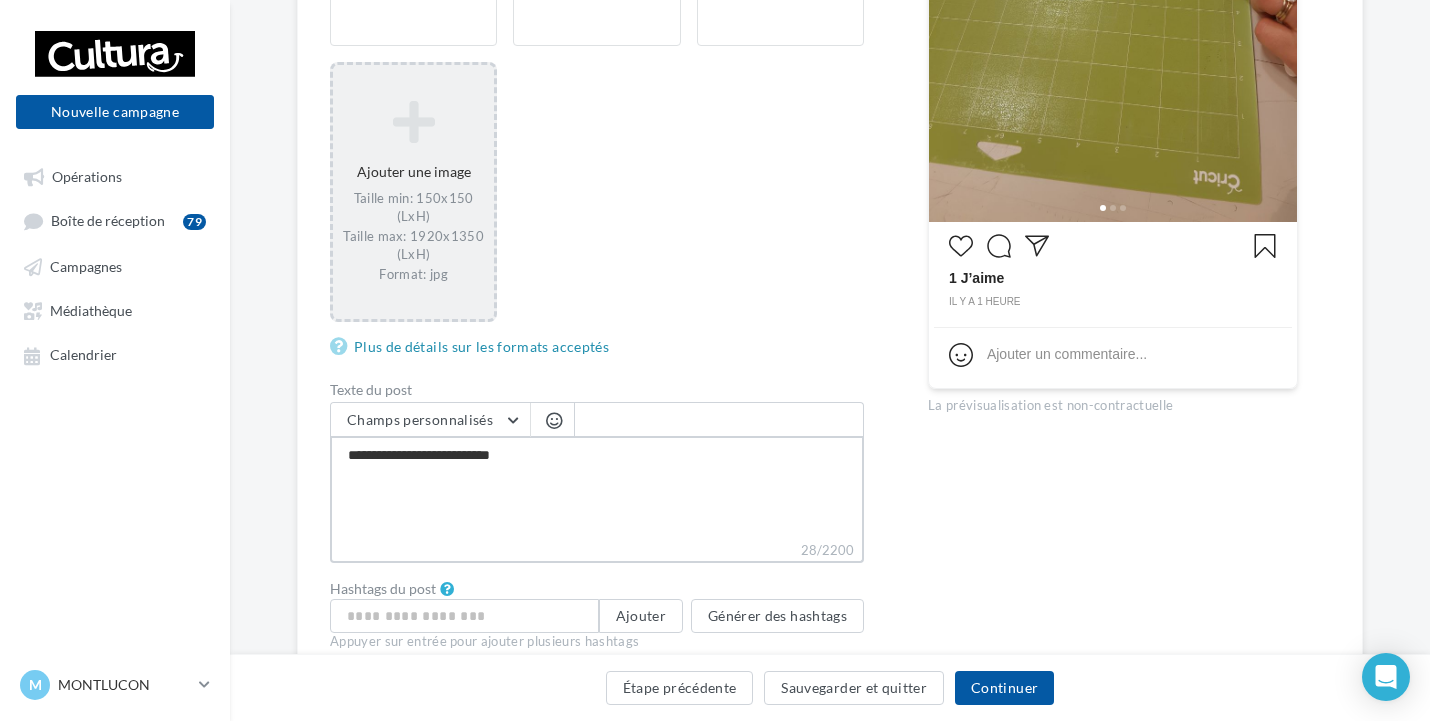type on "**********" 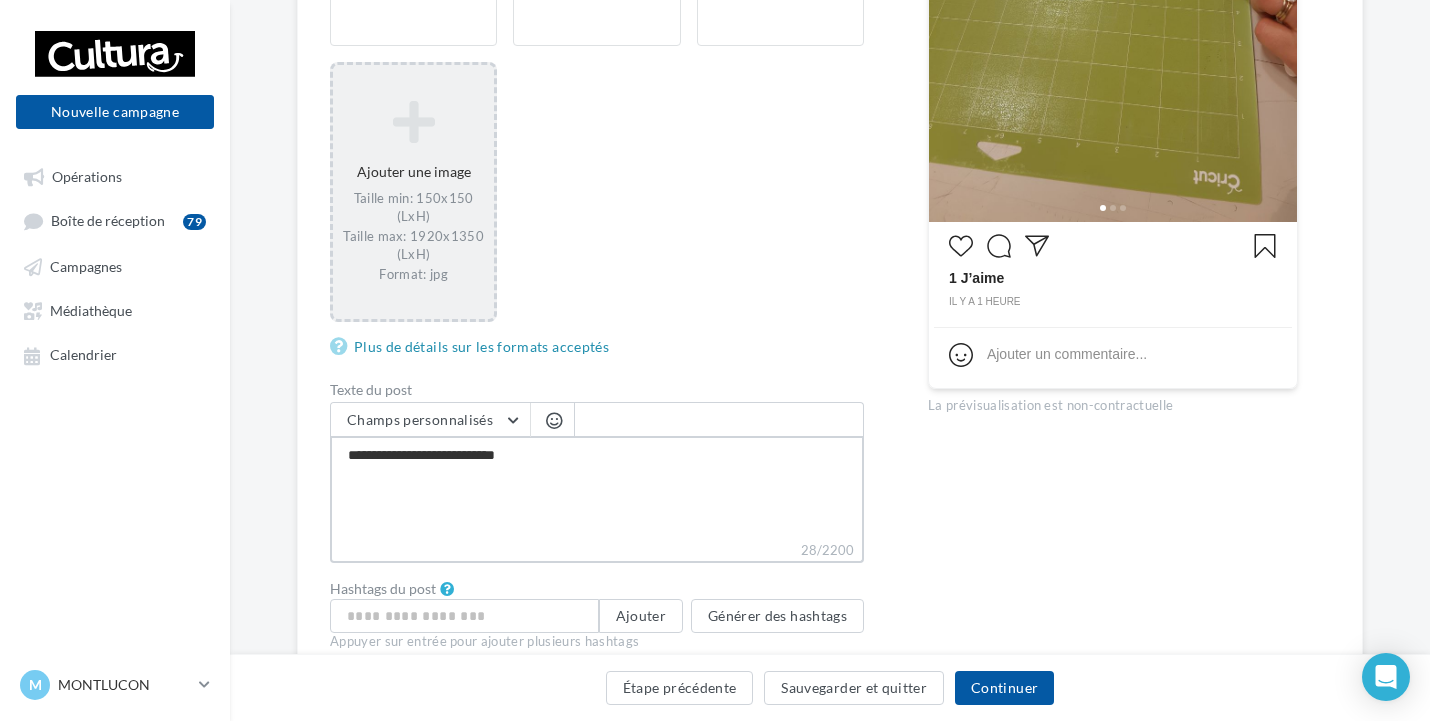 type on "**********" 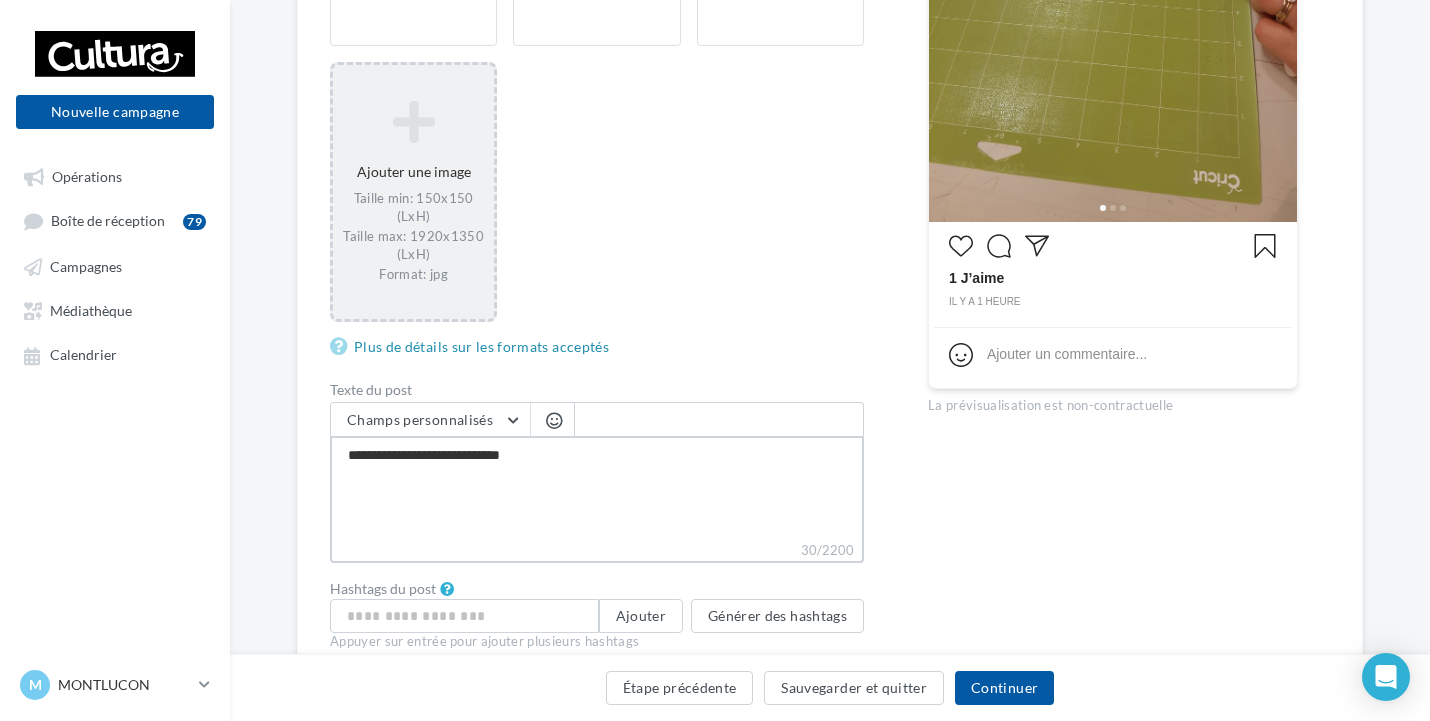 type on "**********" 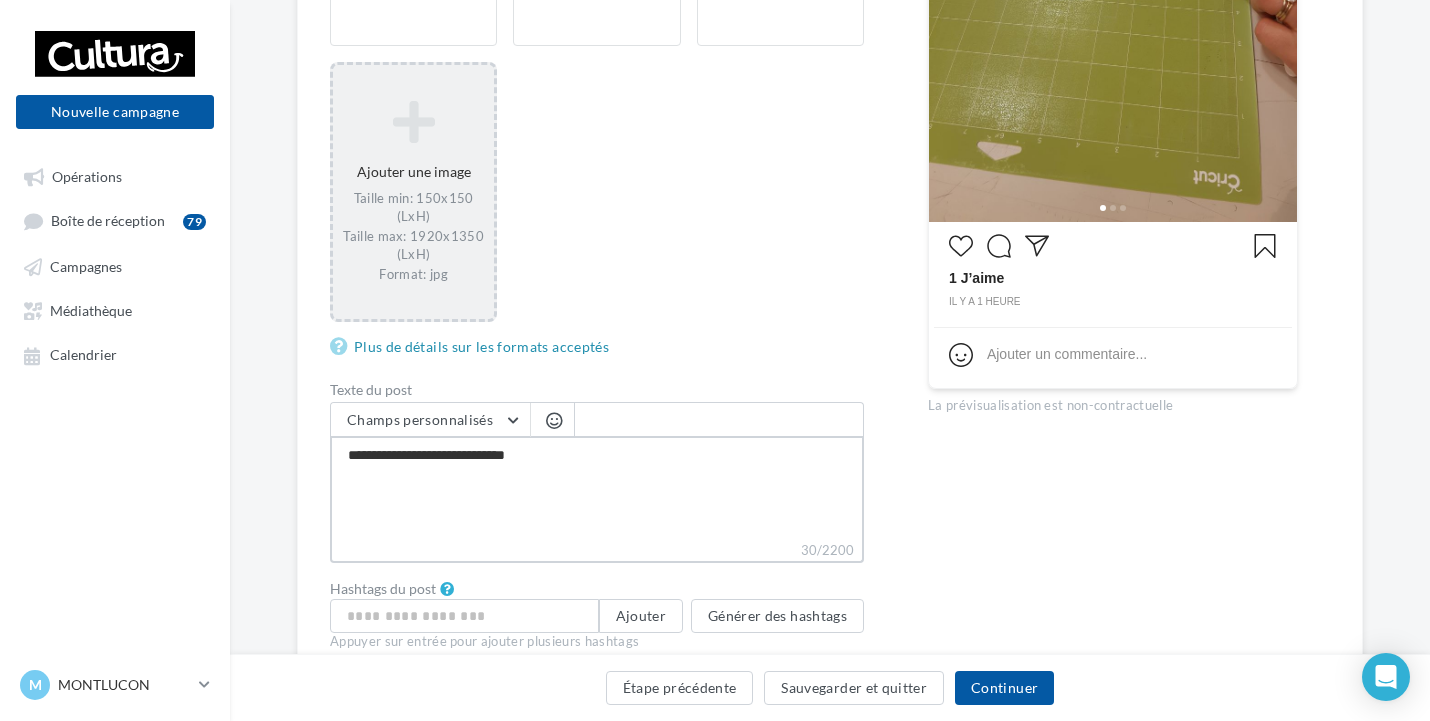 type on "**********" 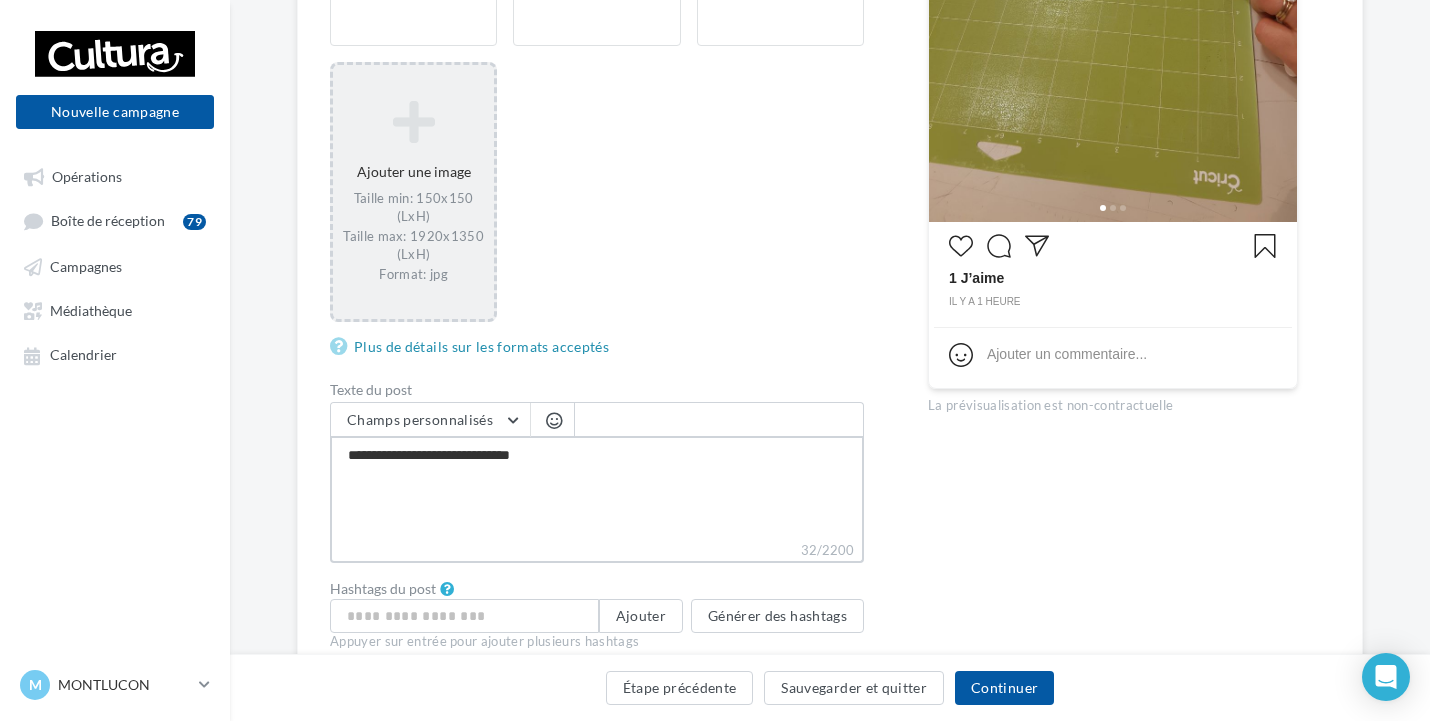 type on "**********" 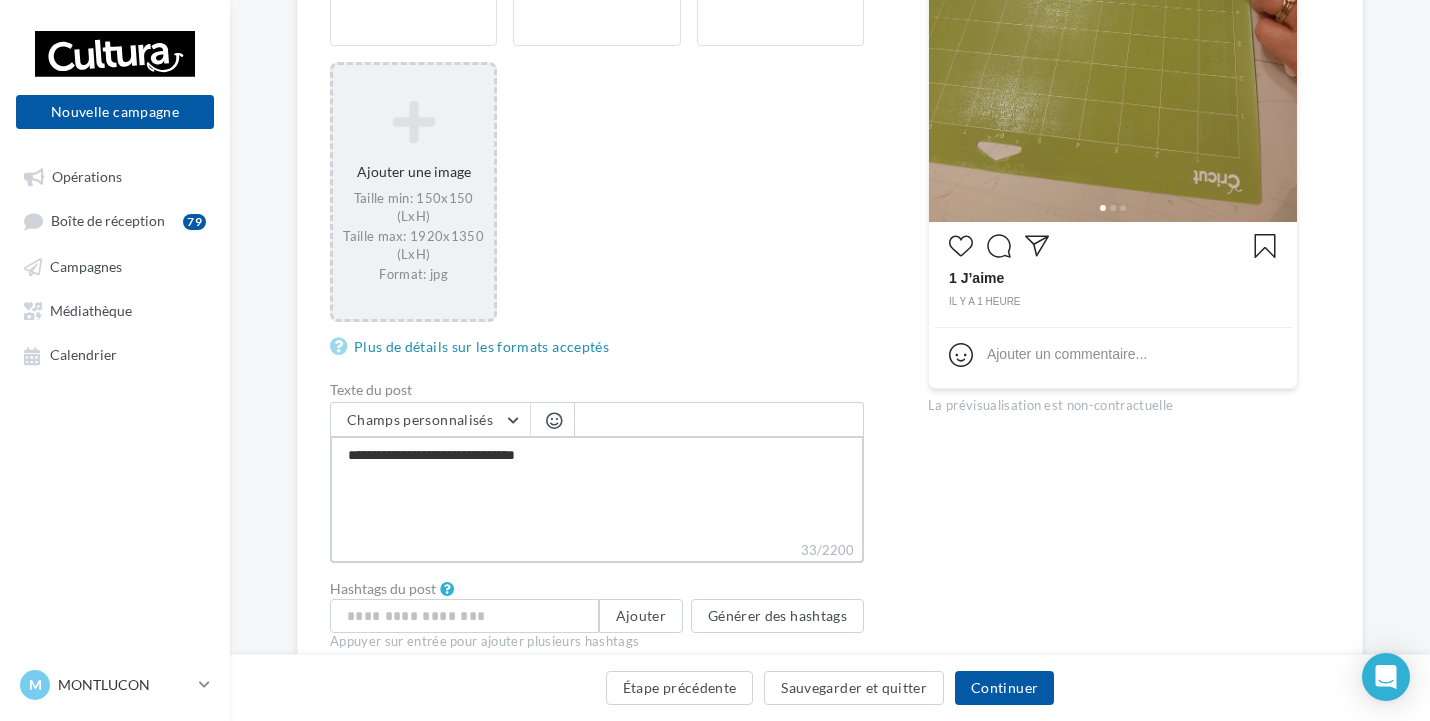 type on "**********" 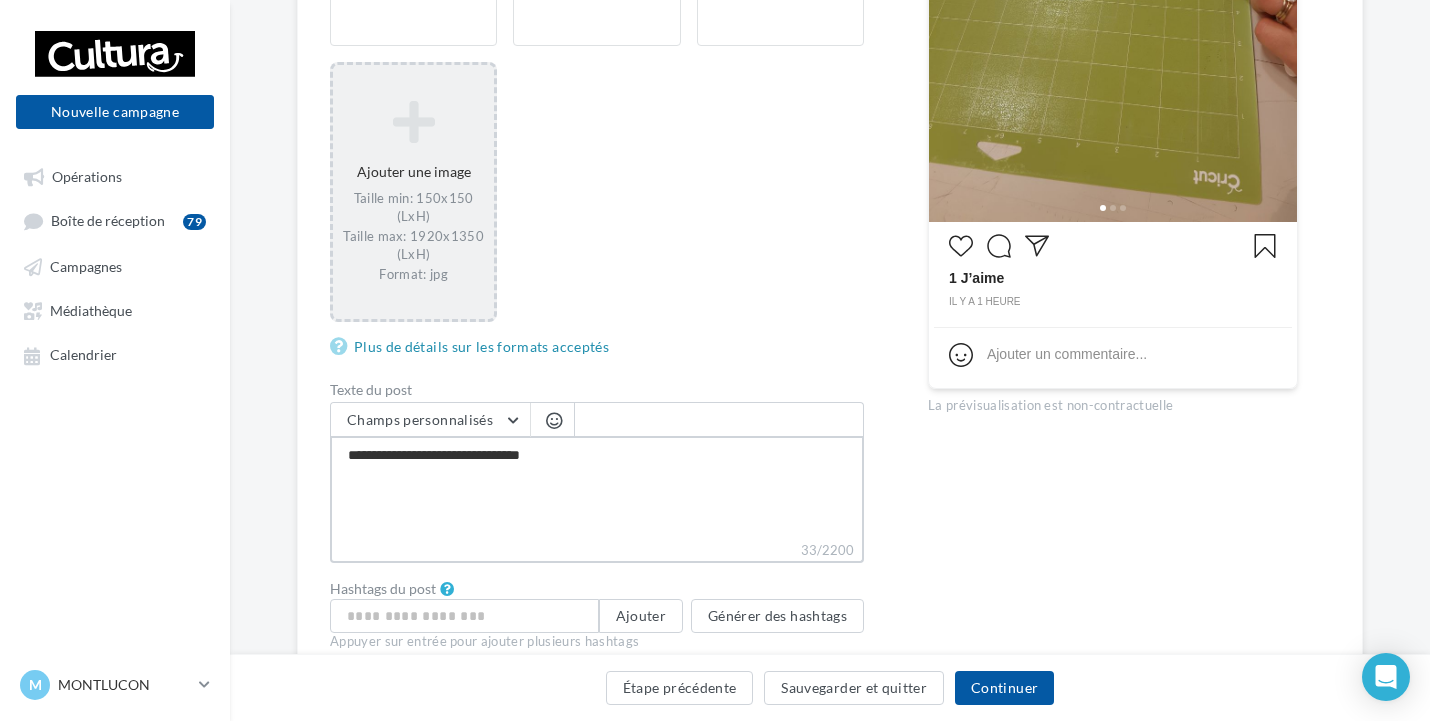 type on "**********" 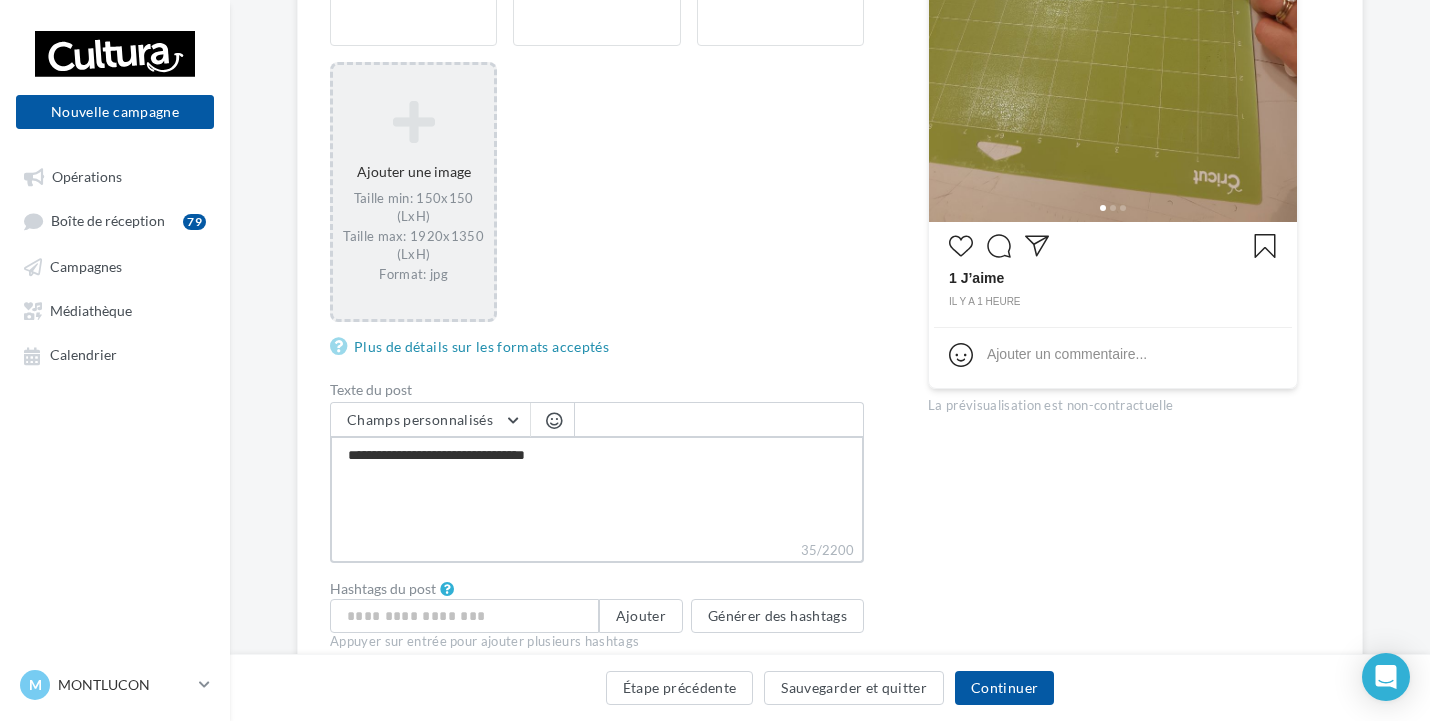 type on "**********" 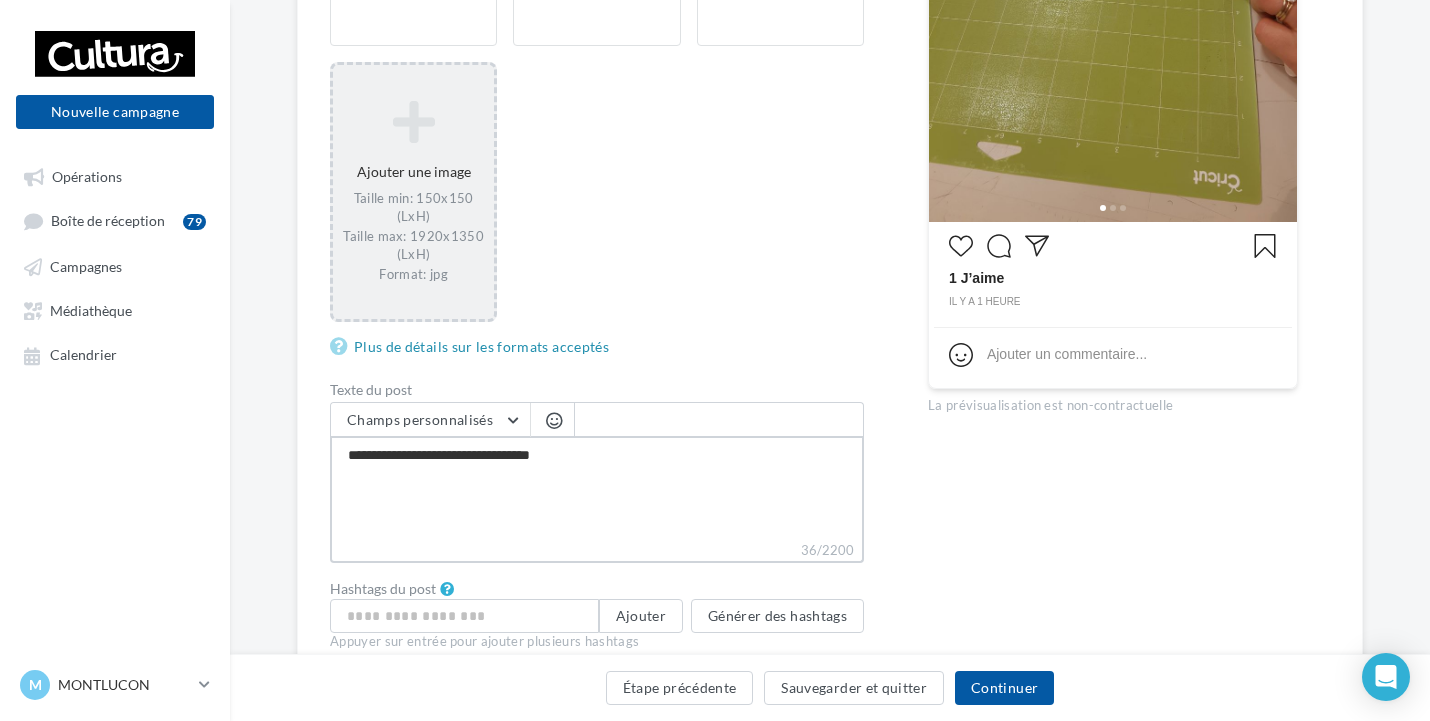 type on "**********" 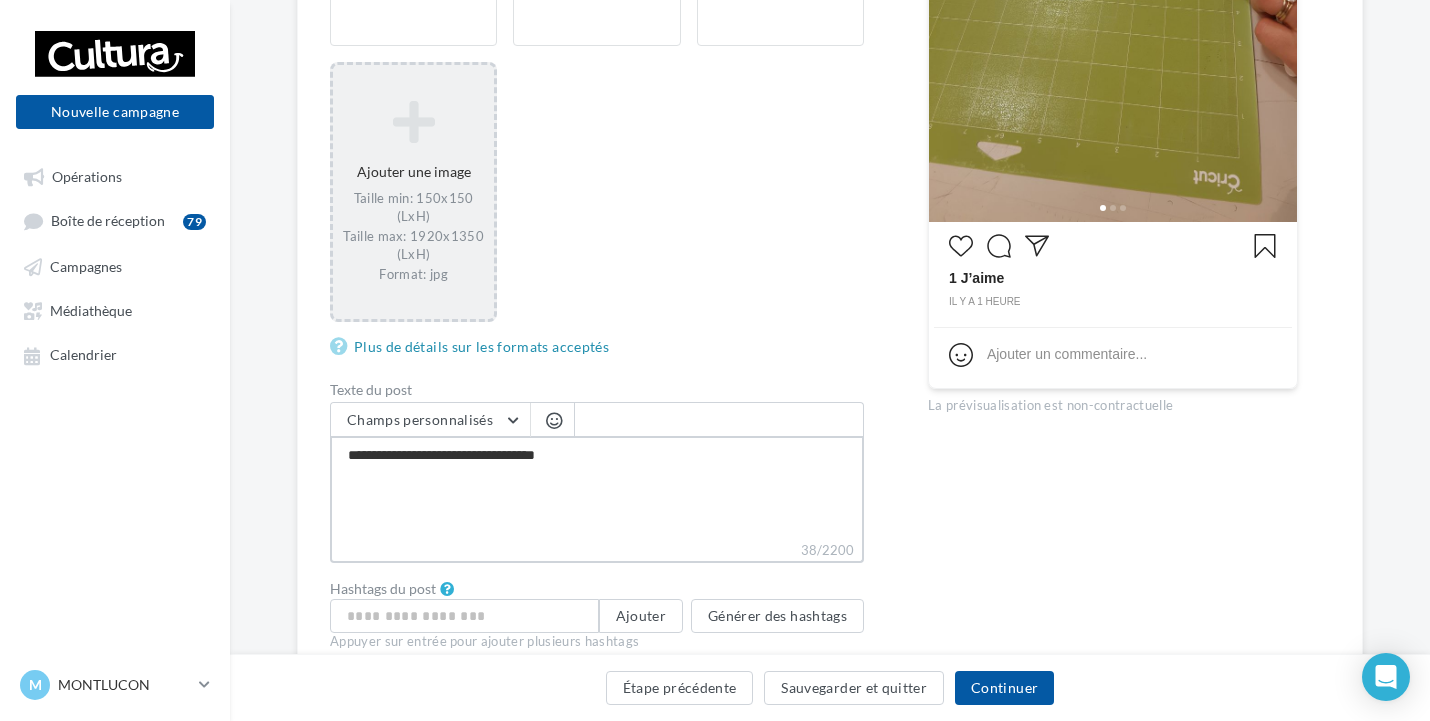type on "**********" 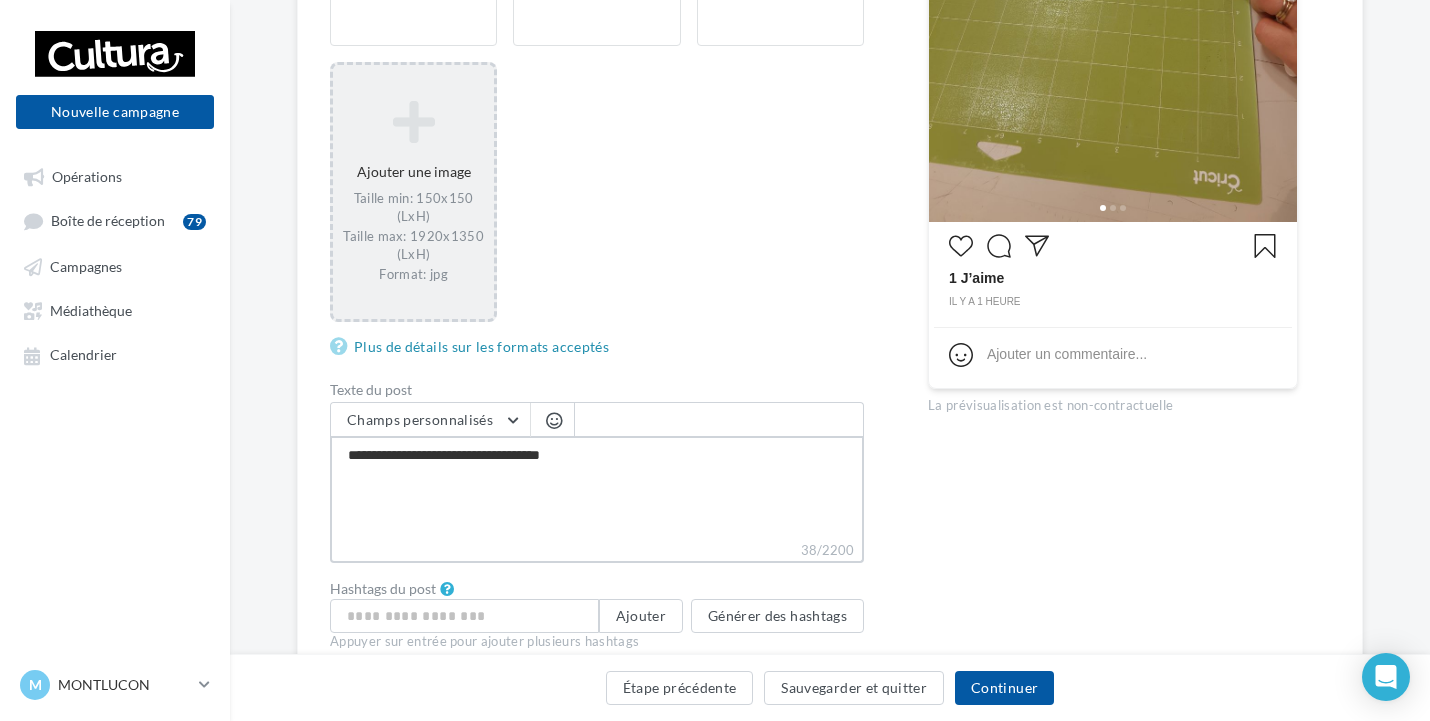 type on "**********" 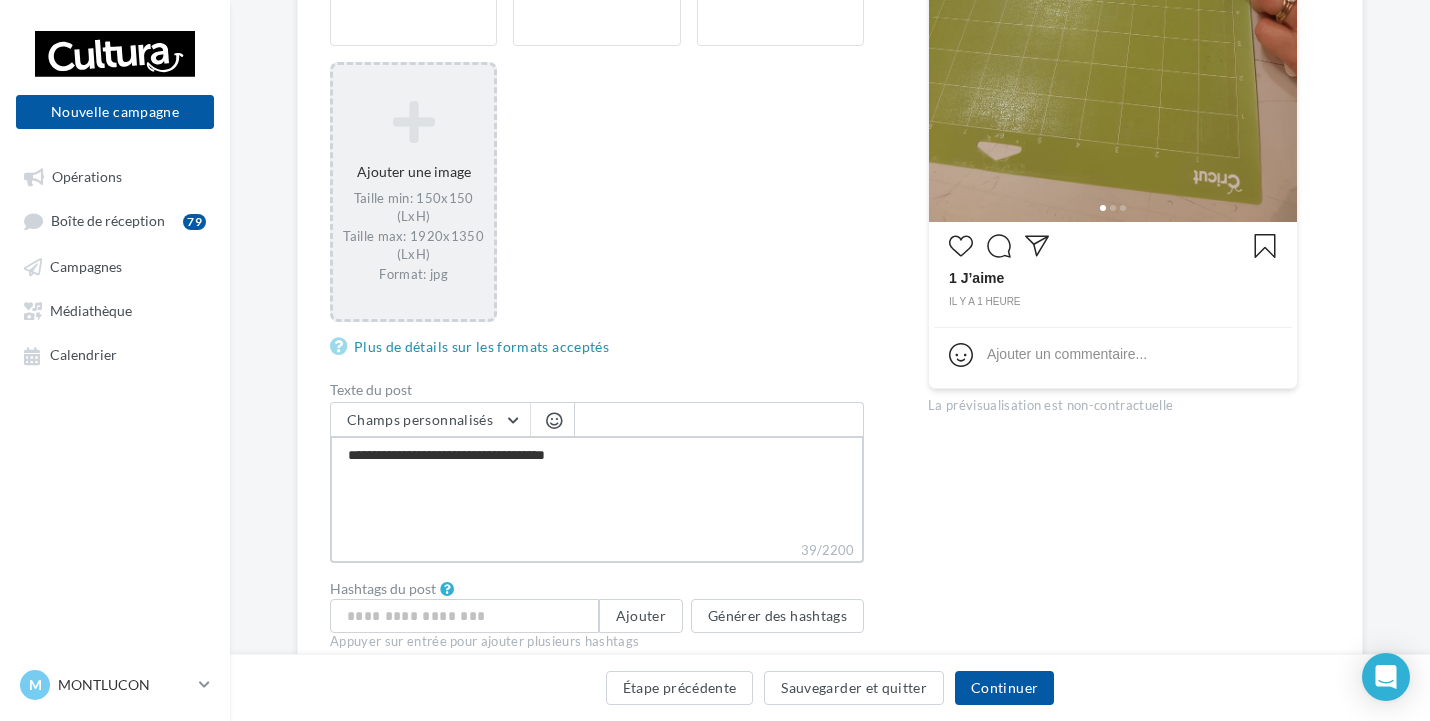 type on "**********" 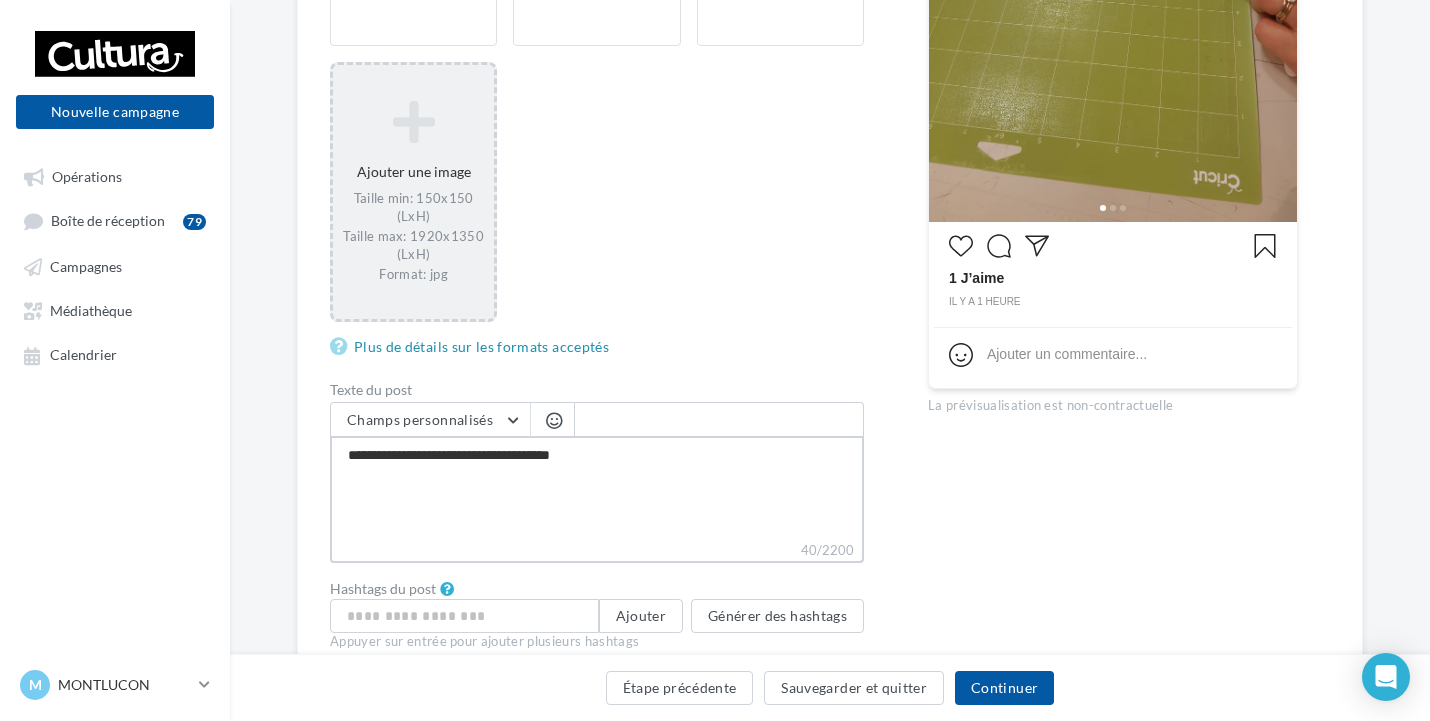 type on "**********" 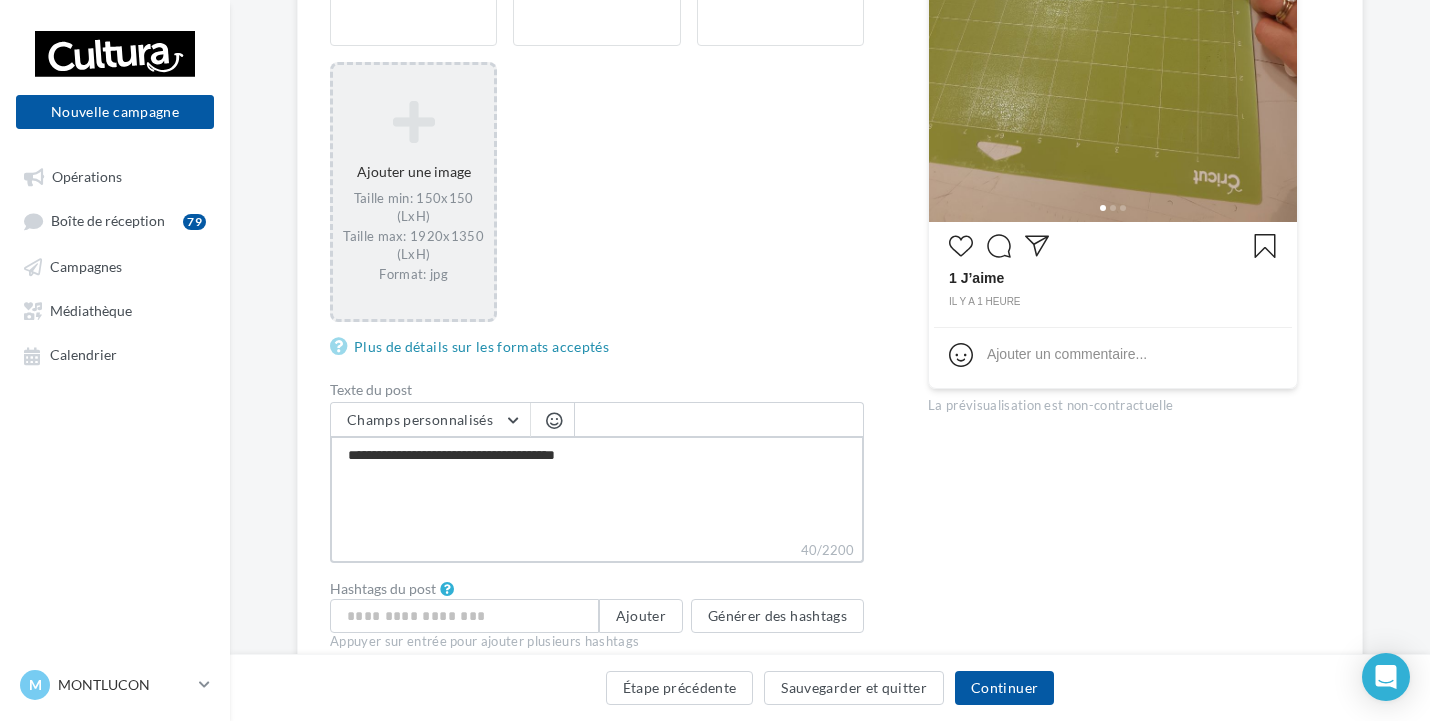 type on "**********" 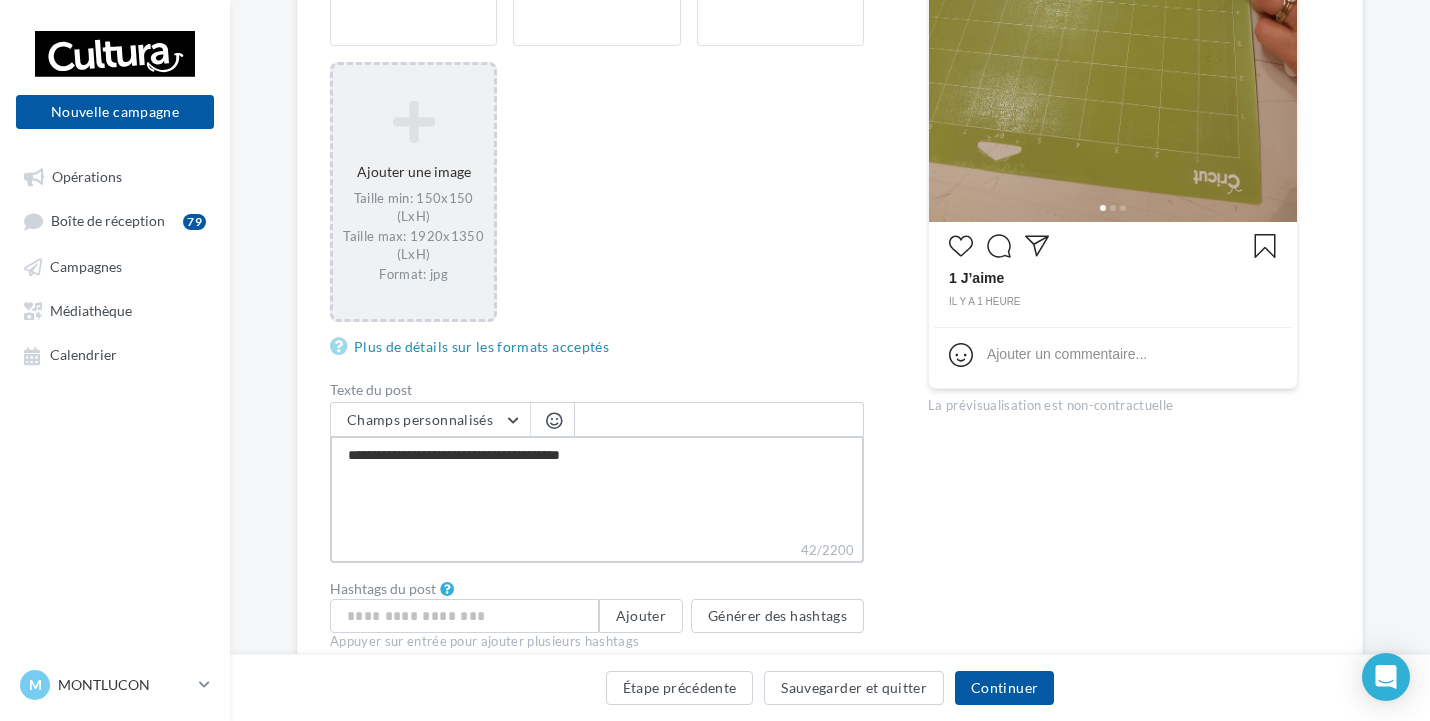 type on "**********" 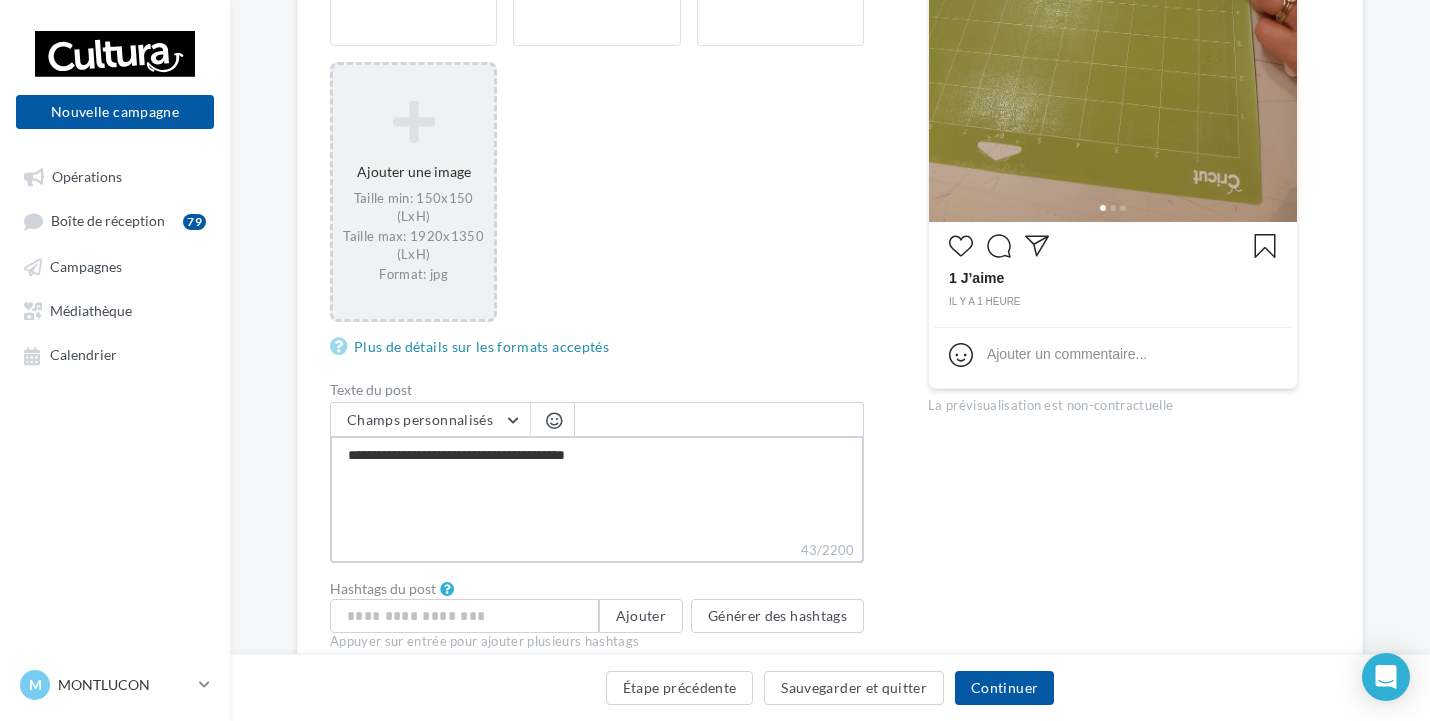 type on "**********" 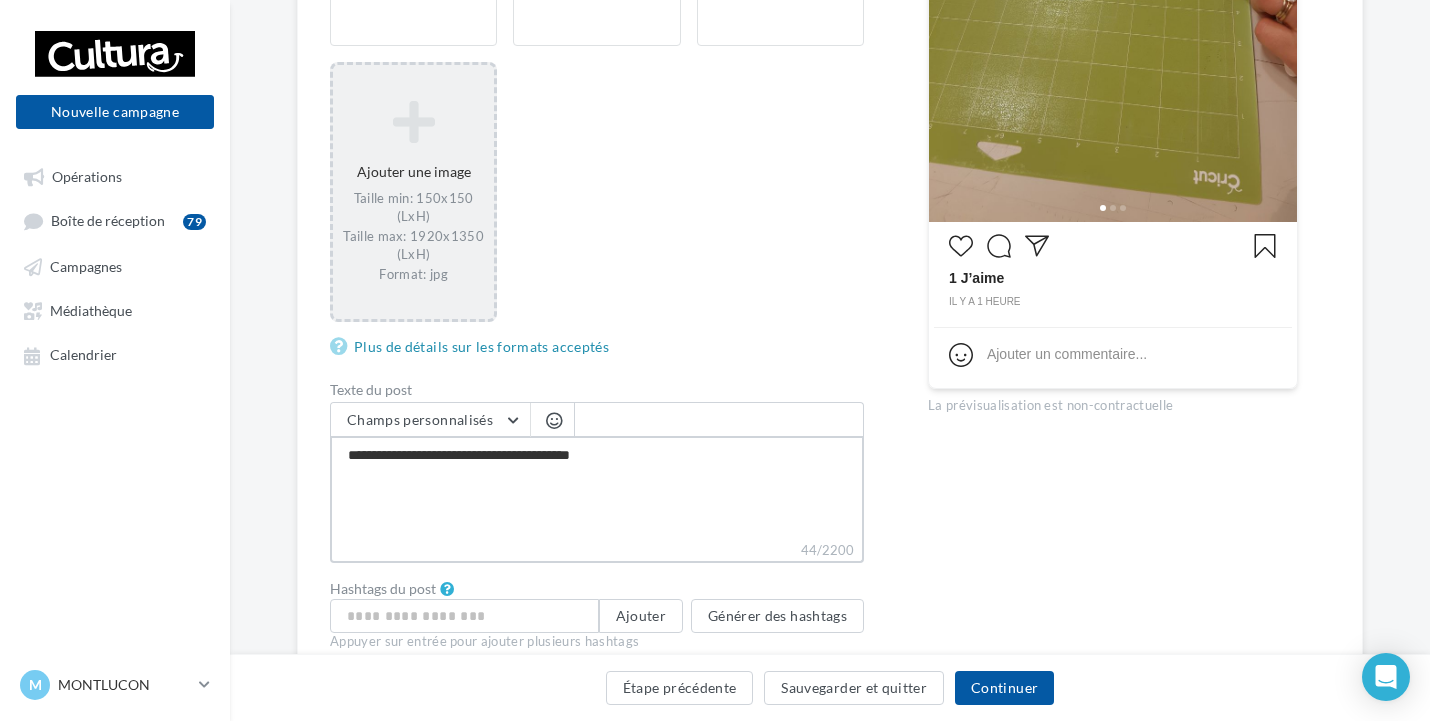 type on "**********" 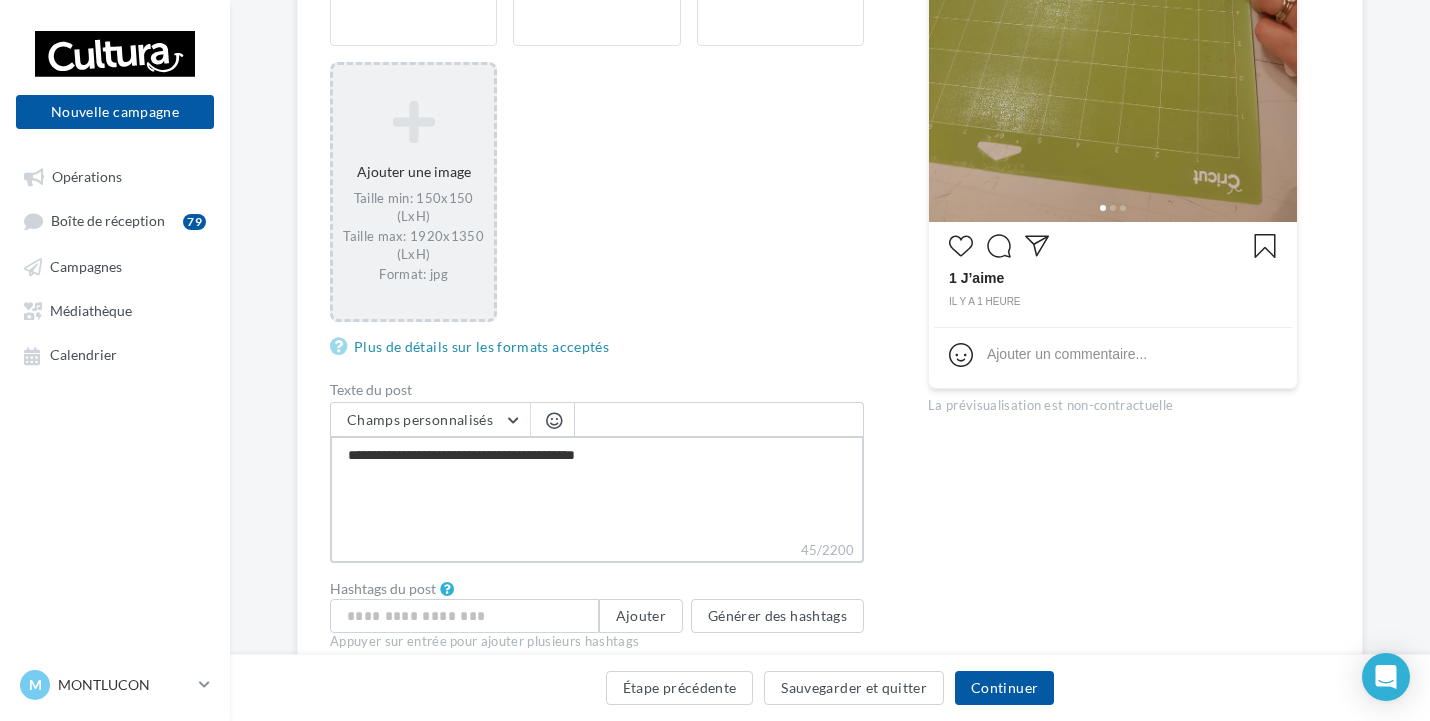 type on "**********" 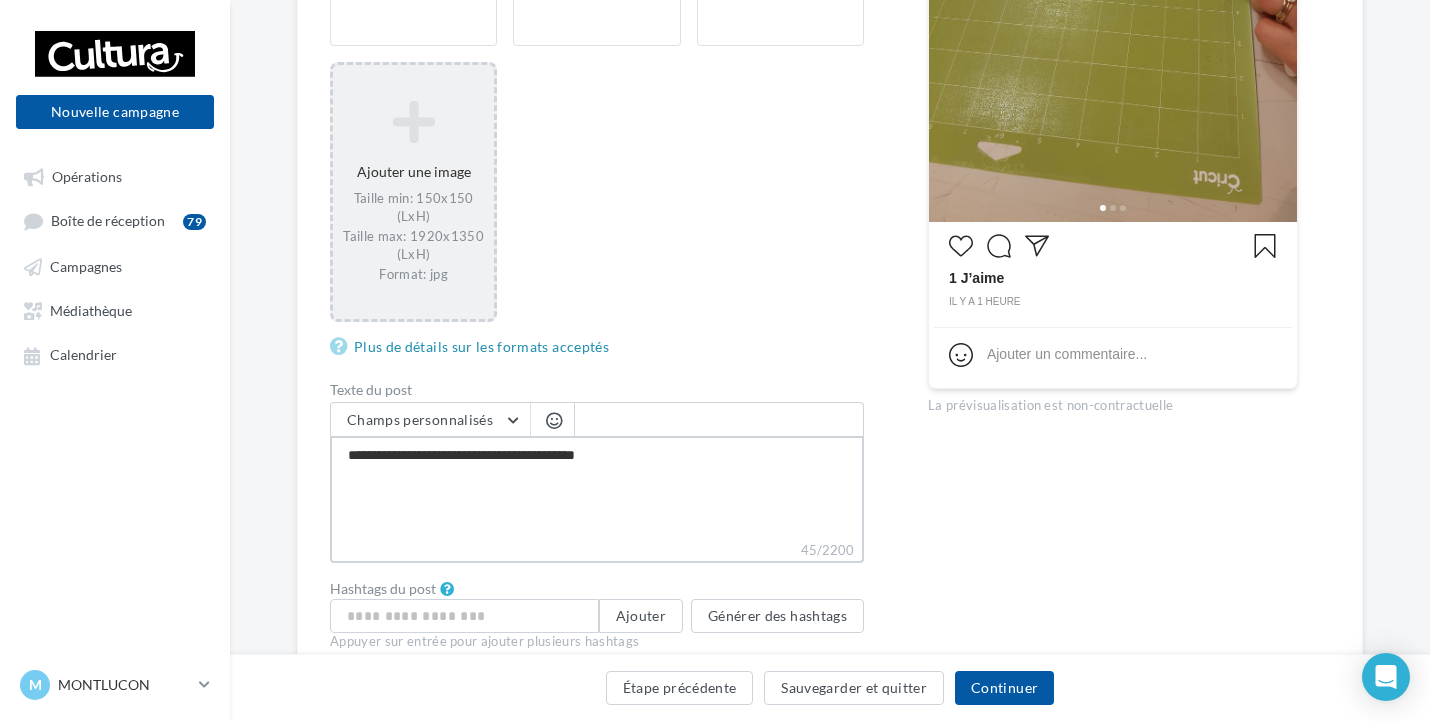 type on "**********" 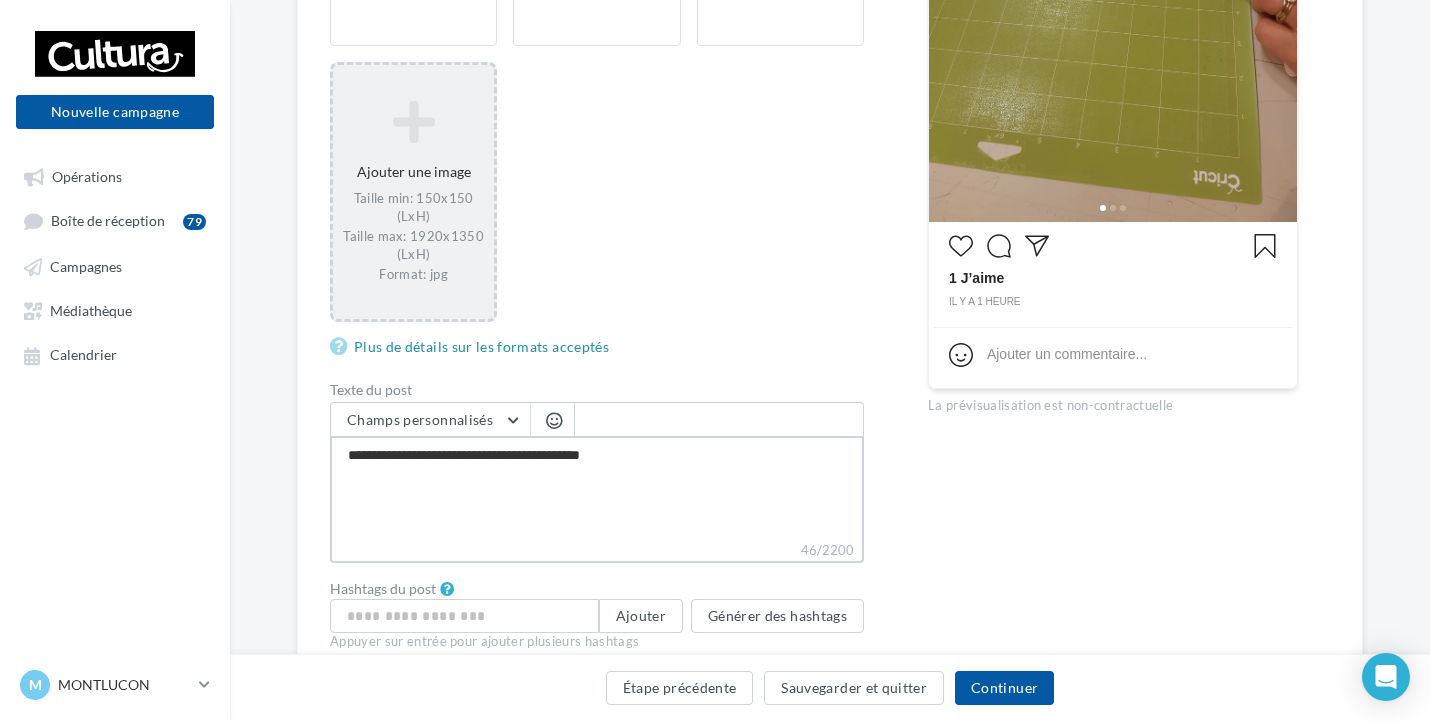 type on "**********" 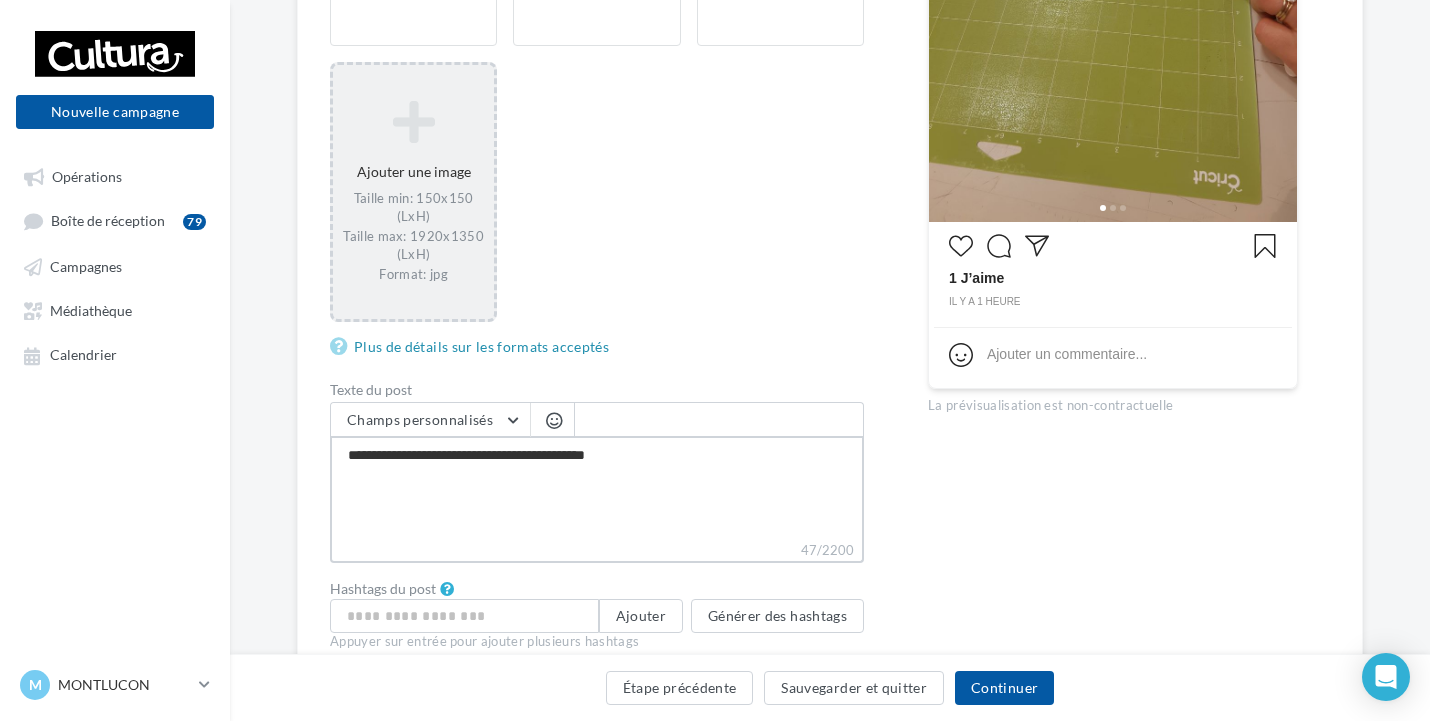 type on "**********" 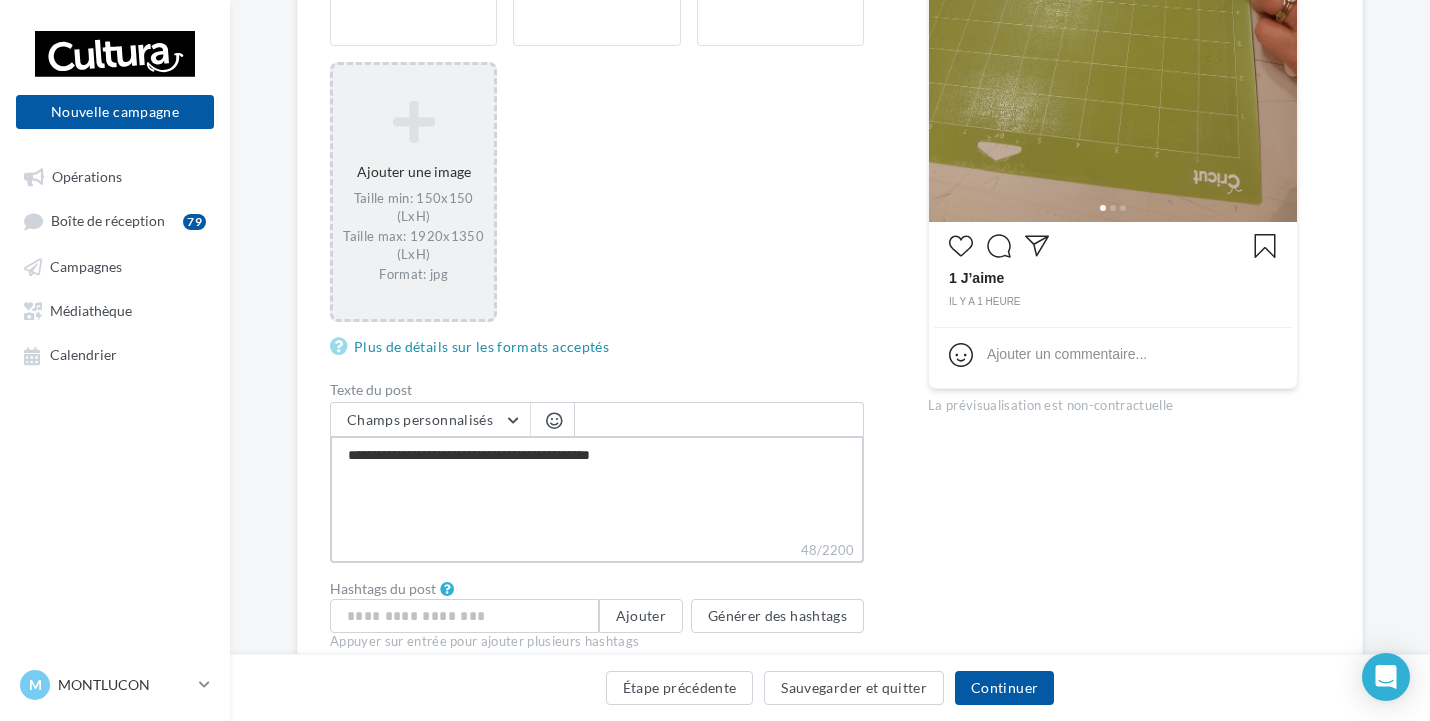 type on "**********" 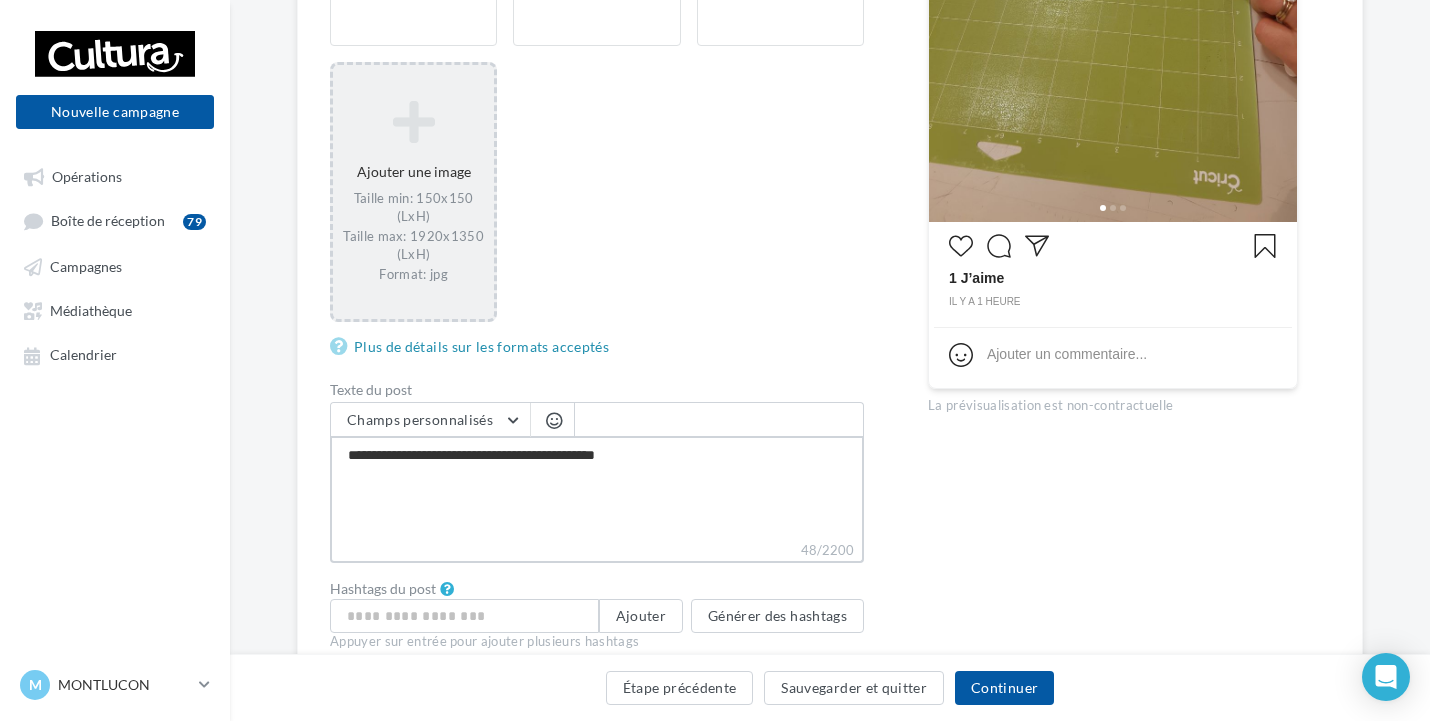 type on "**********" 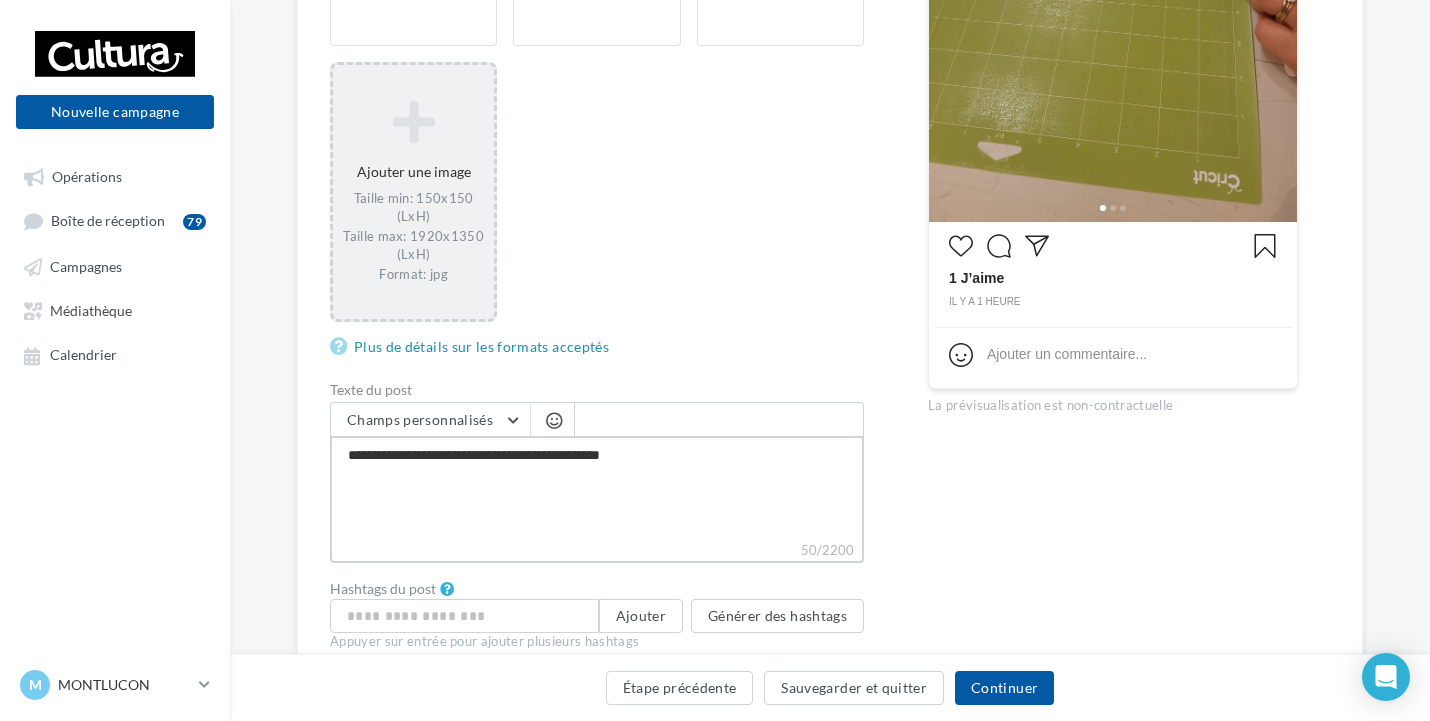 type on "**********" 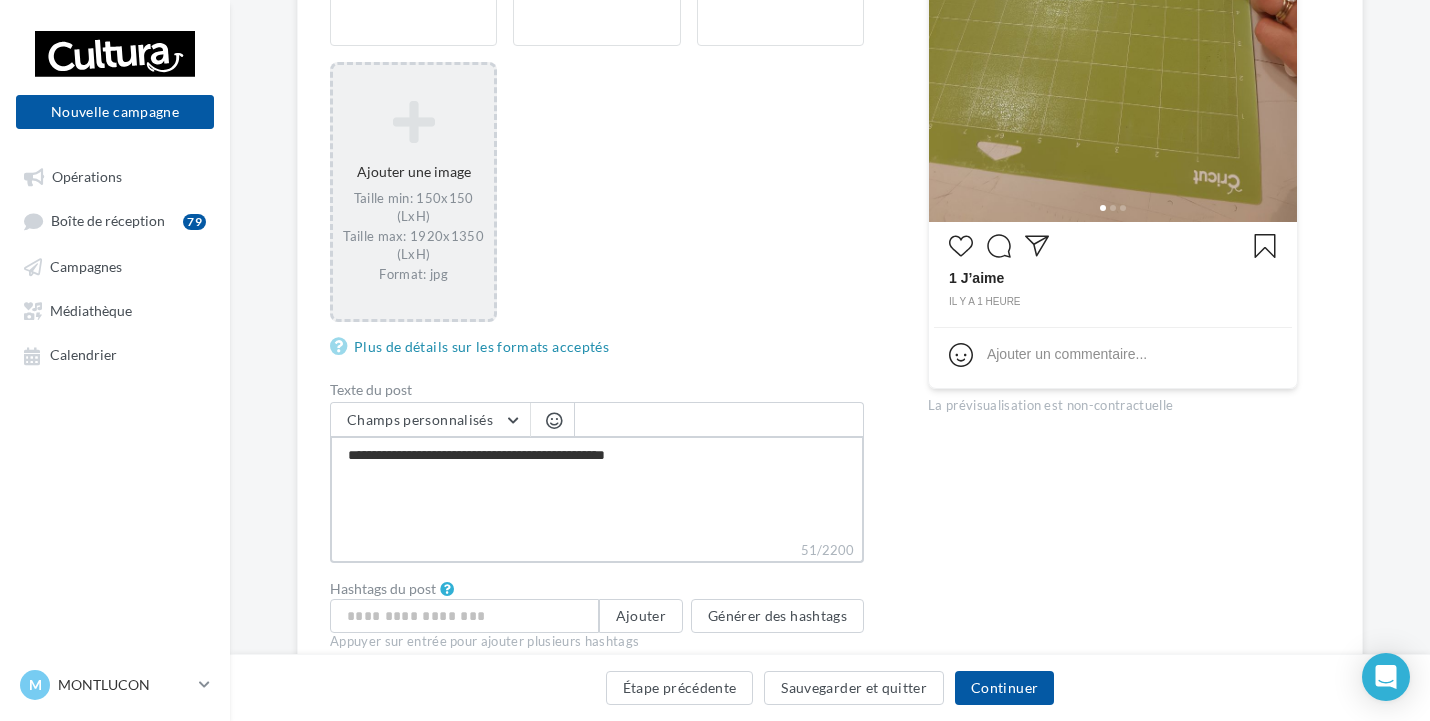 type on "**********" 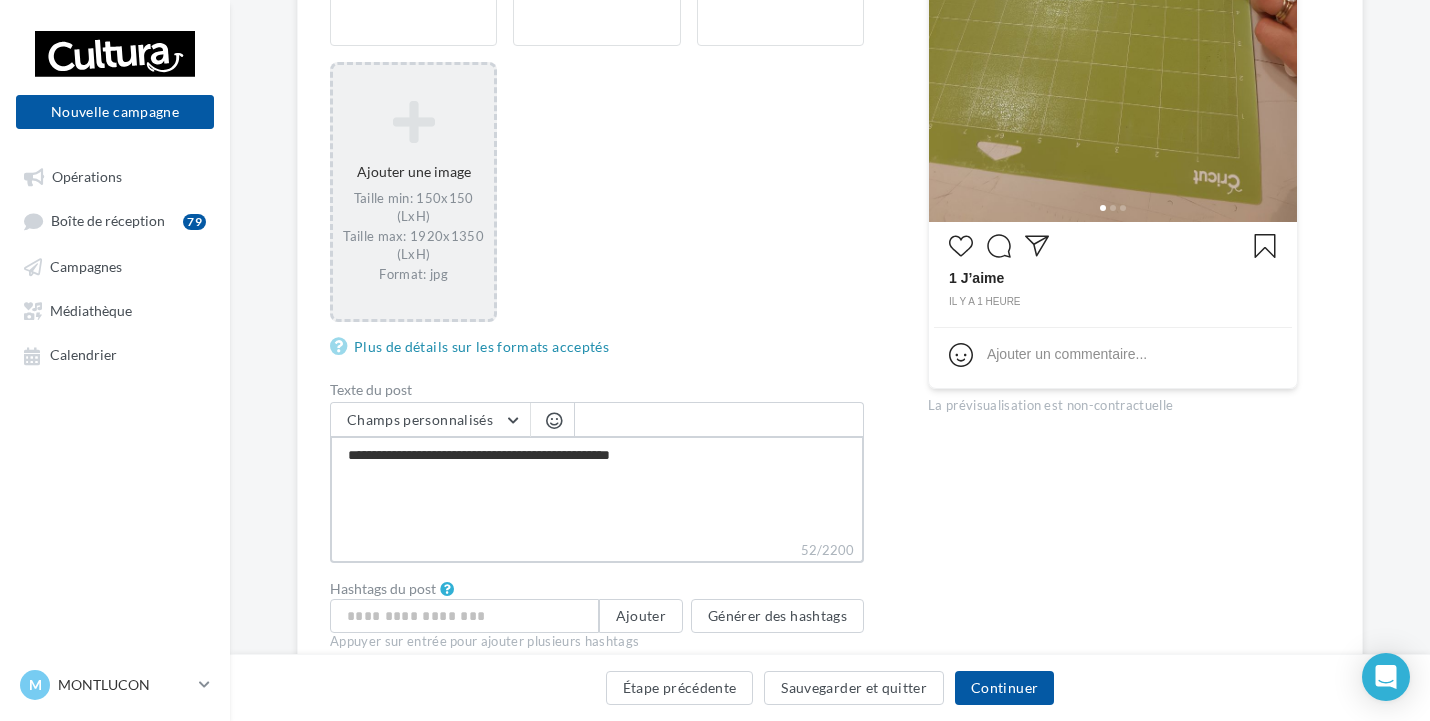 type on "**********" 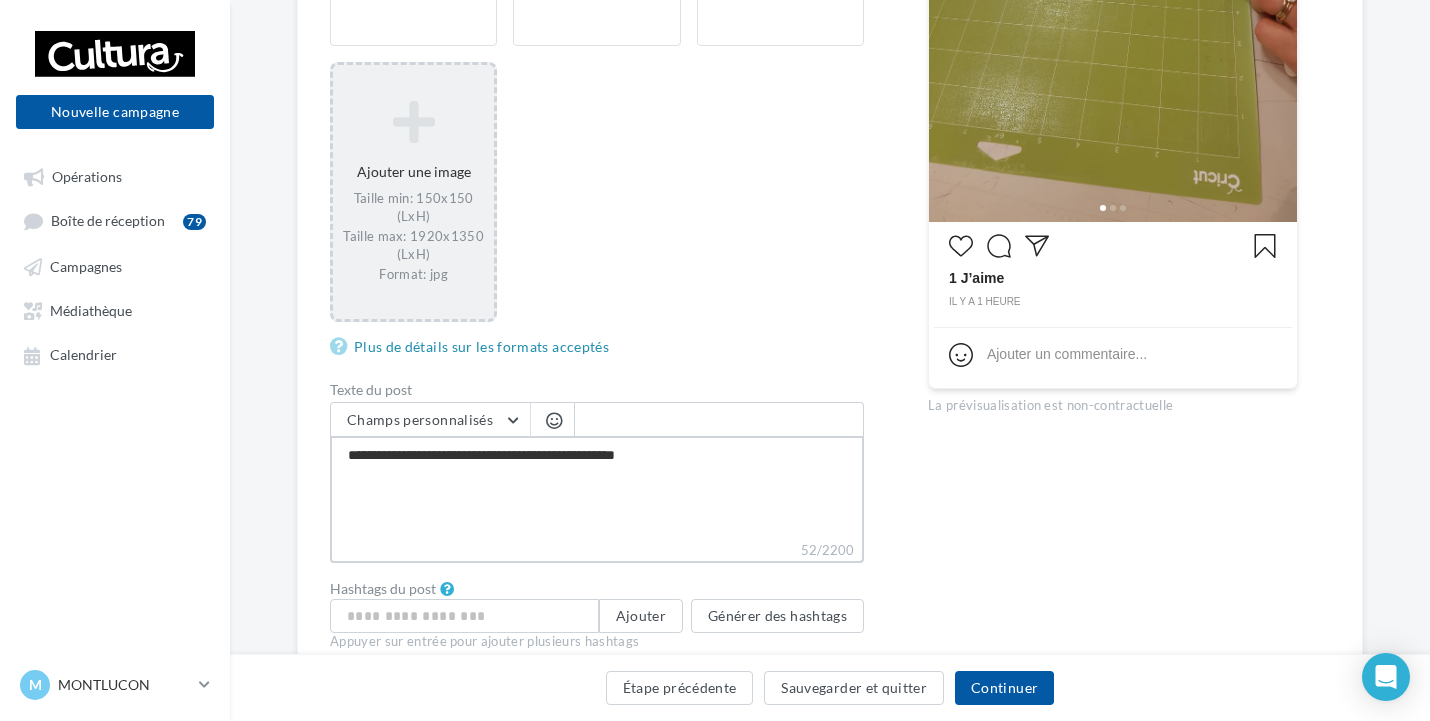 type on "**********" 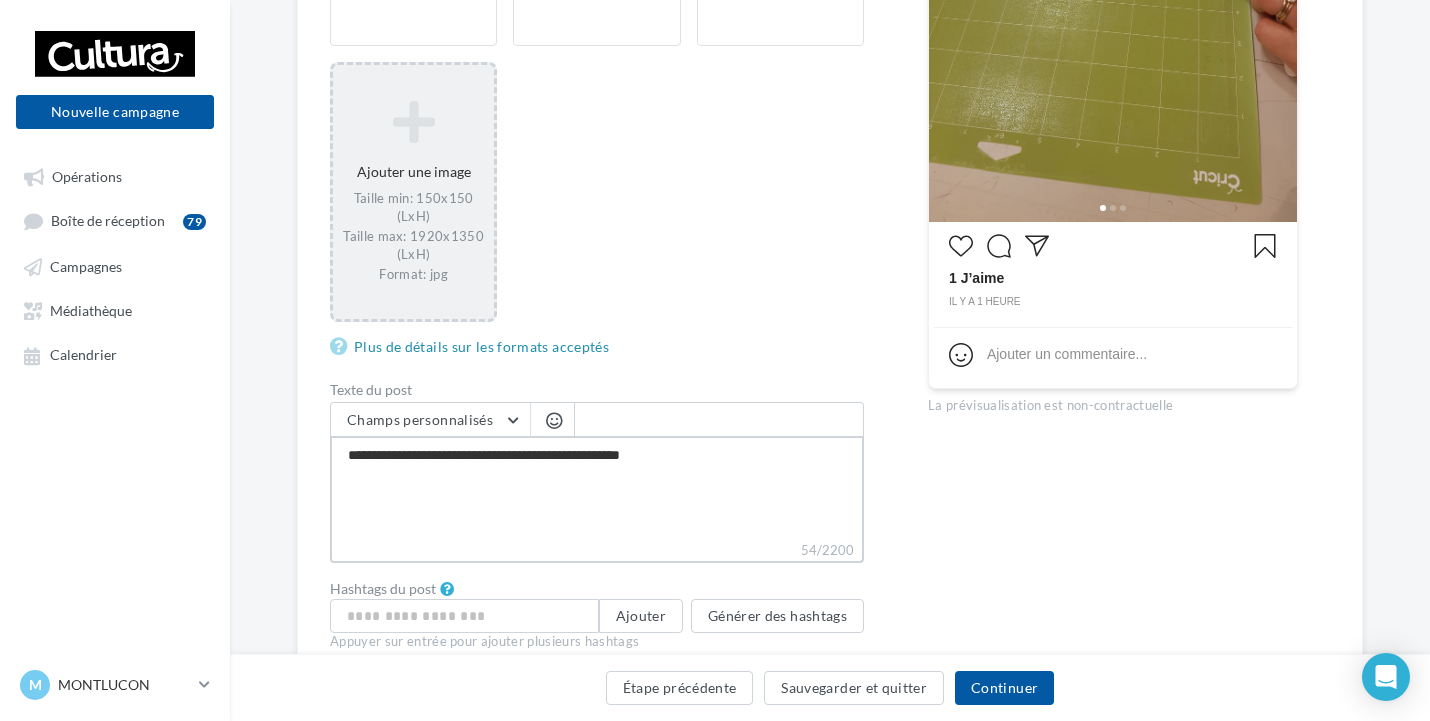 type on "**********" 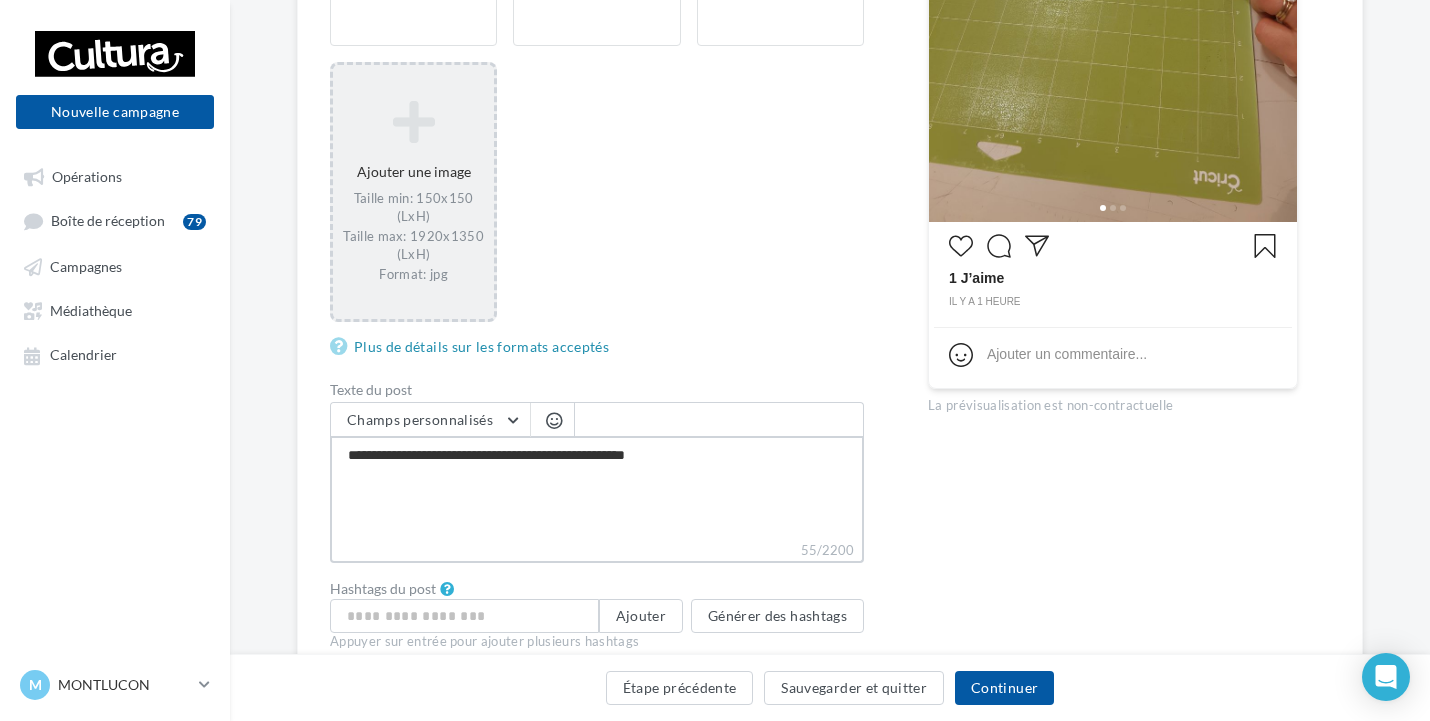 type on "**********" 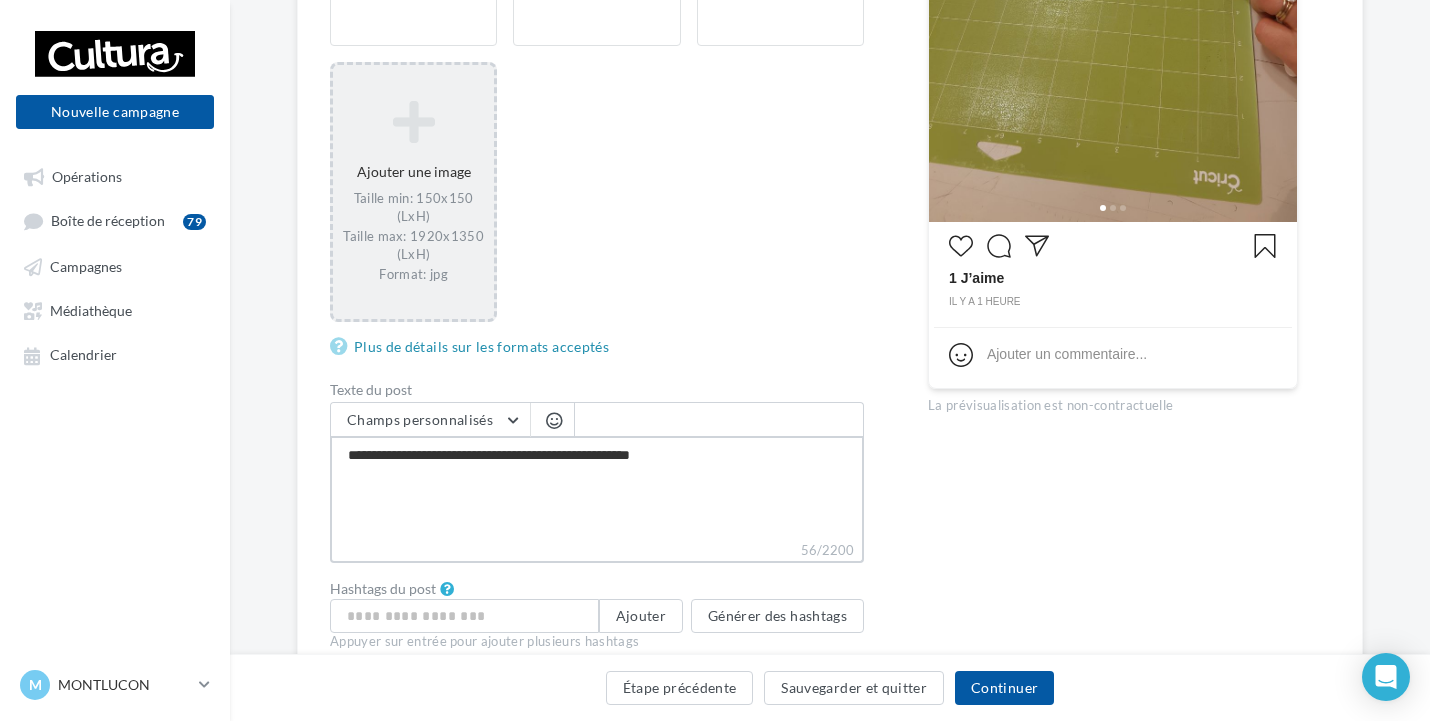 type on "**********" 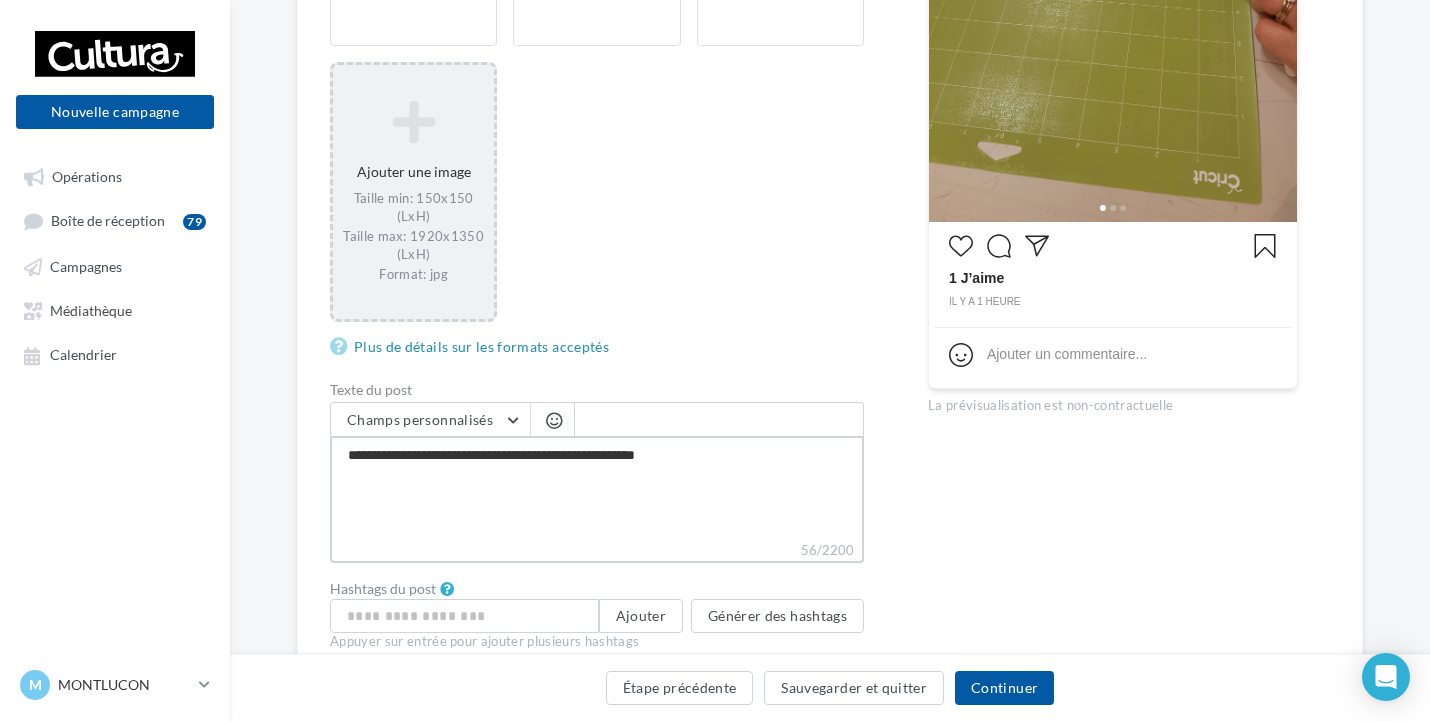 type on "**********" 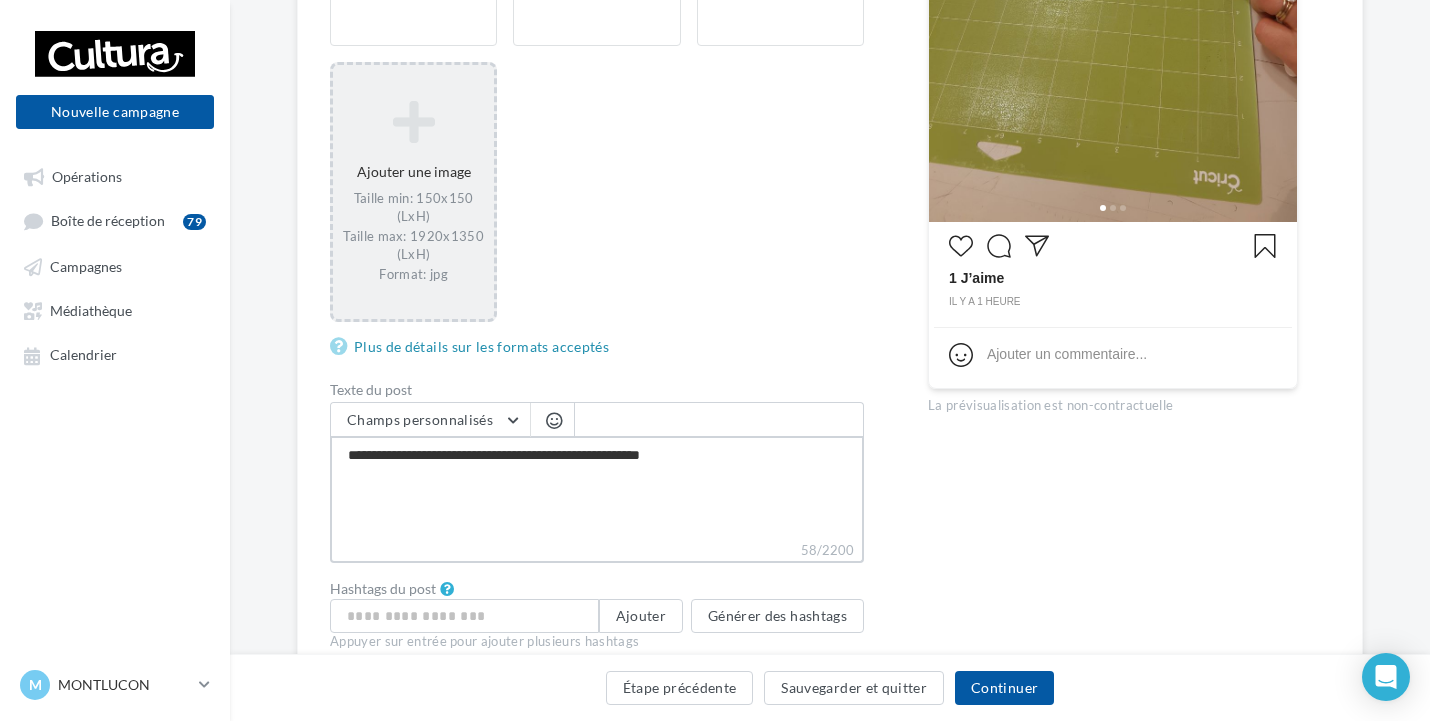type on "**********" 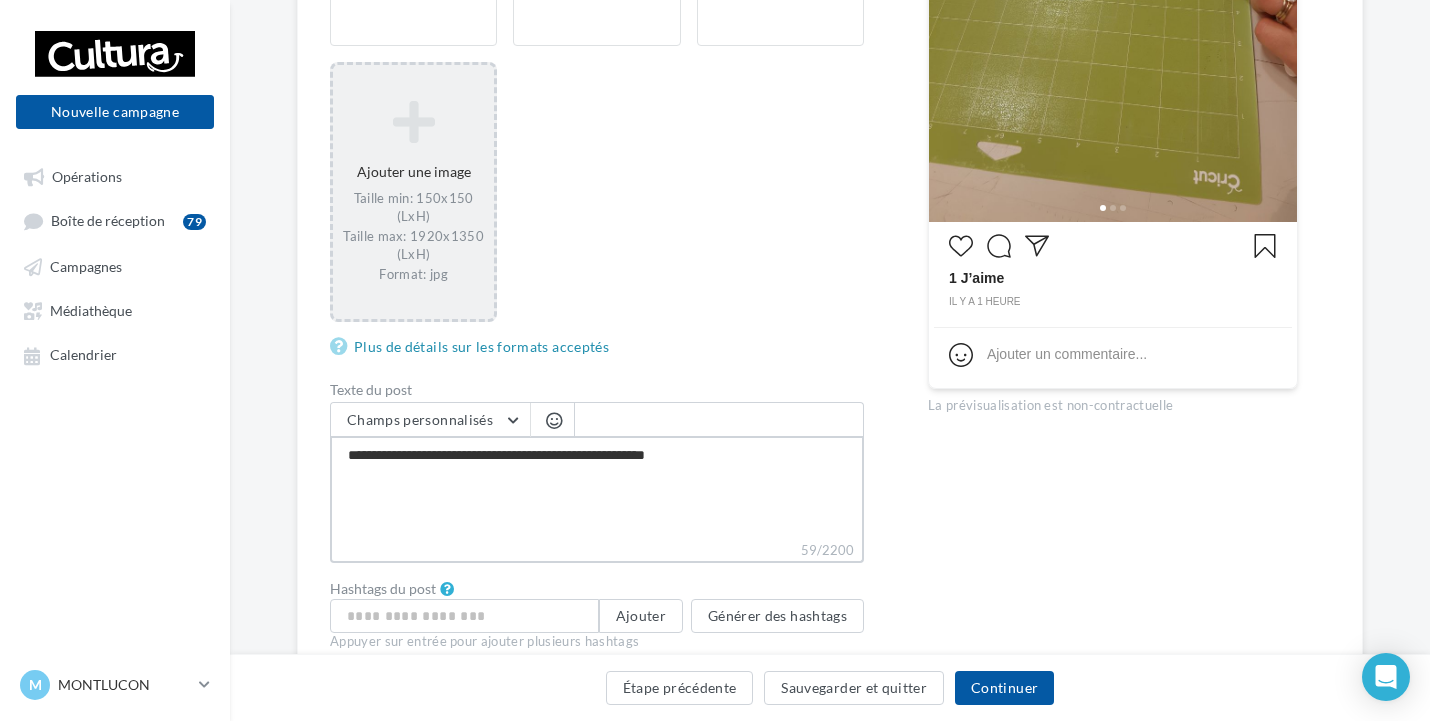 type on "**********" 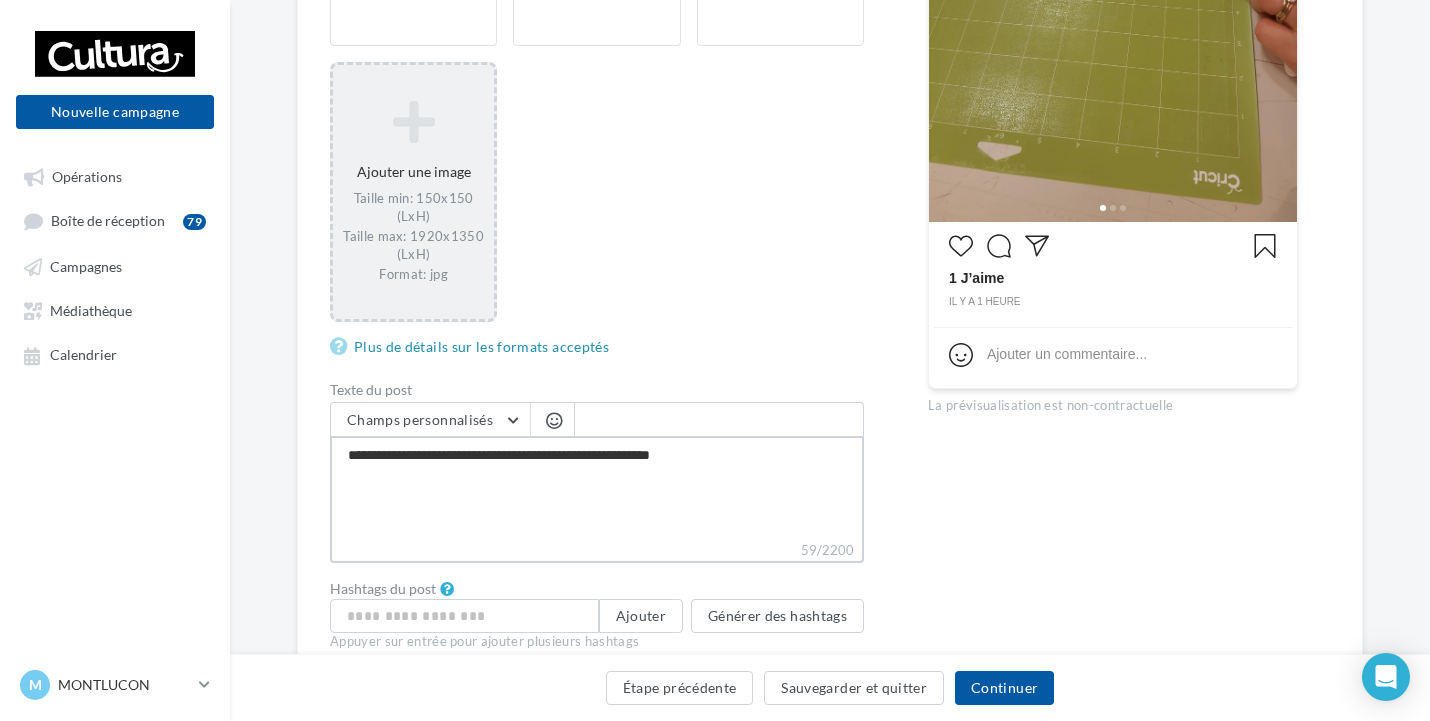 type on "**********" 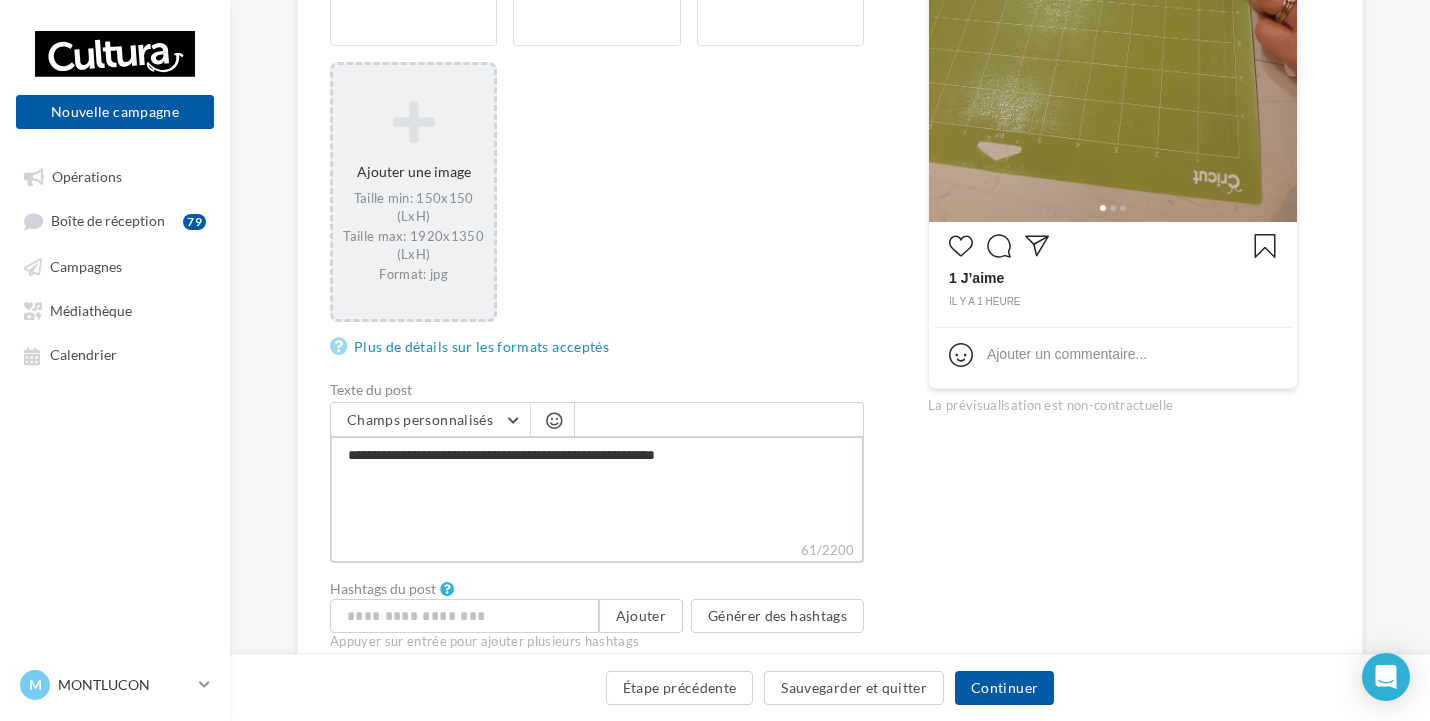type on "**********" 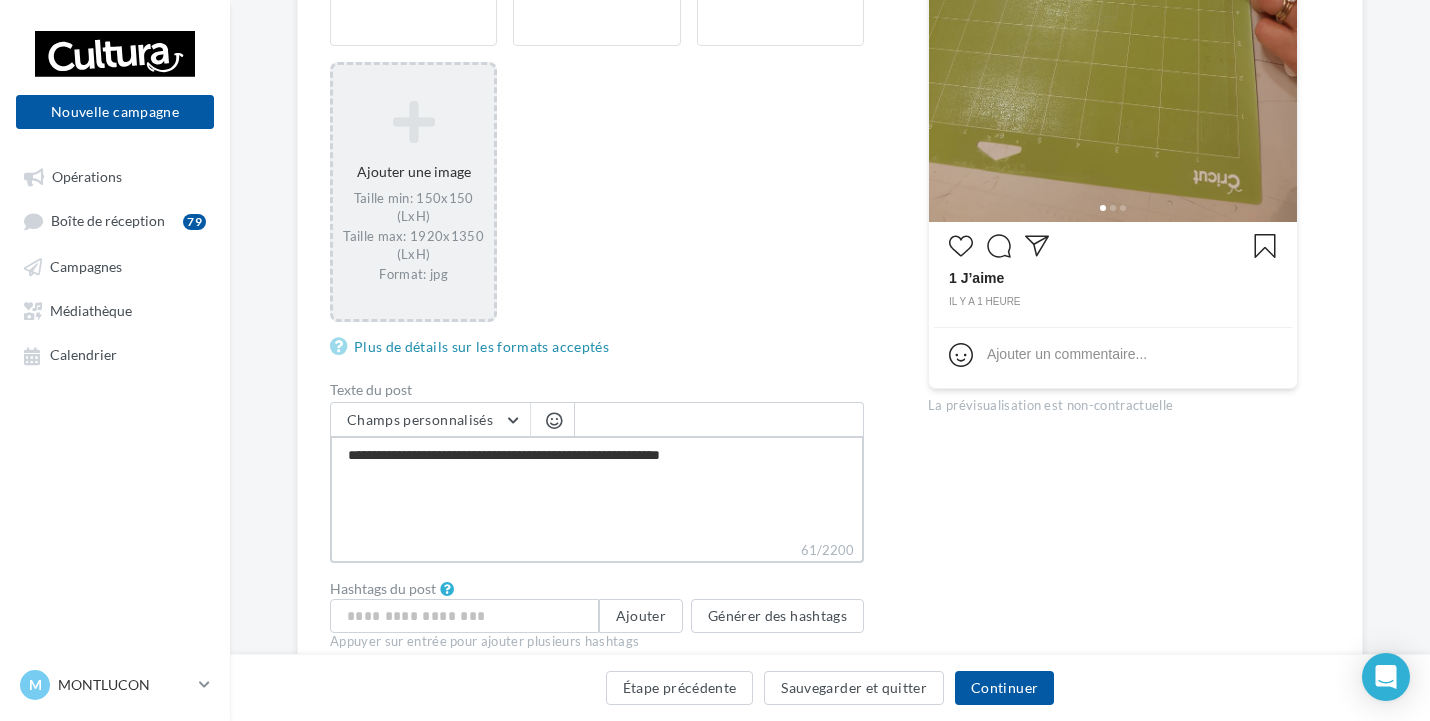 type on "**********" 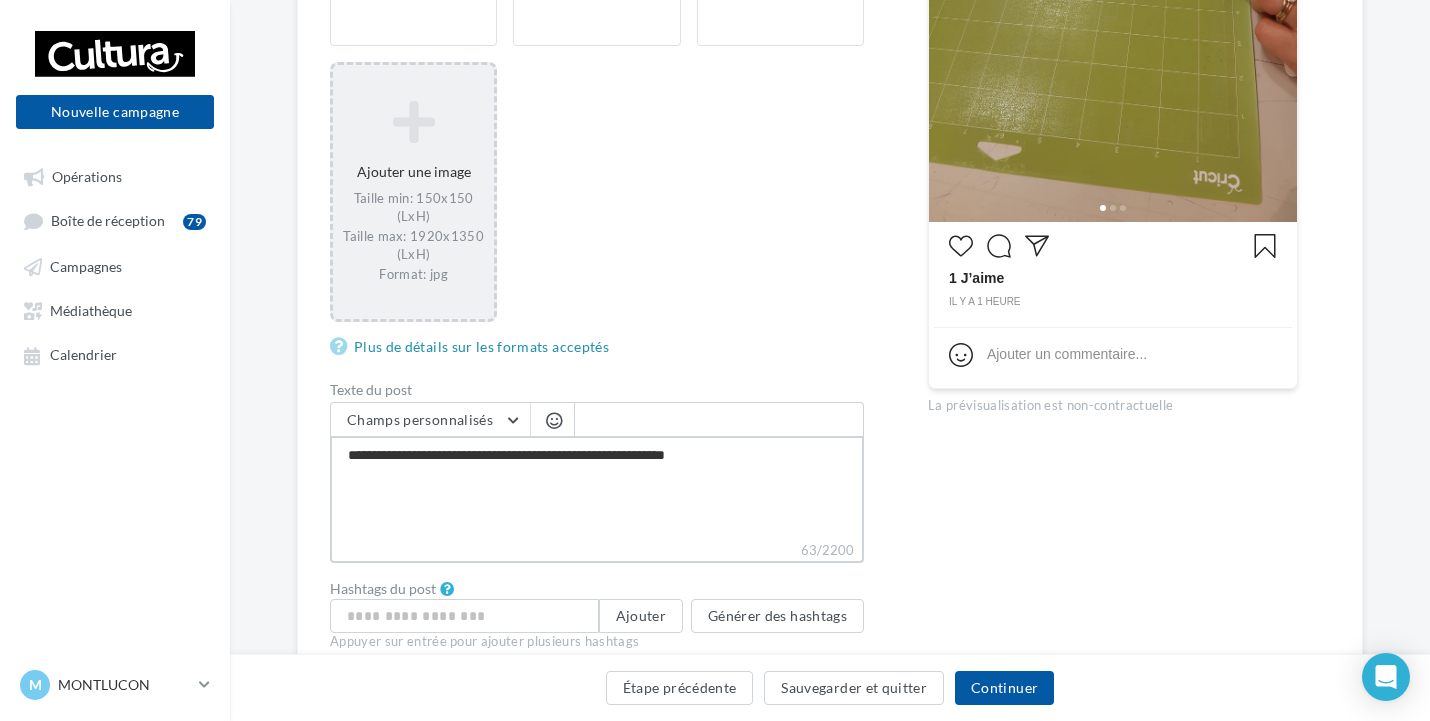 type on "**********" 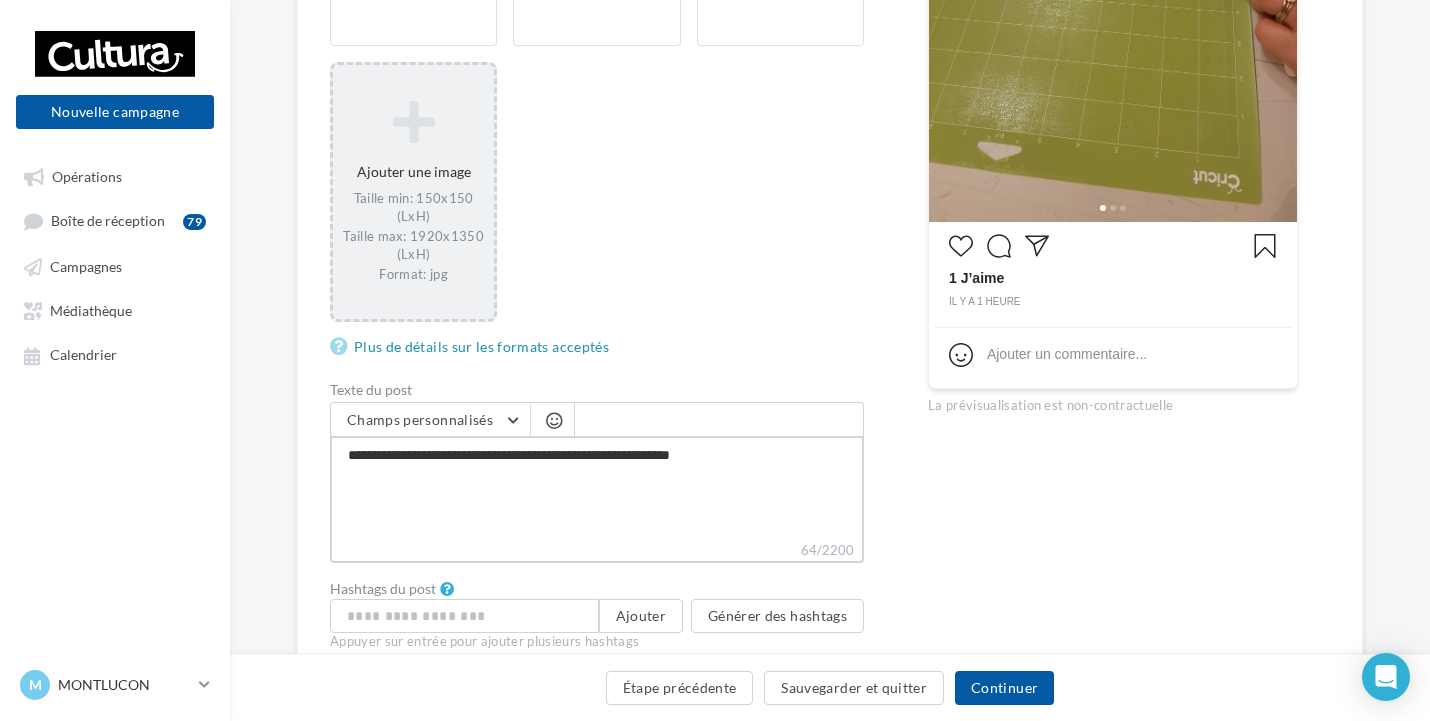 type on "**********" 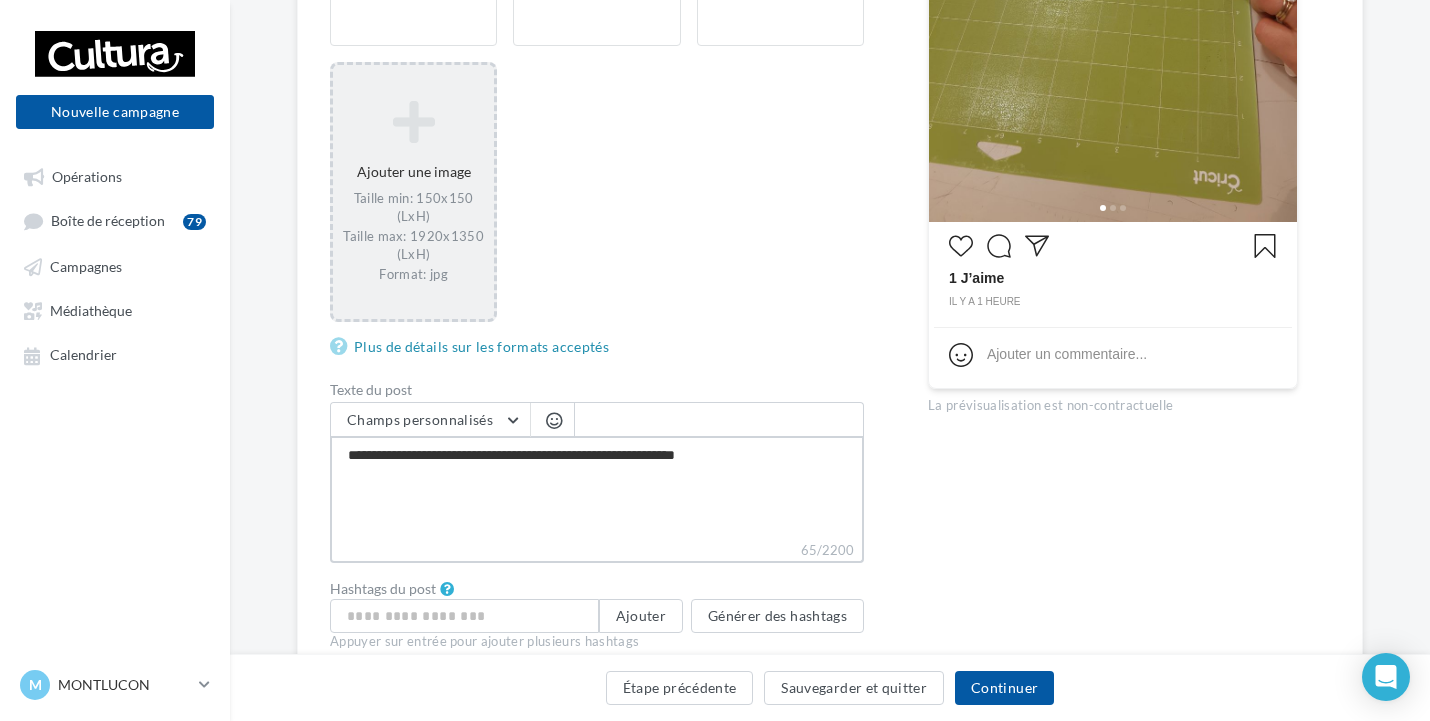 type on "**********" 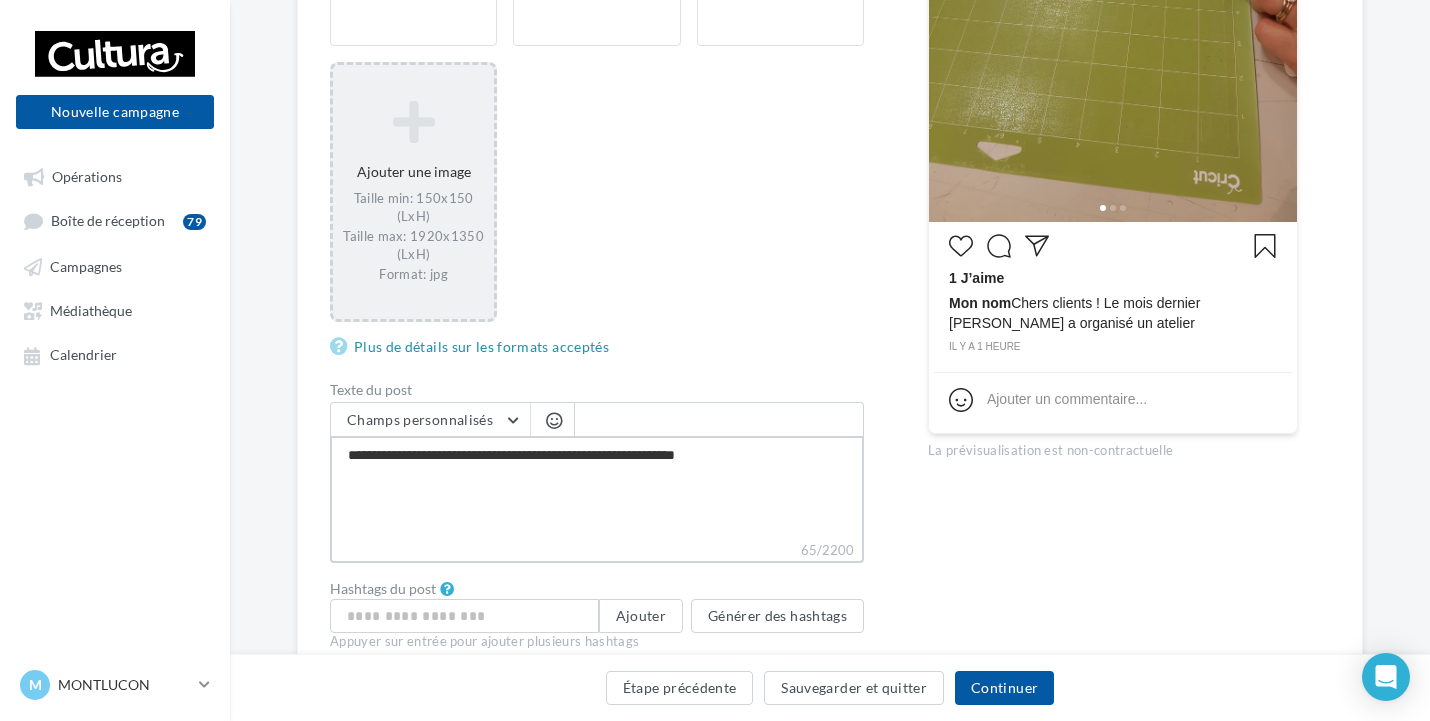 type on "**********" 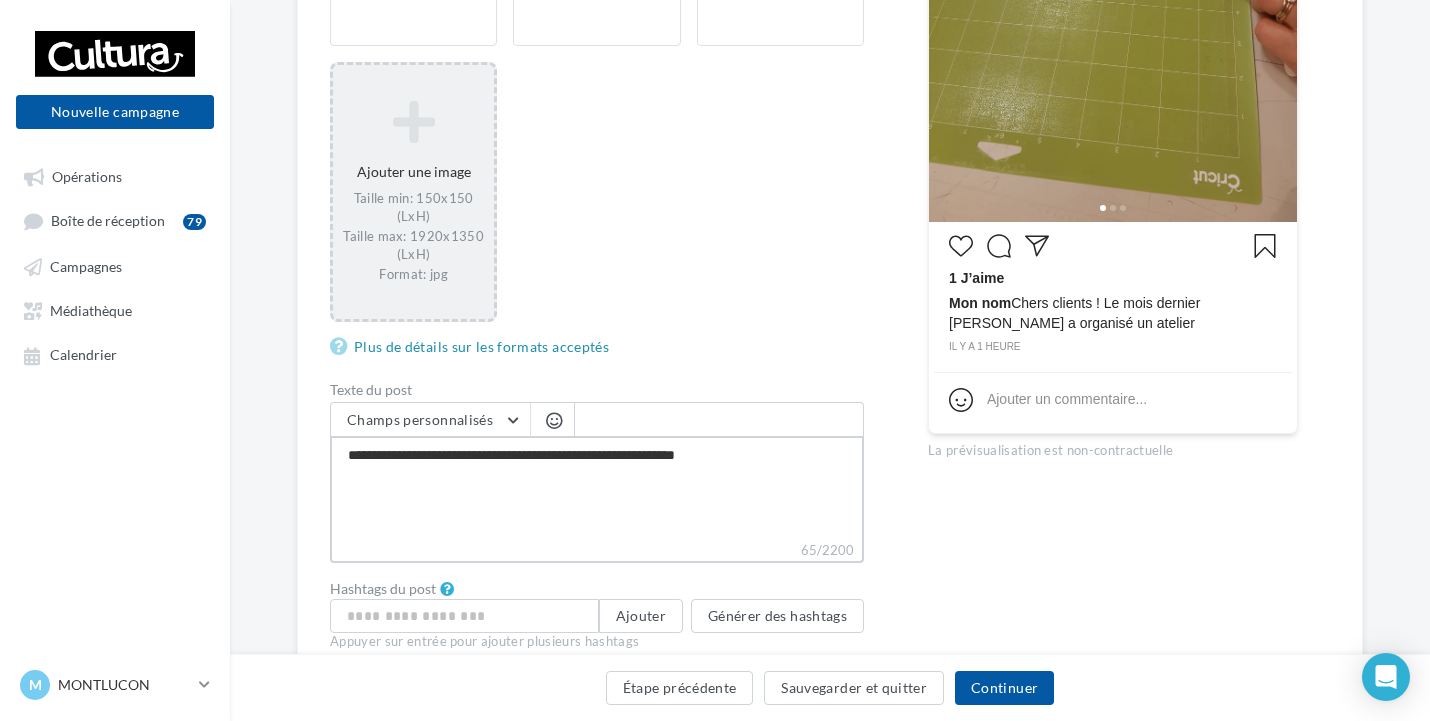type on "**********" 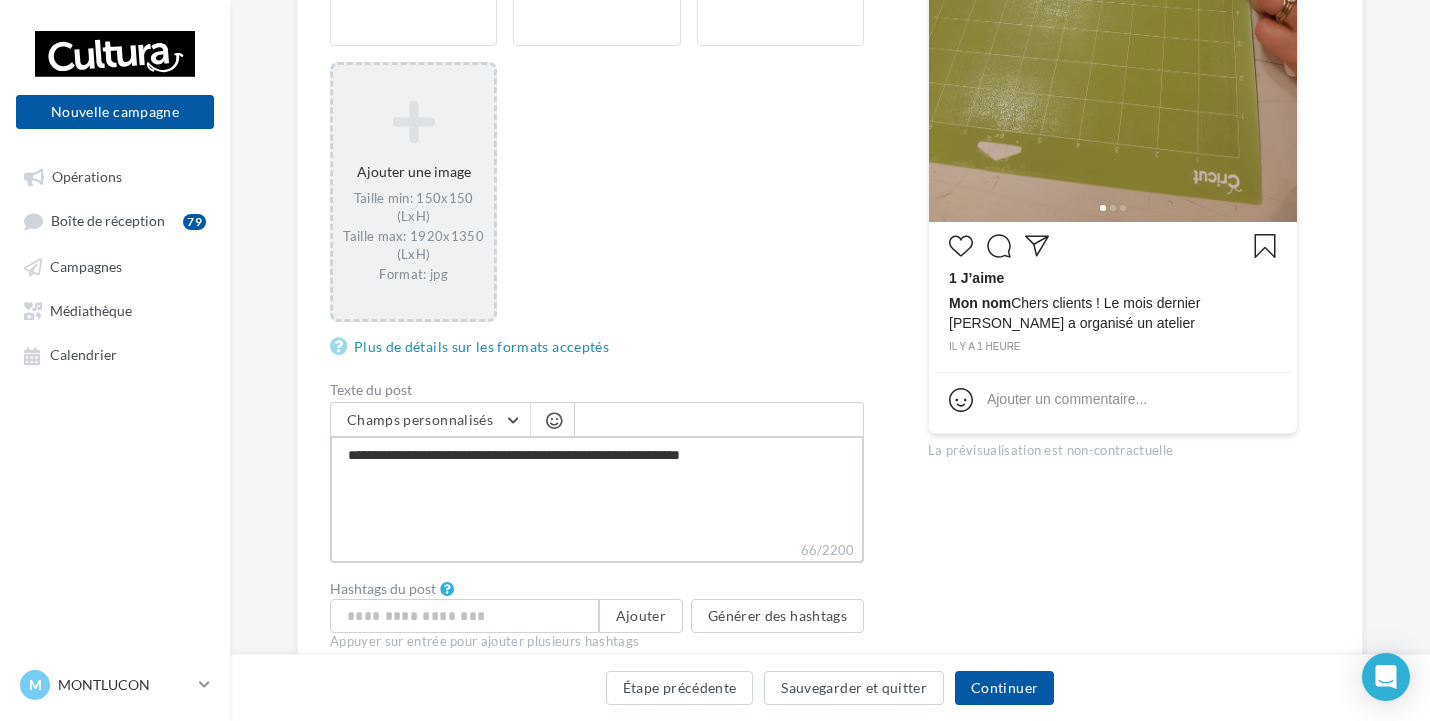 type on "**********" 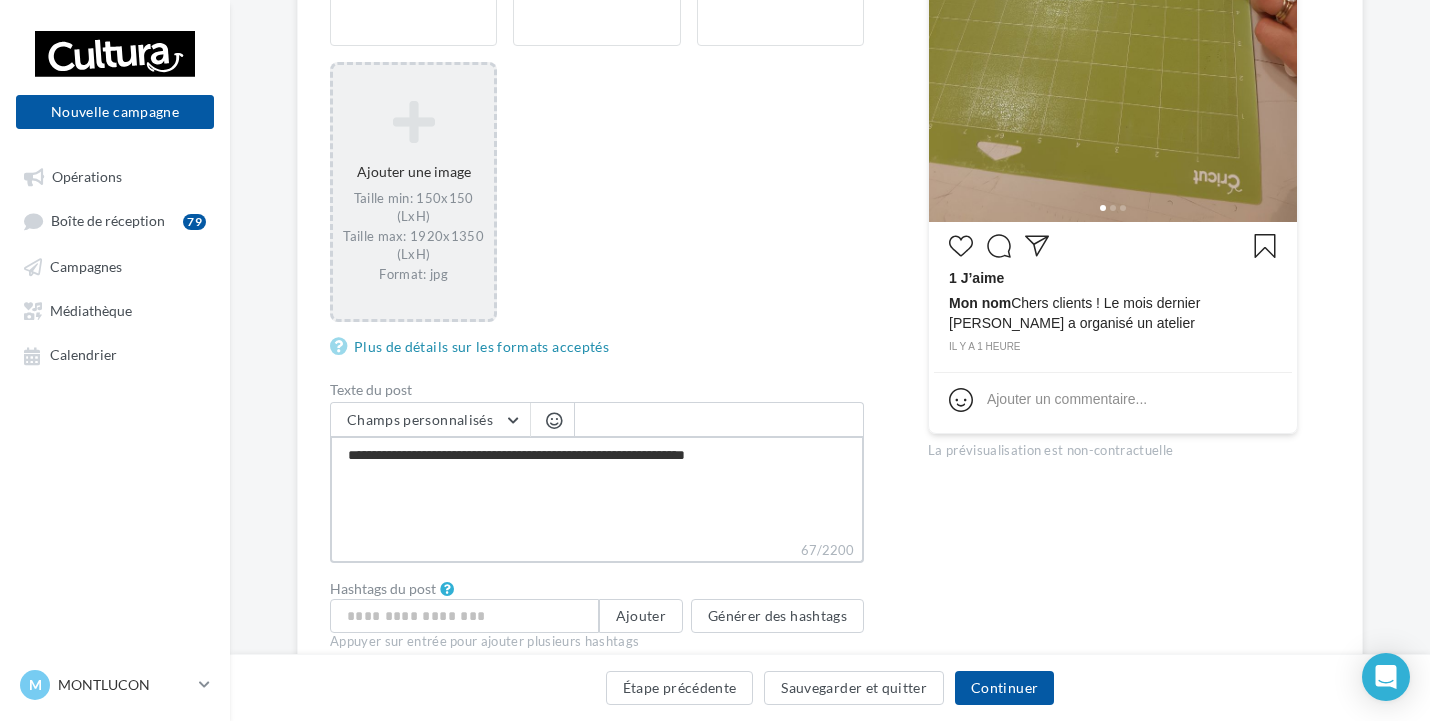 type on "**********" 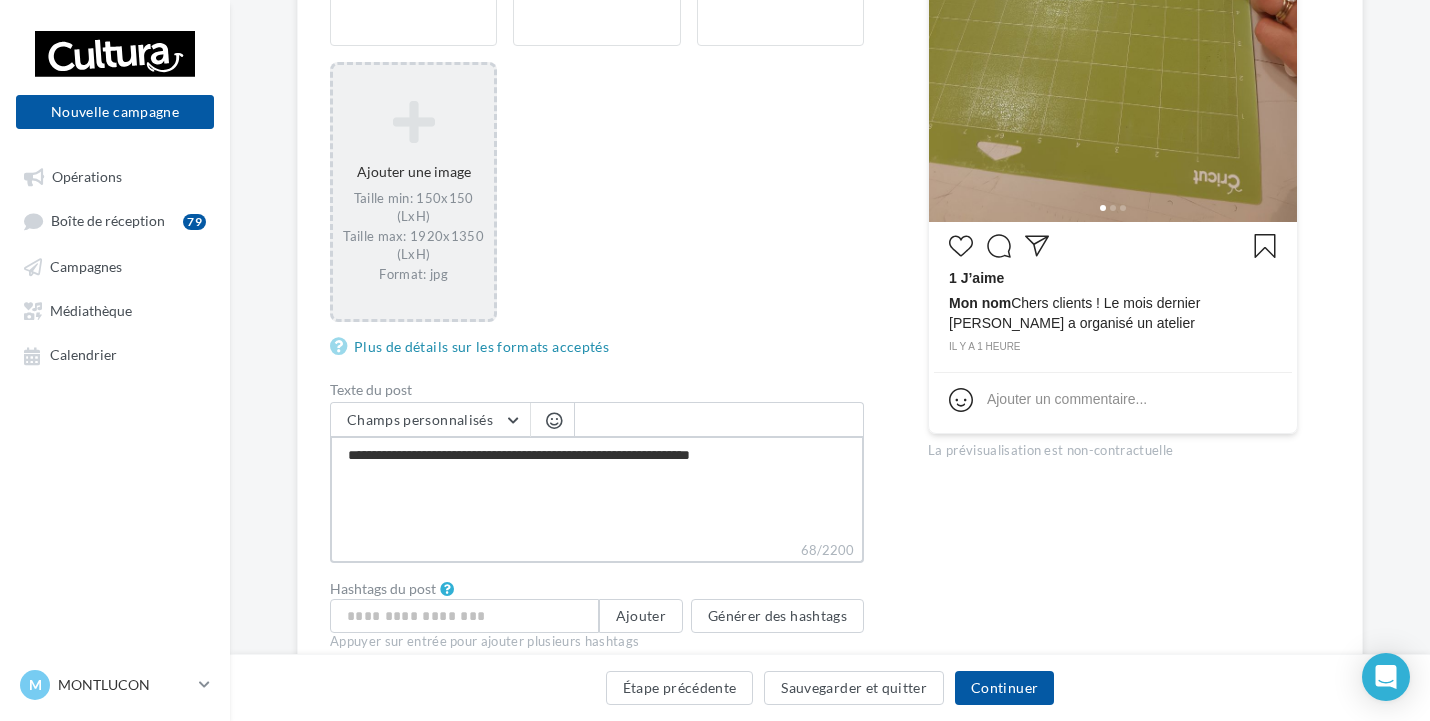 type on "**********" 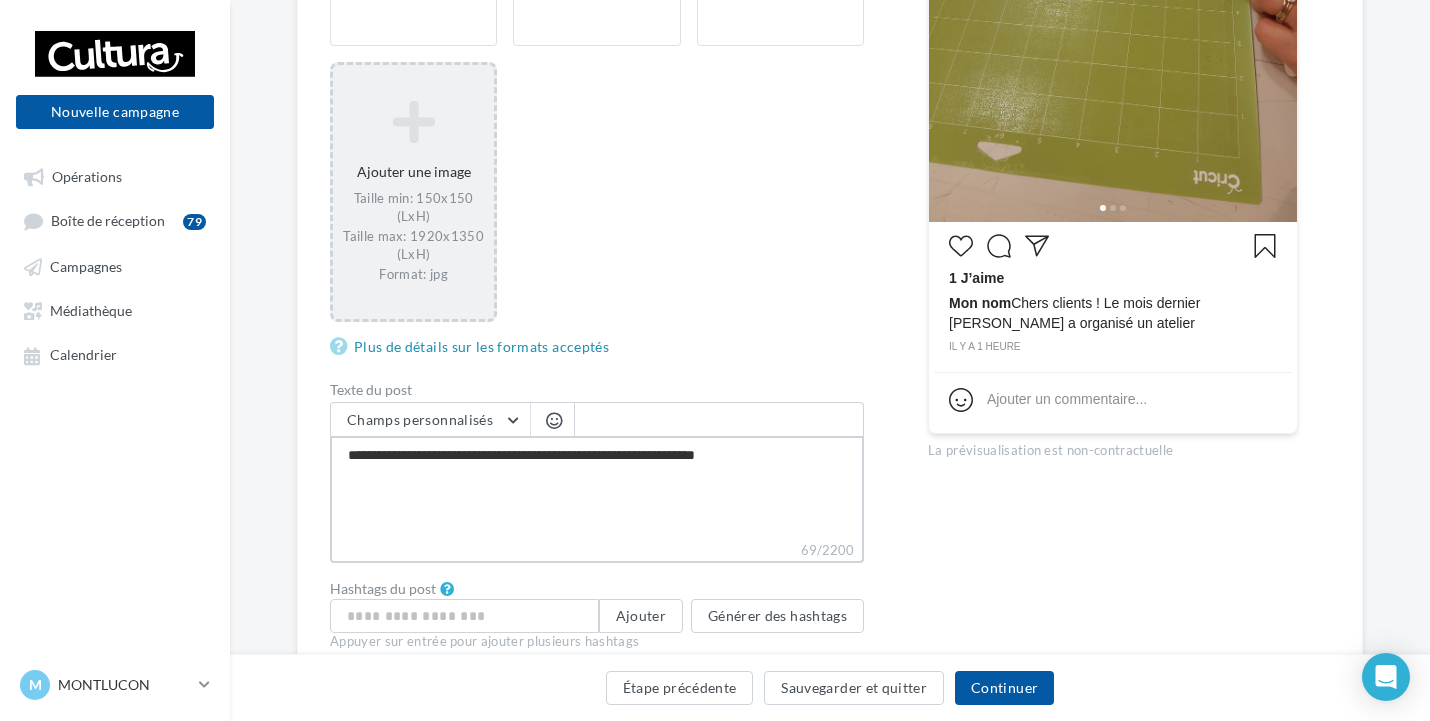 type on "**********" 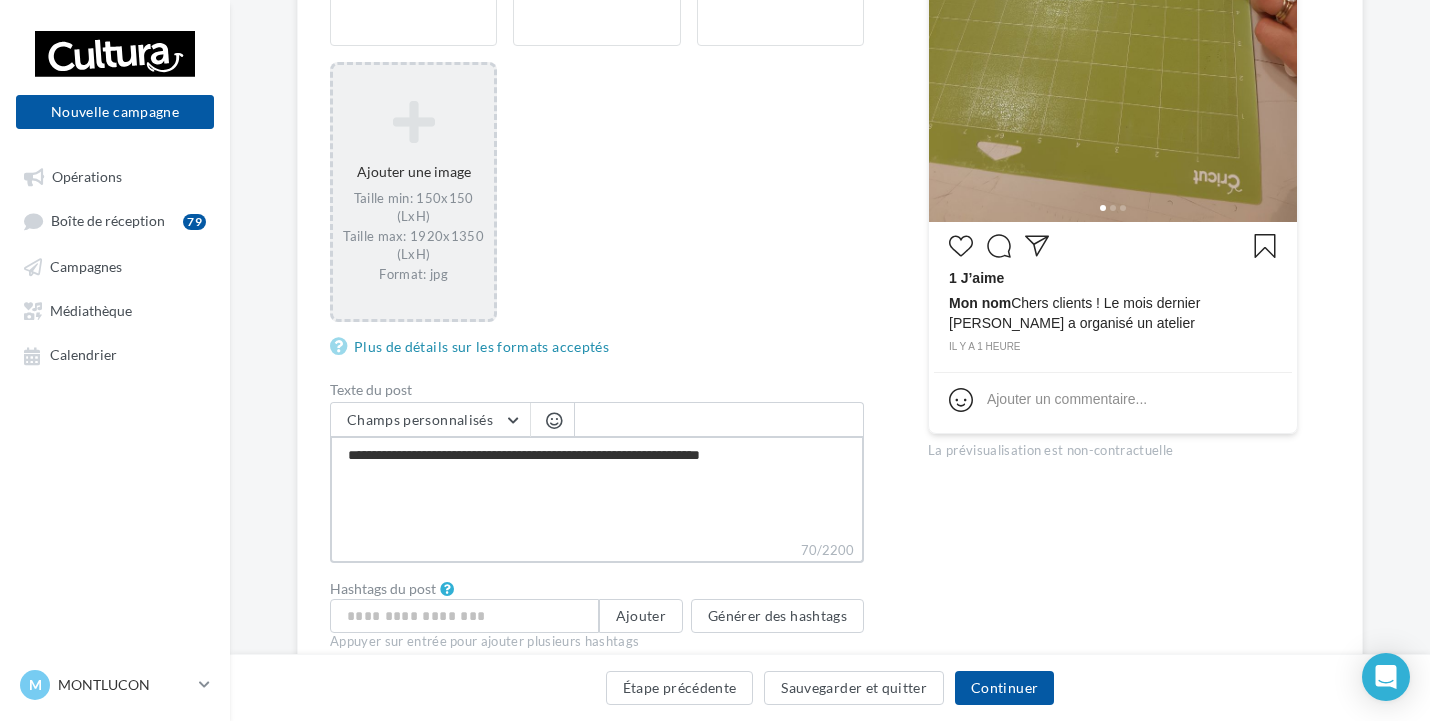 type on "**********" 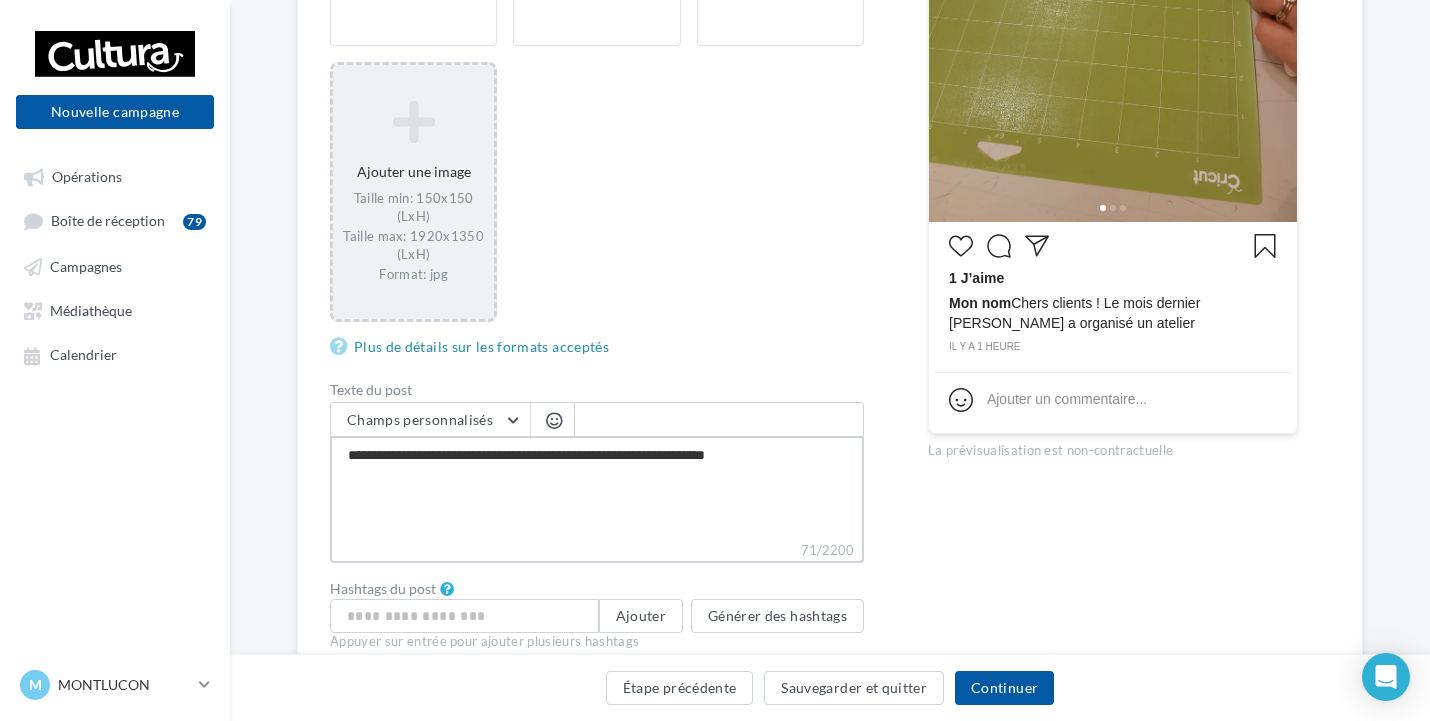 type on "**********" 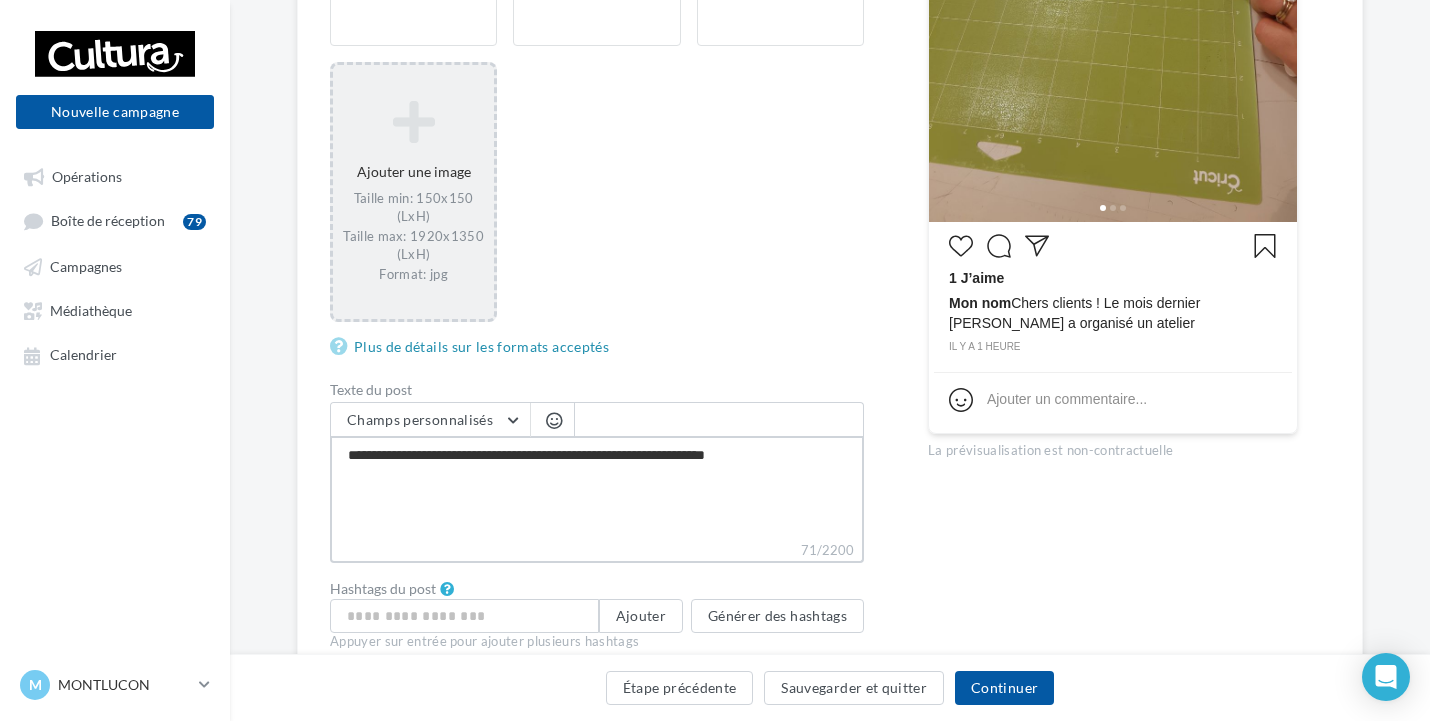 type on "**********" 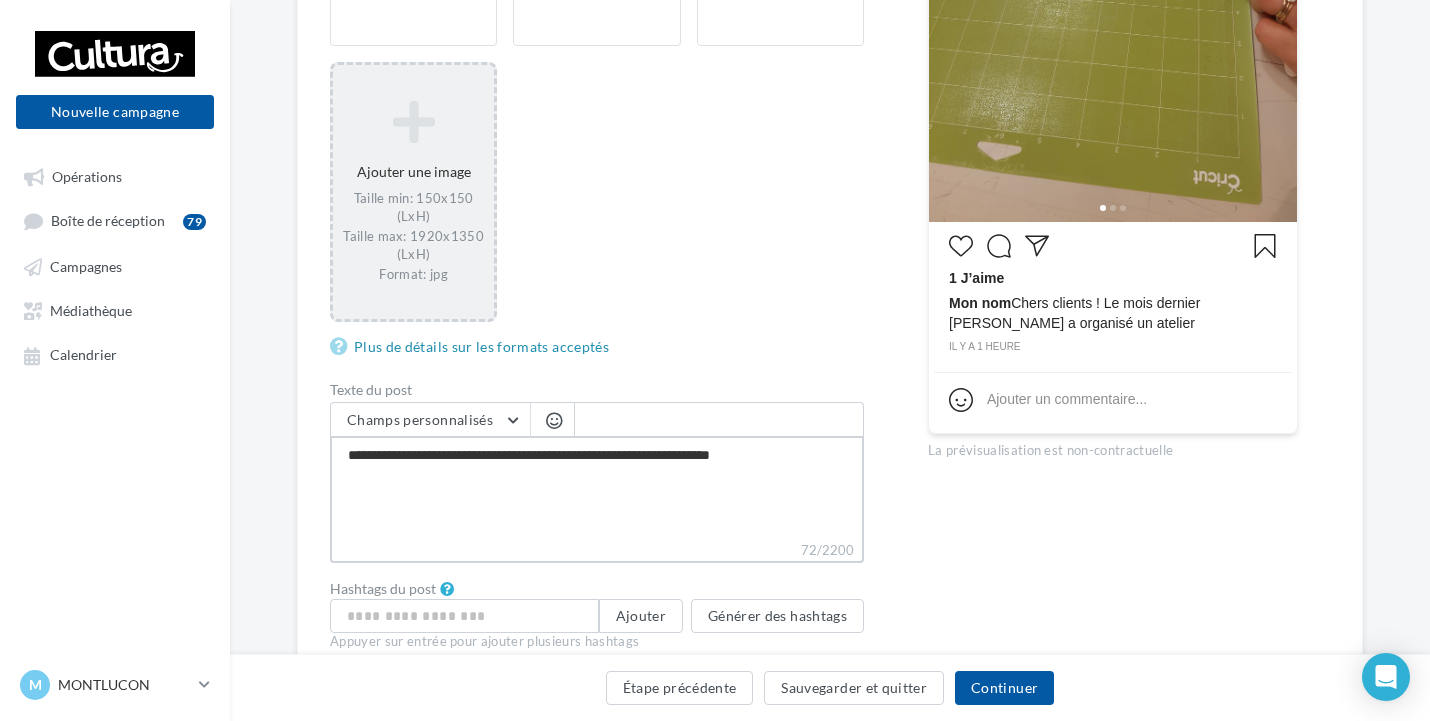type on "**********" 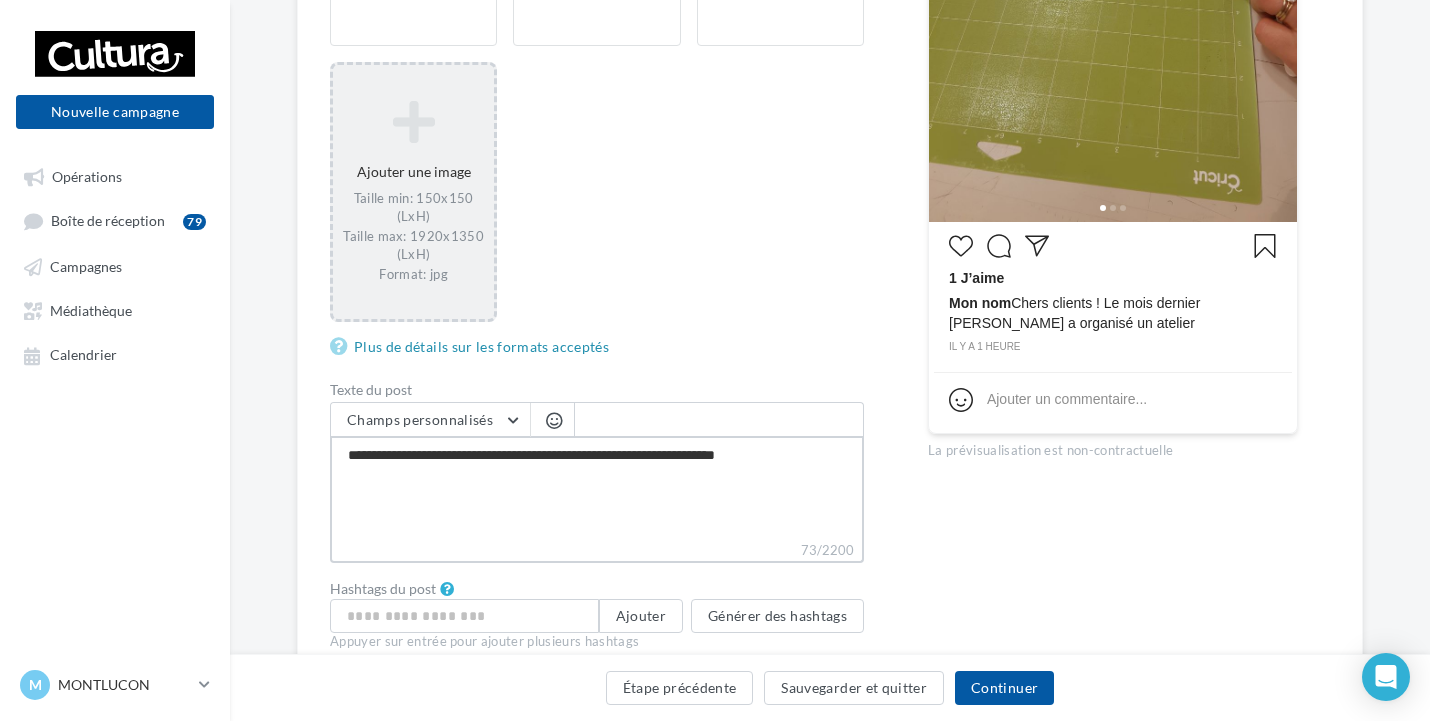 type on "**********" 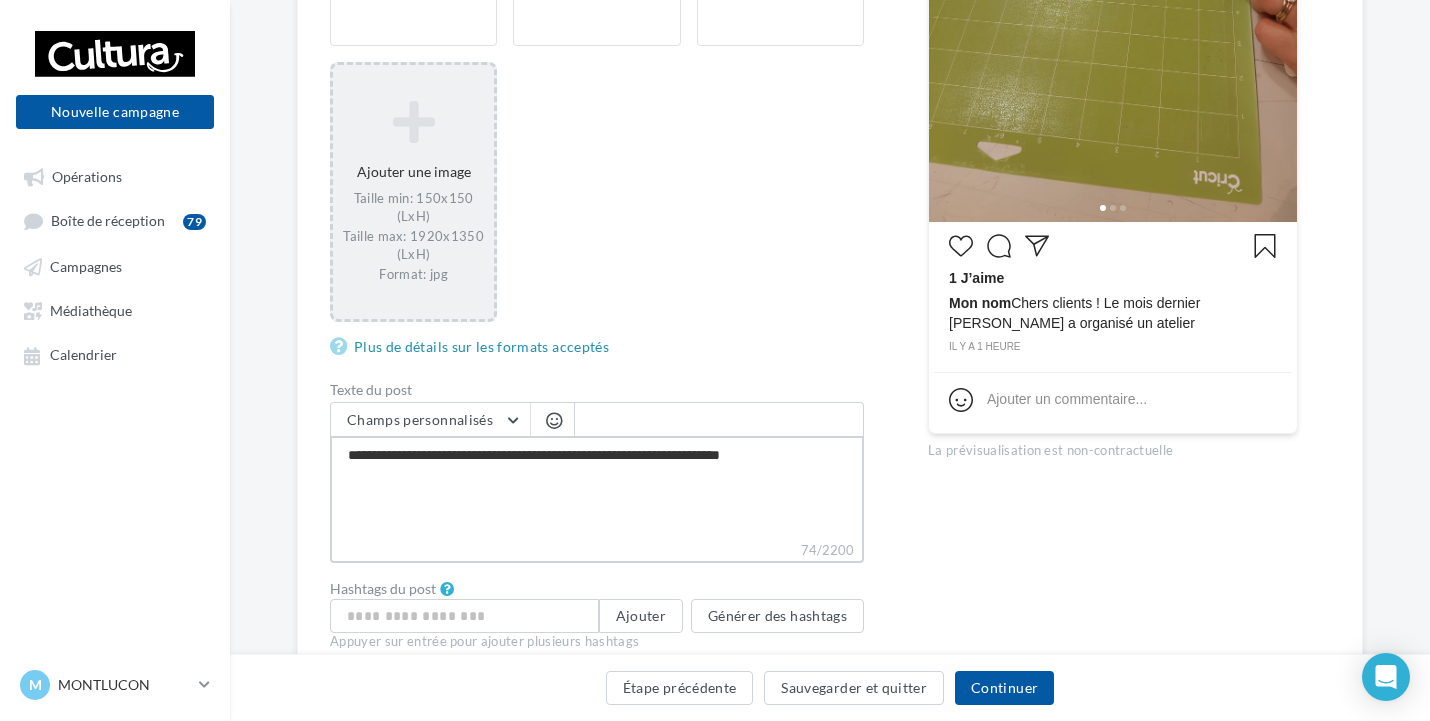type on "**********" 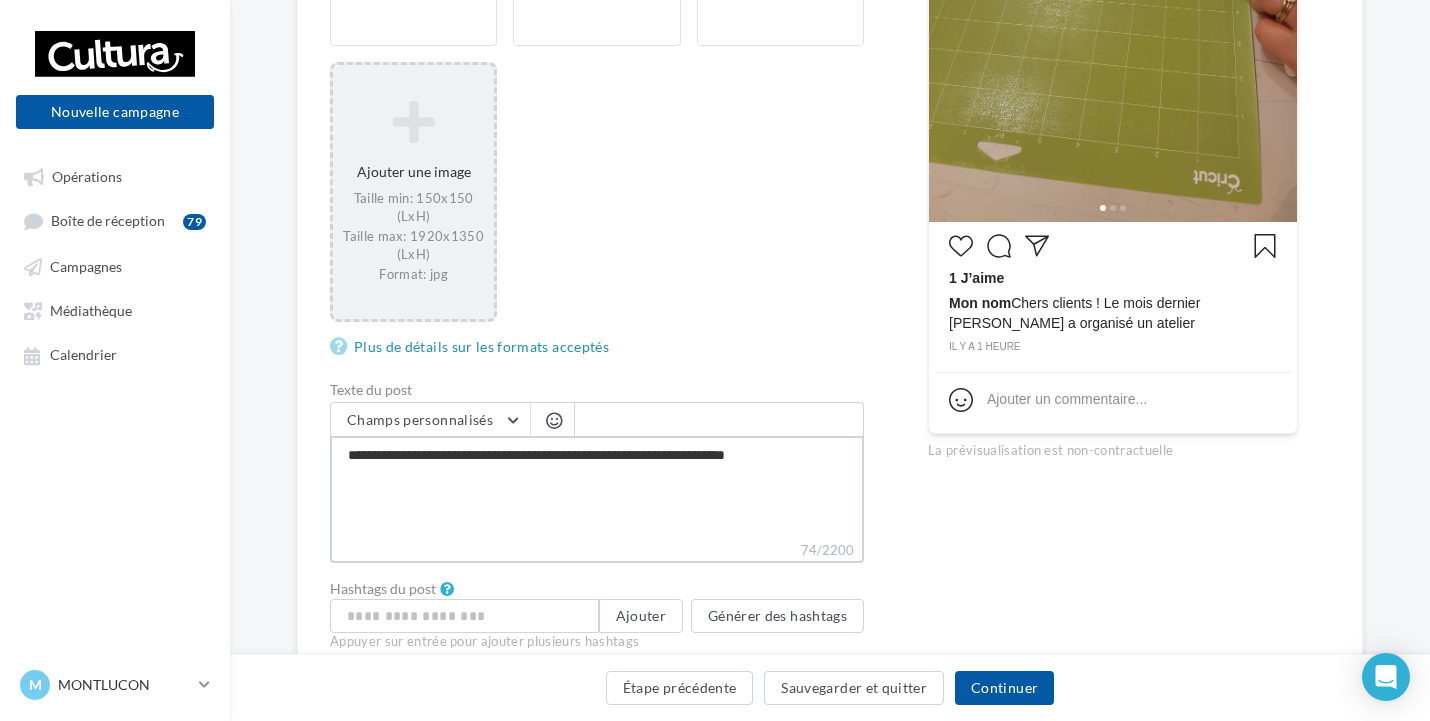 type on "**********" 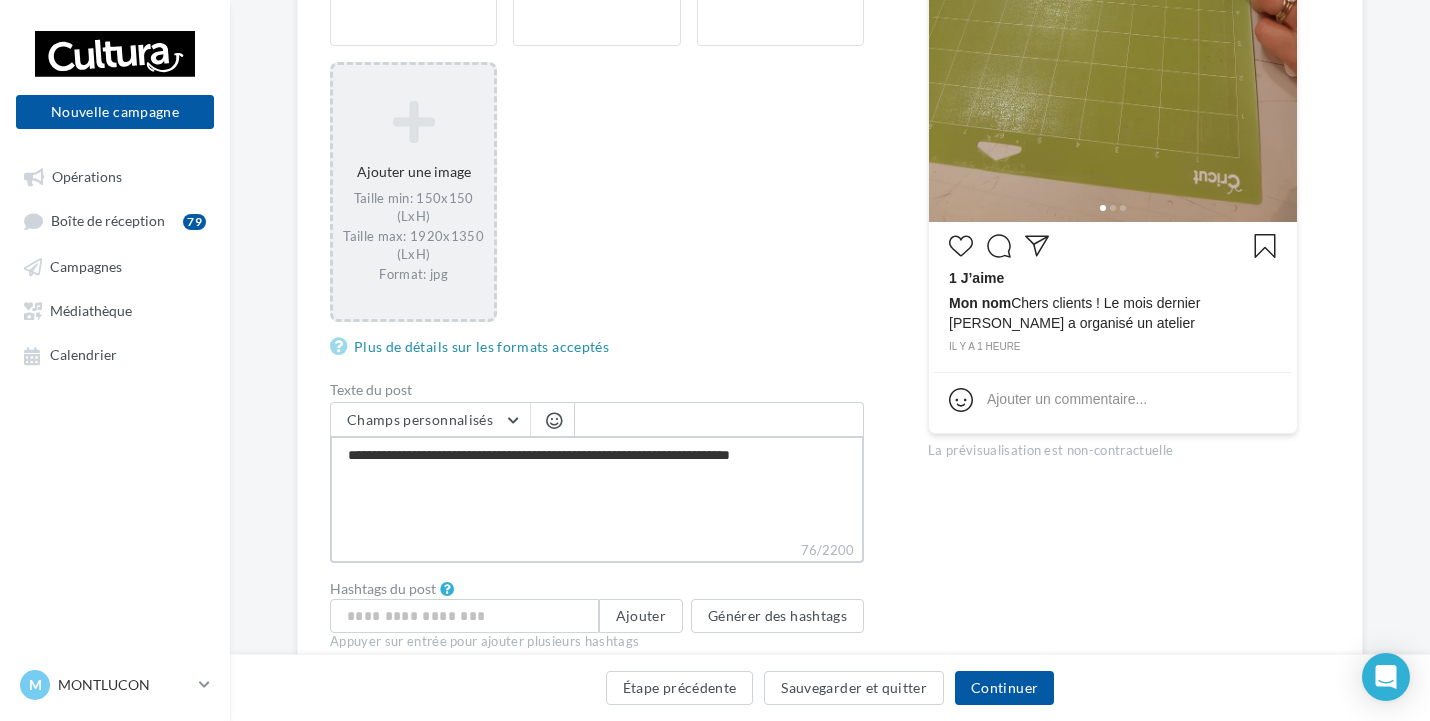 type on "**********" 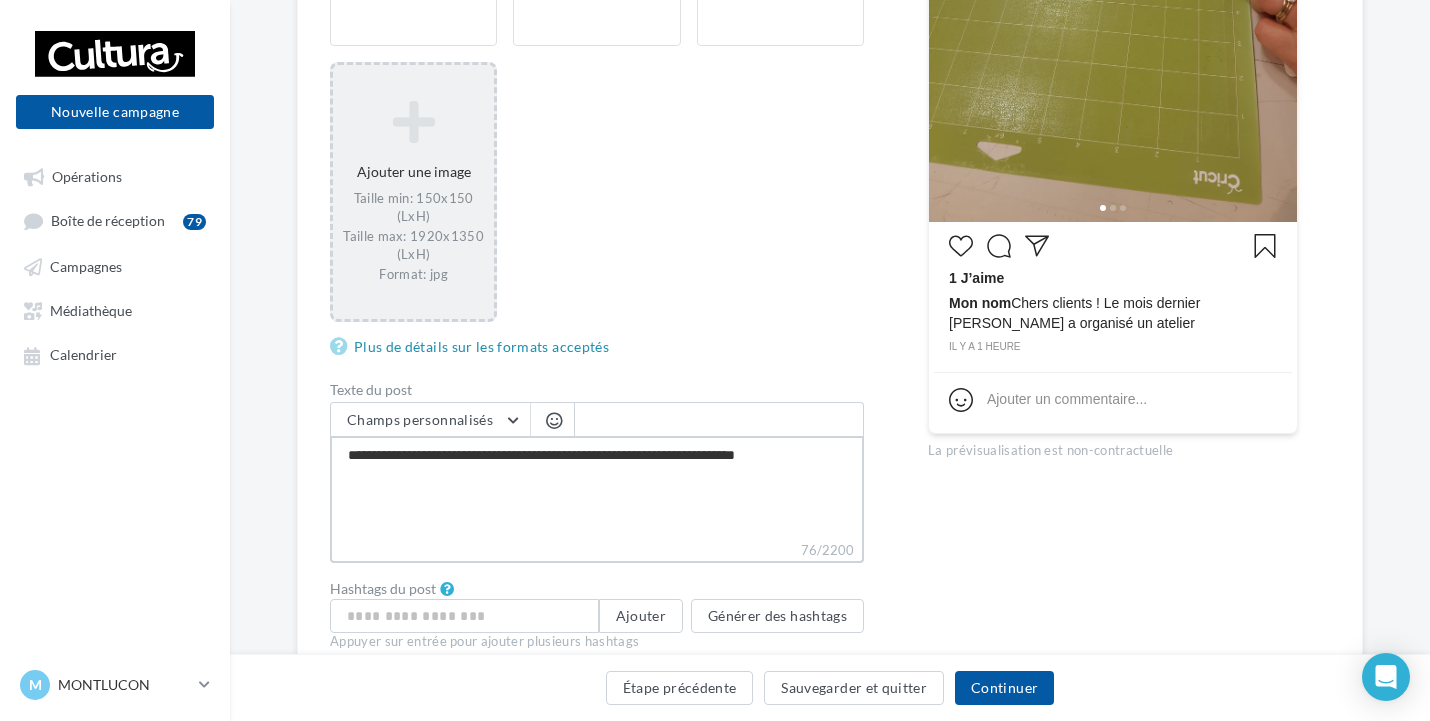 type on "**********" 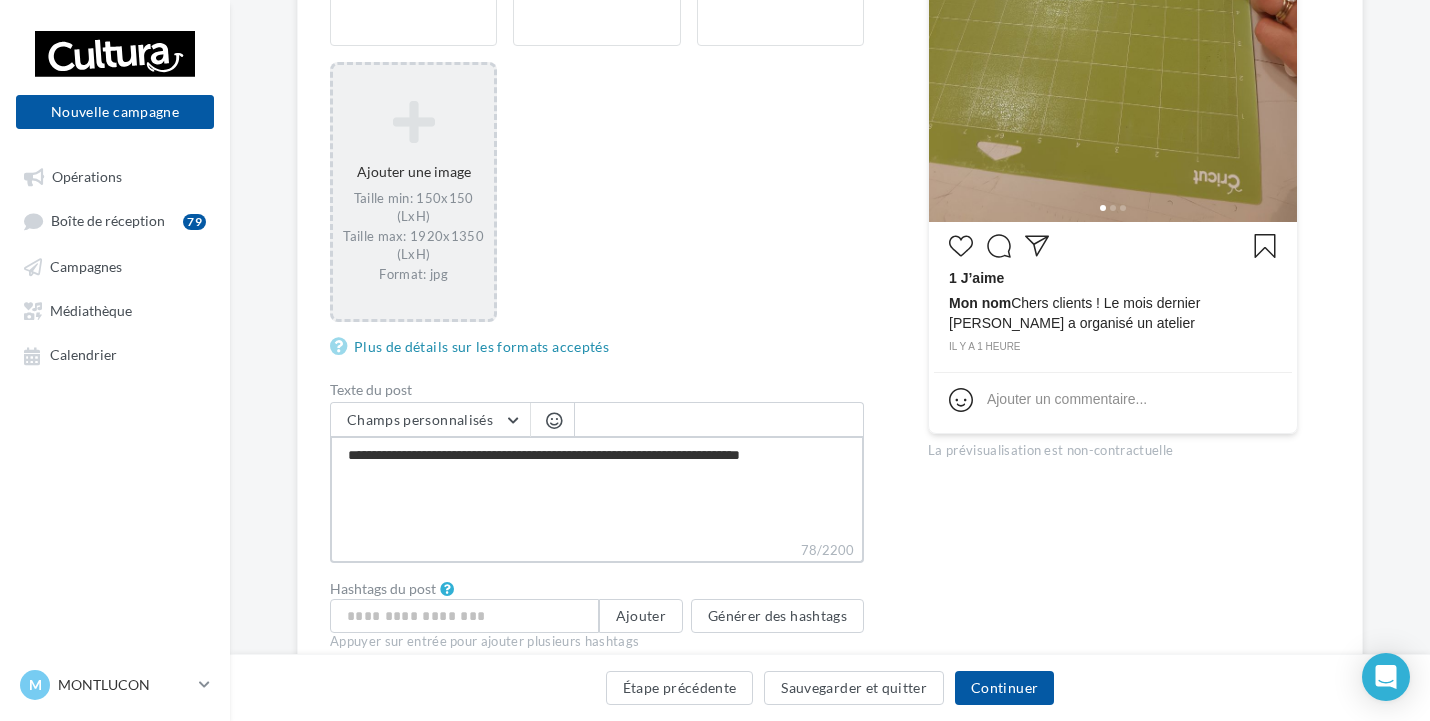 type on "**********" 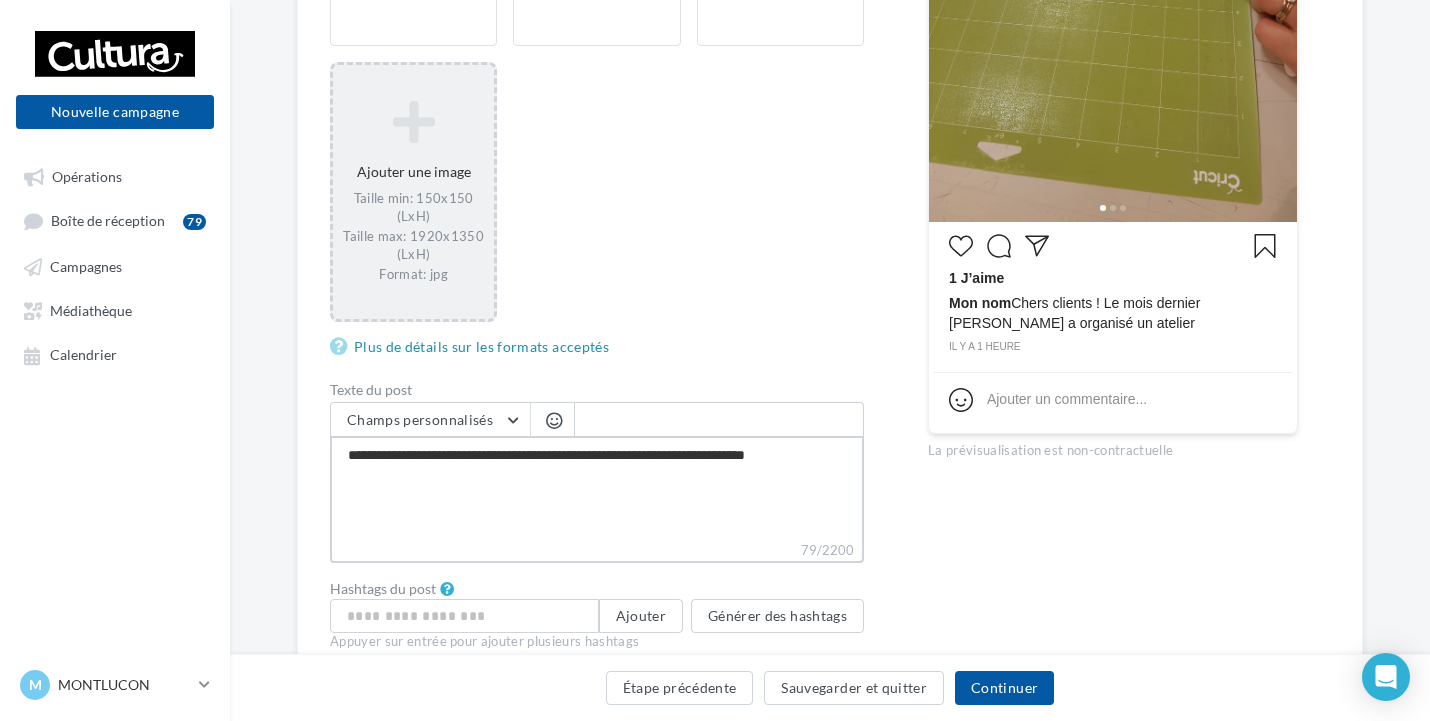 type on "**********" 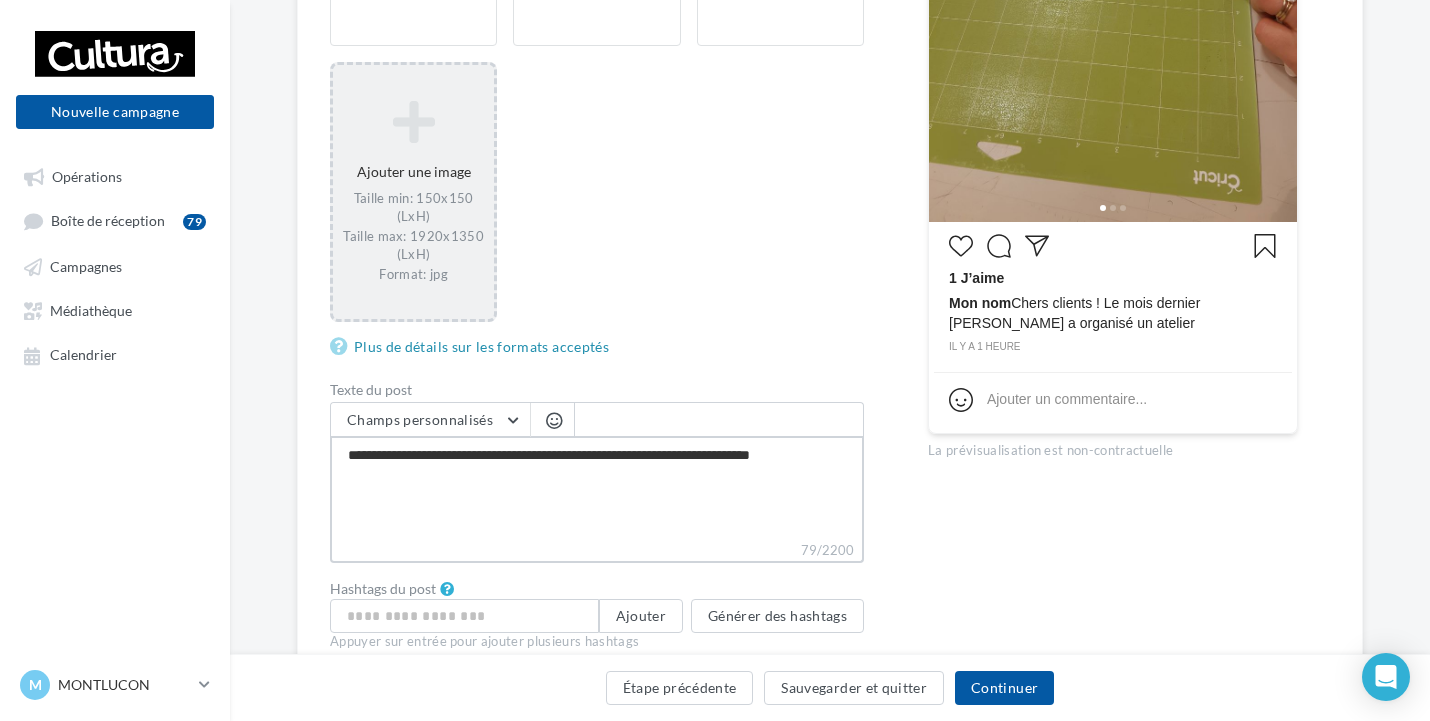 type on "**********" 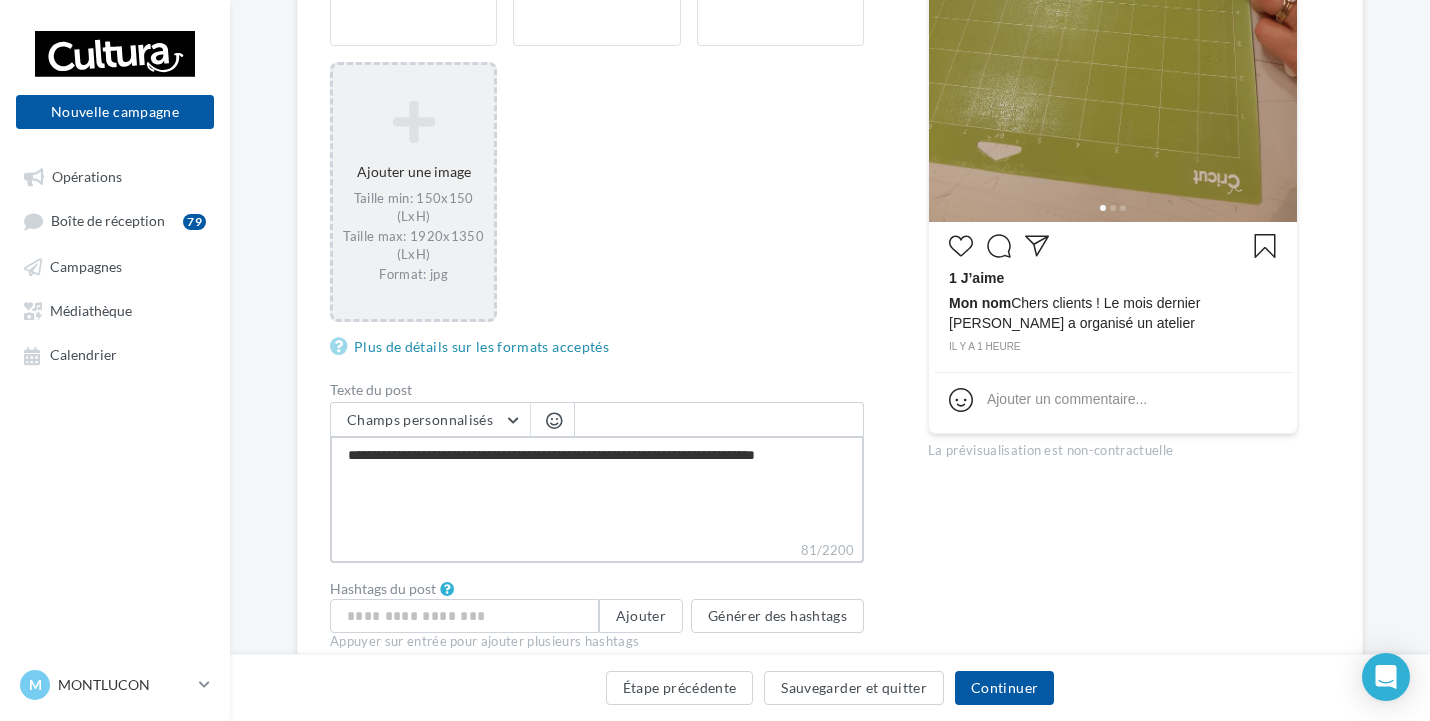 type on "**********" 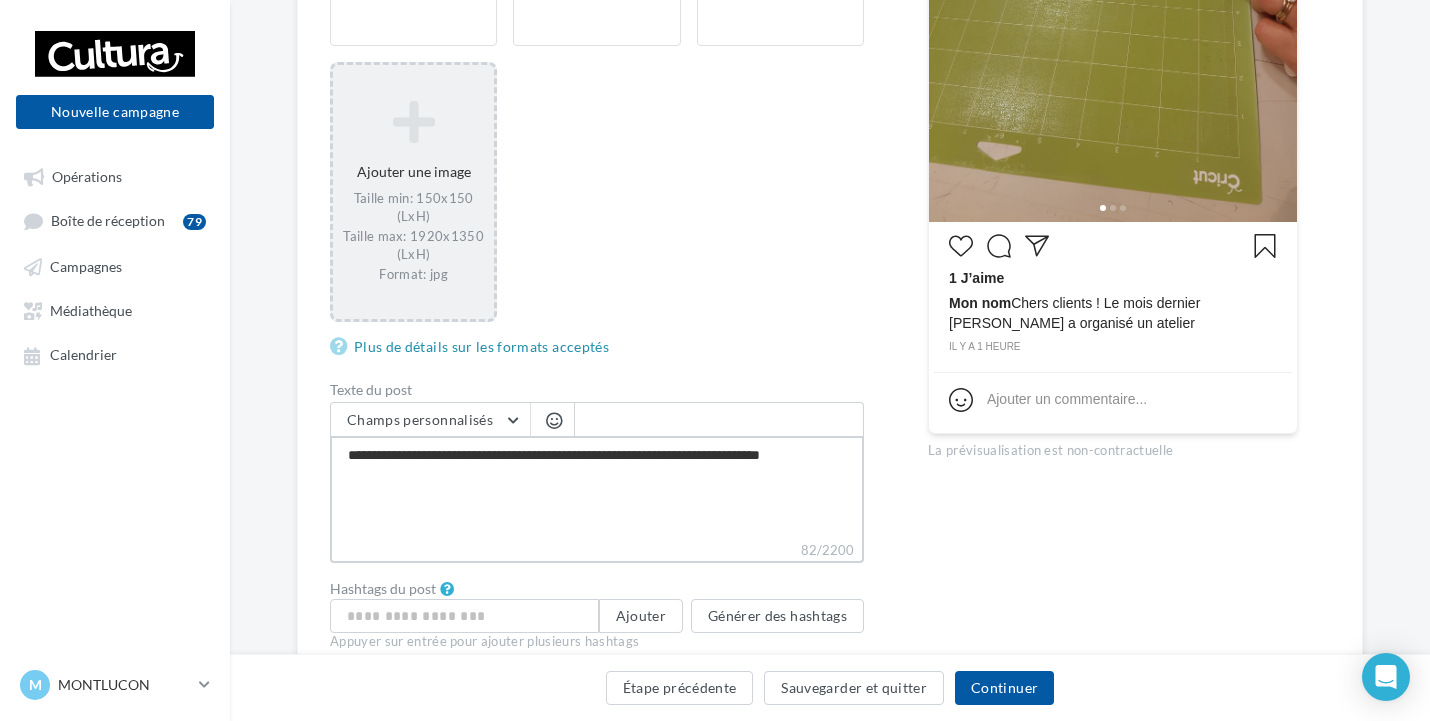type on "**********" 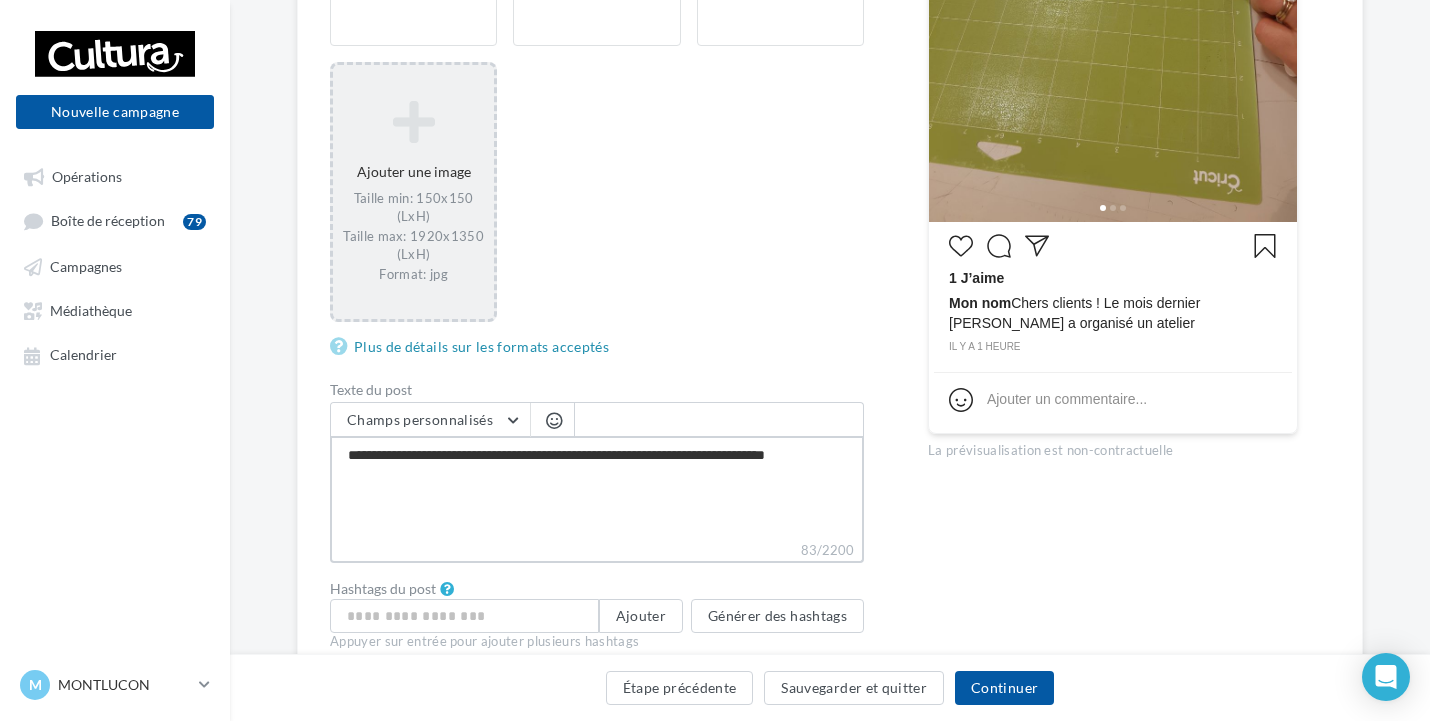 type on "**********" 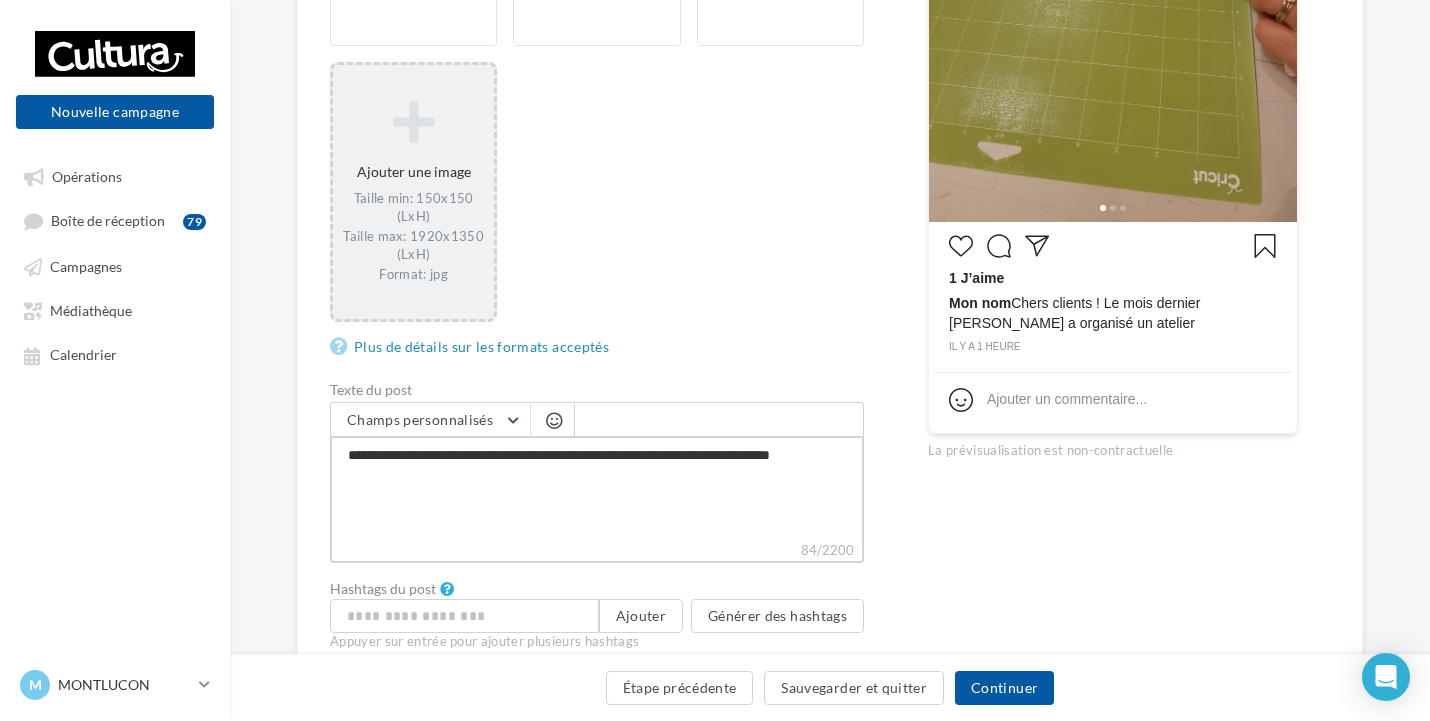 type on "**********" 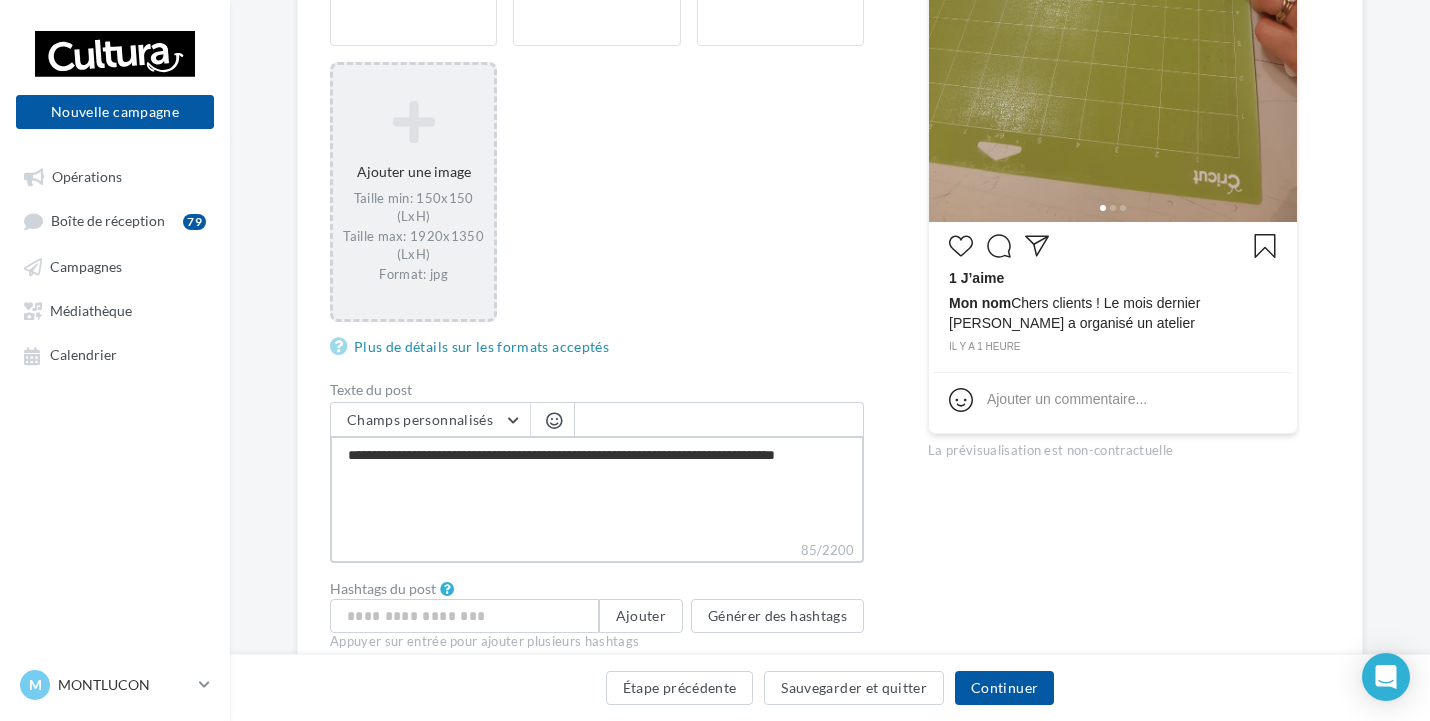 type on "**********" 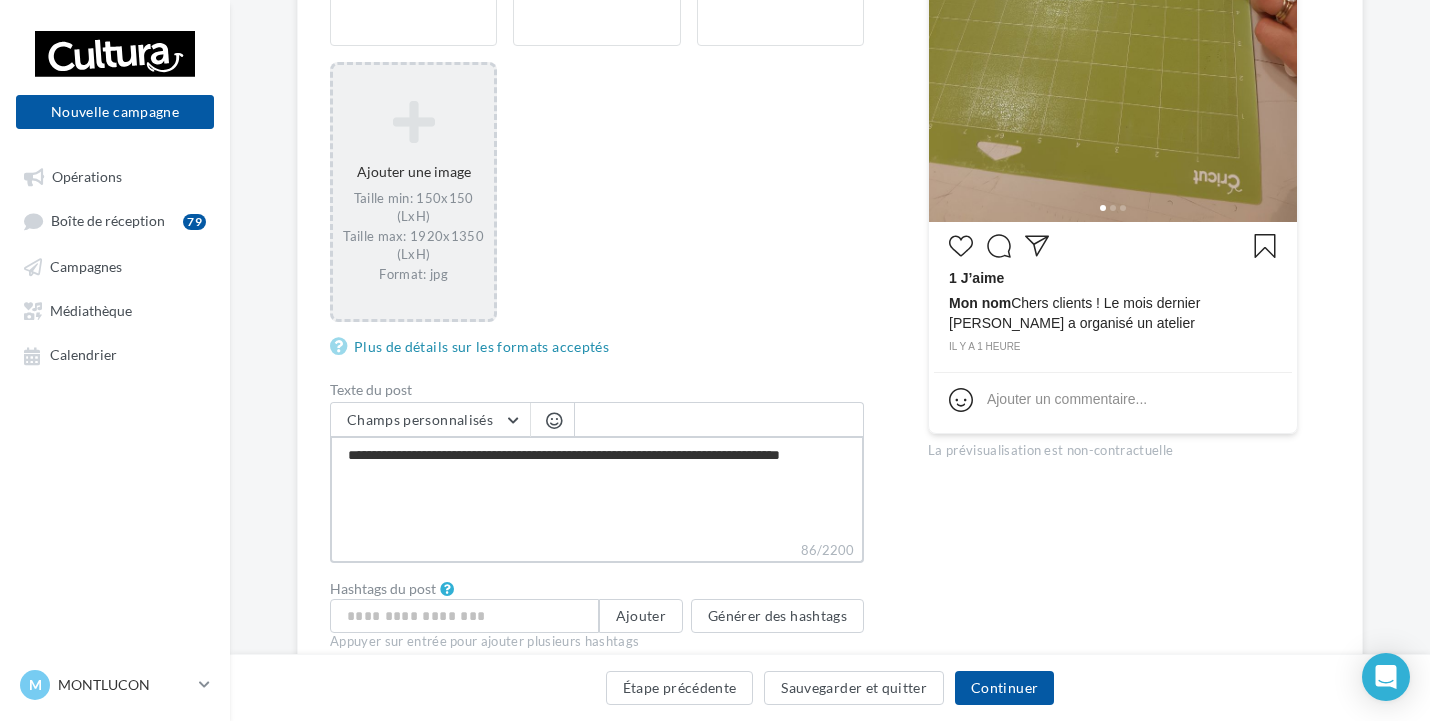 type on "**********" 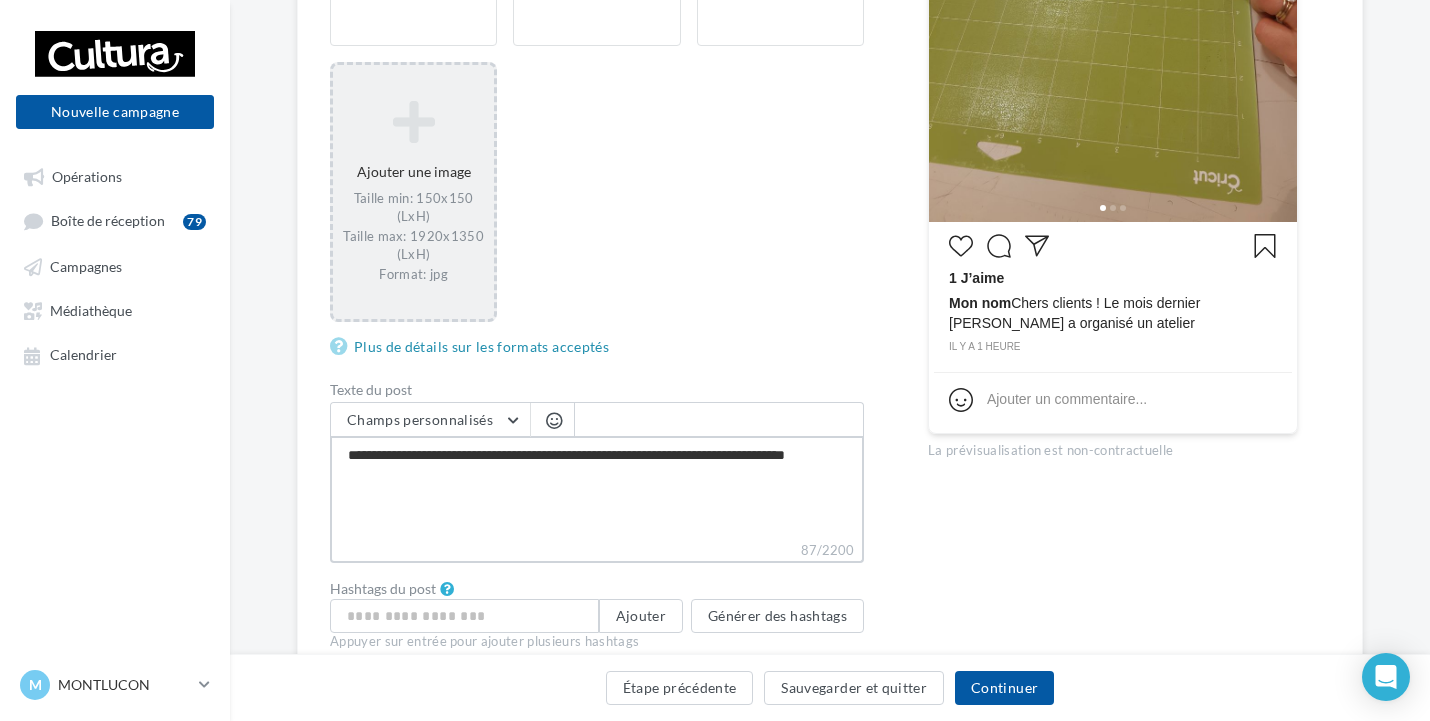 type on "**********" 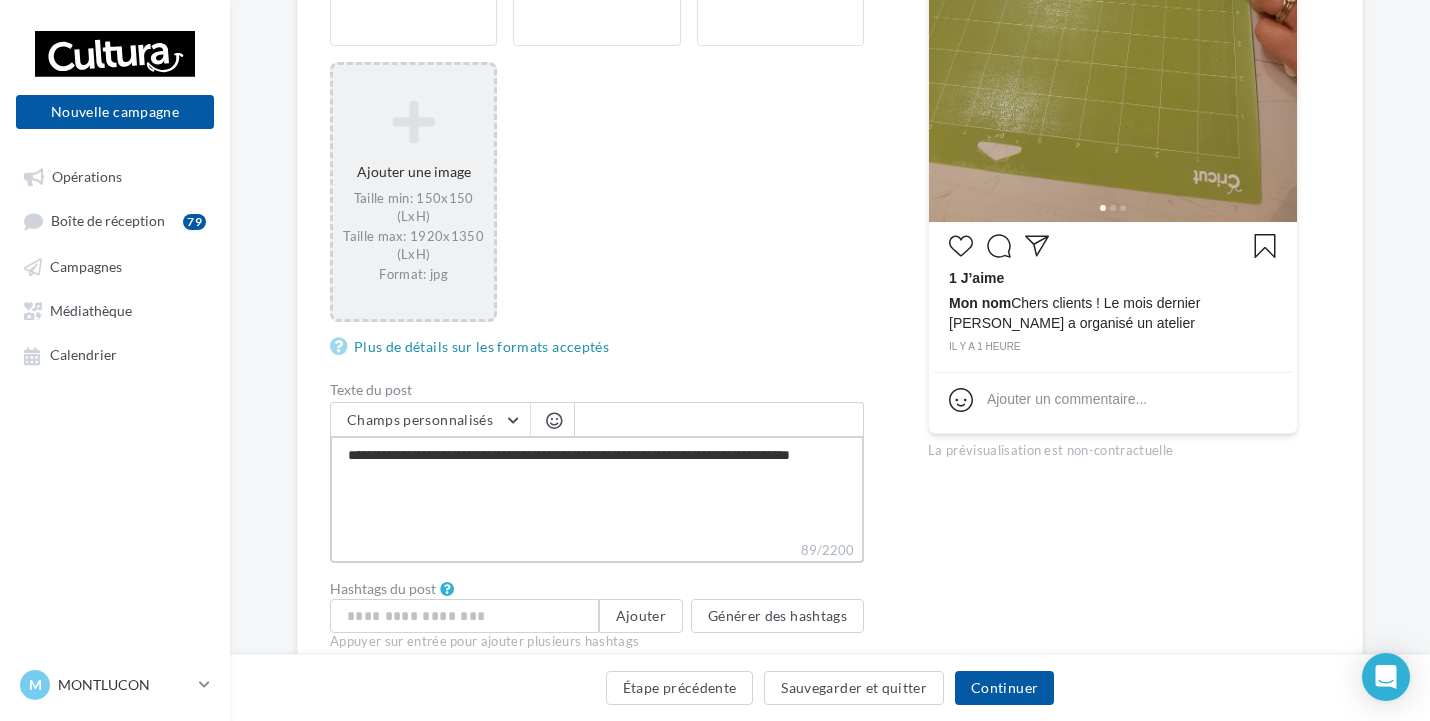 type on "**********" 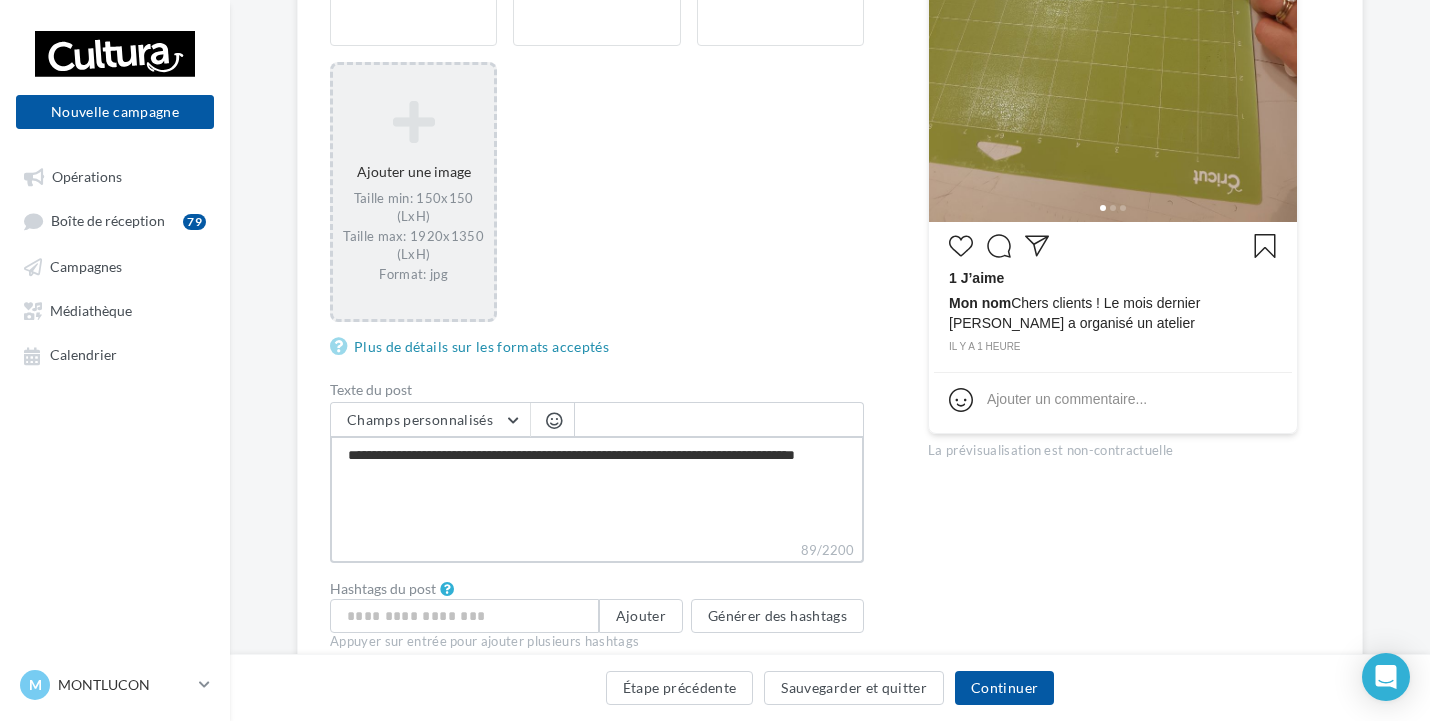 type on "**********" 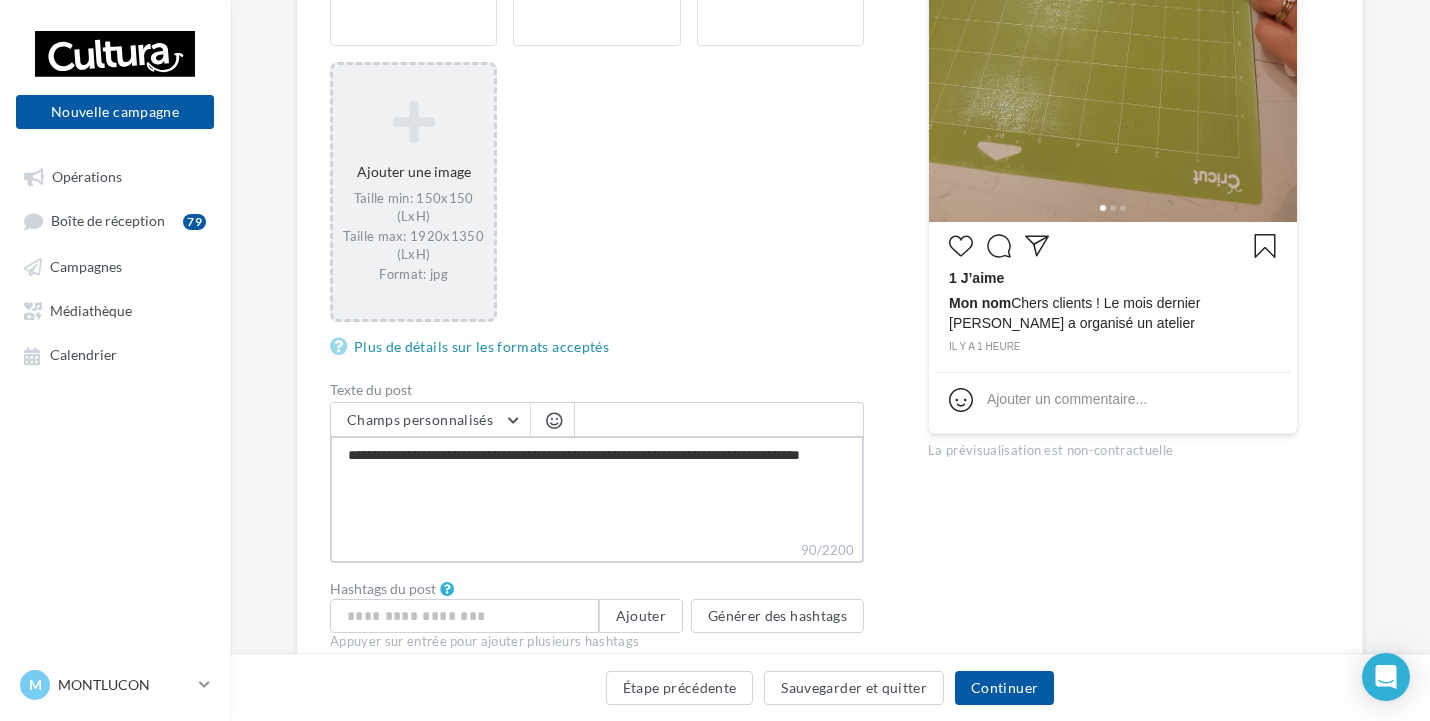 type on "**********" 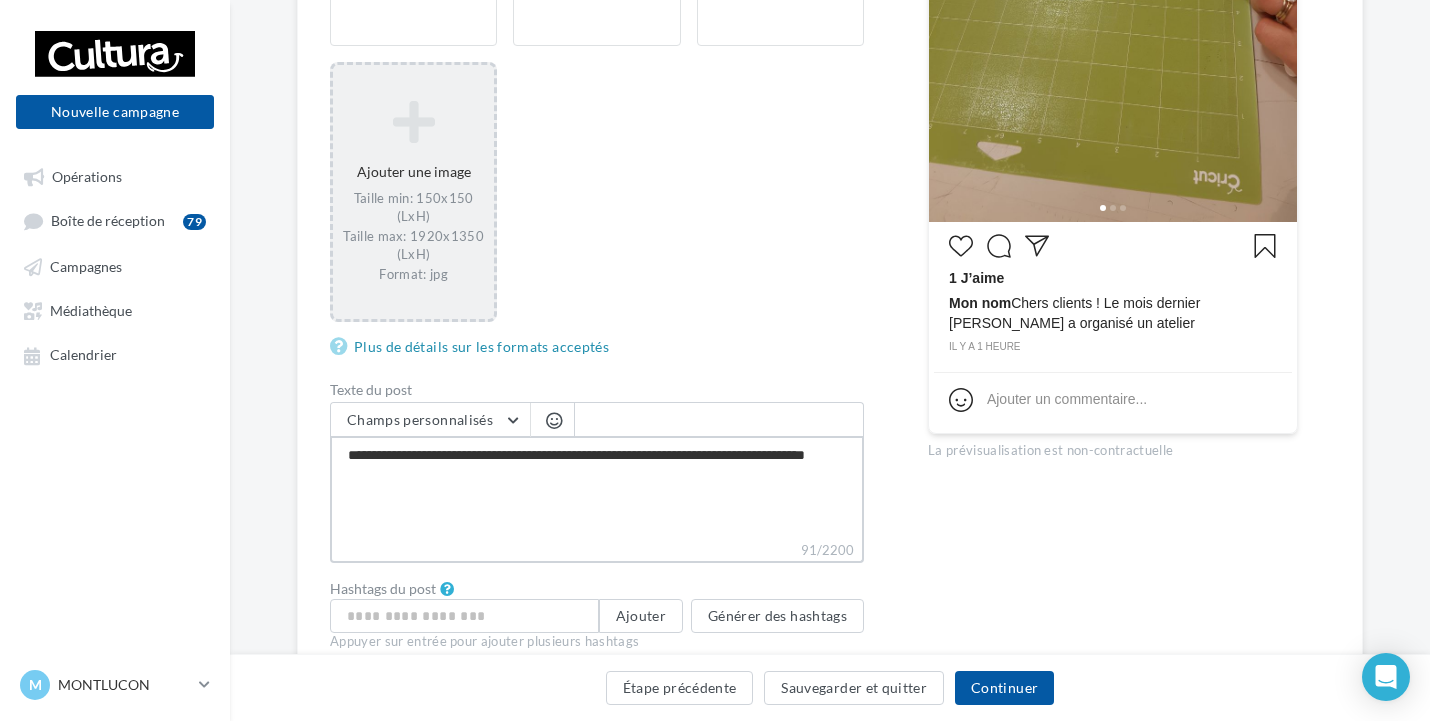 type on "**********" 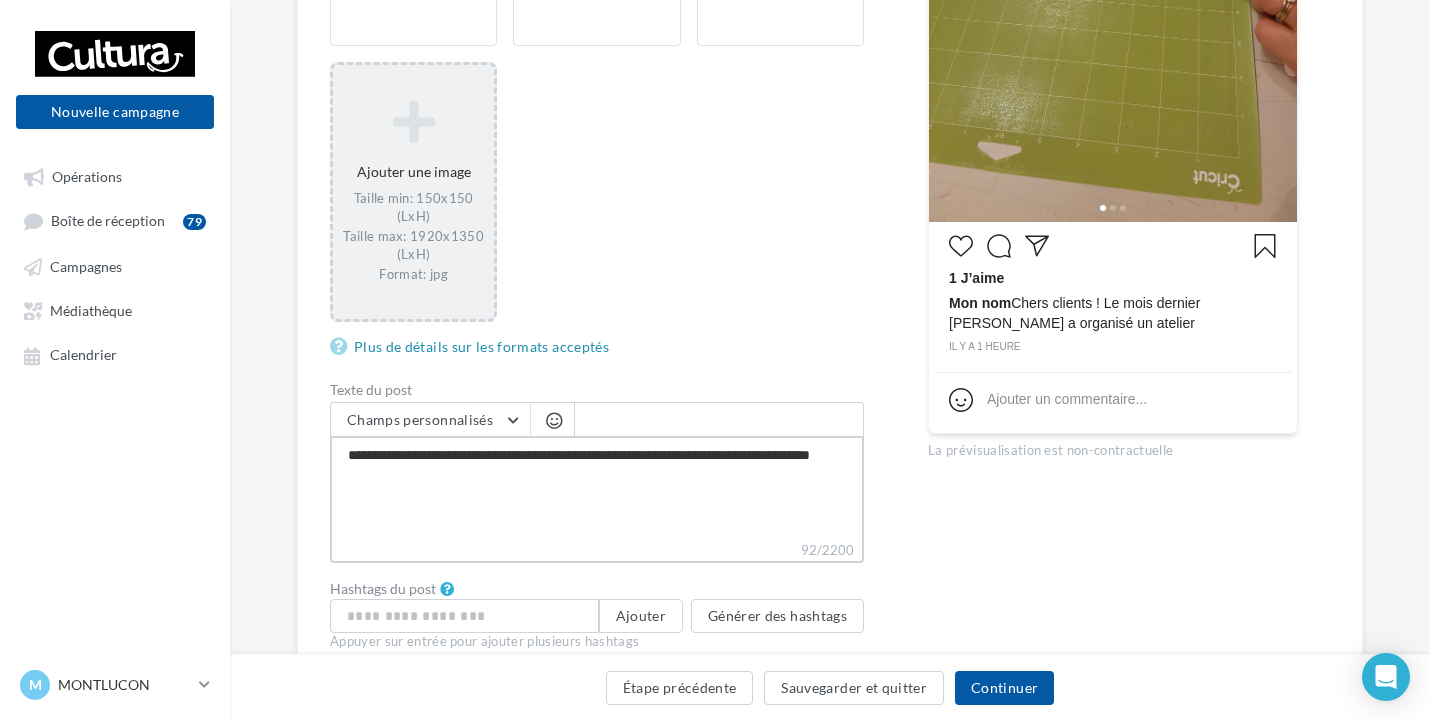 type on "**********" 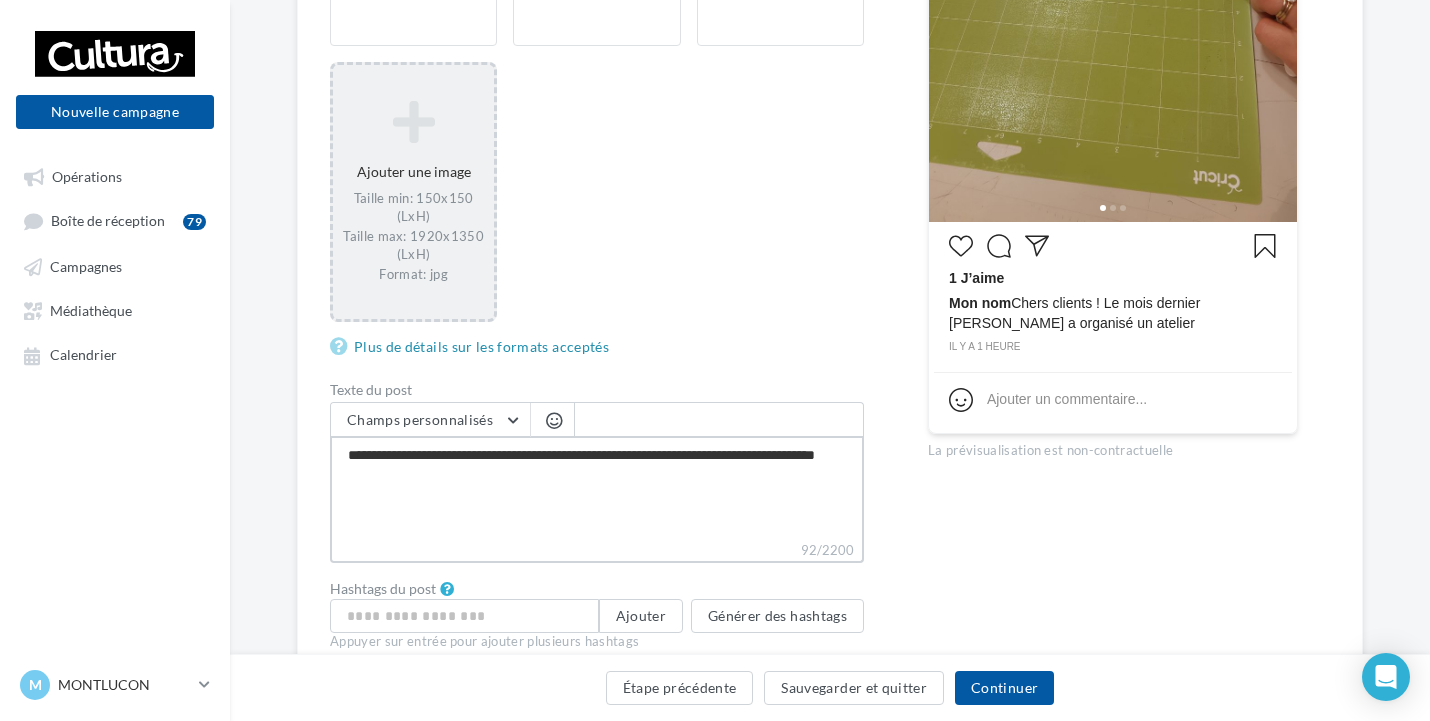type on "**********" 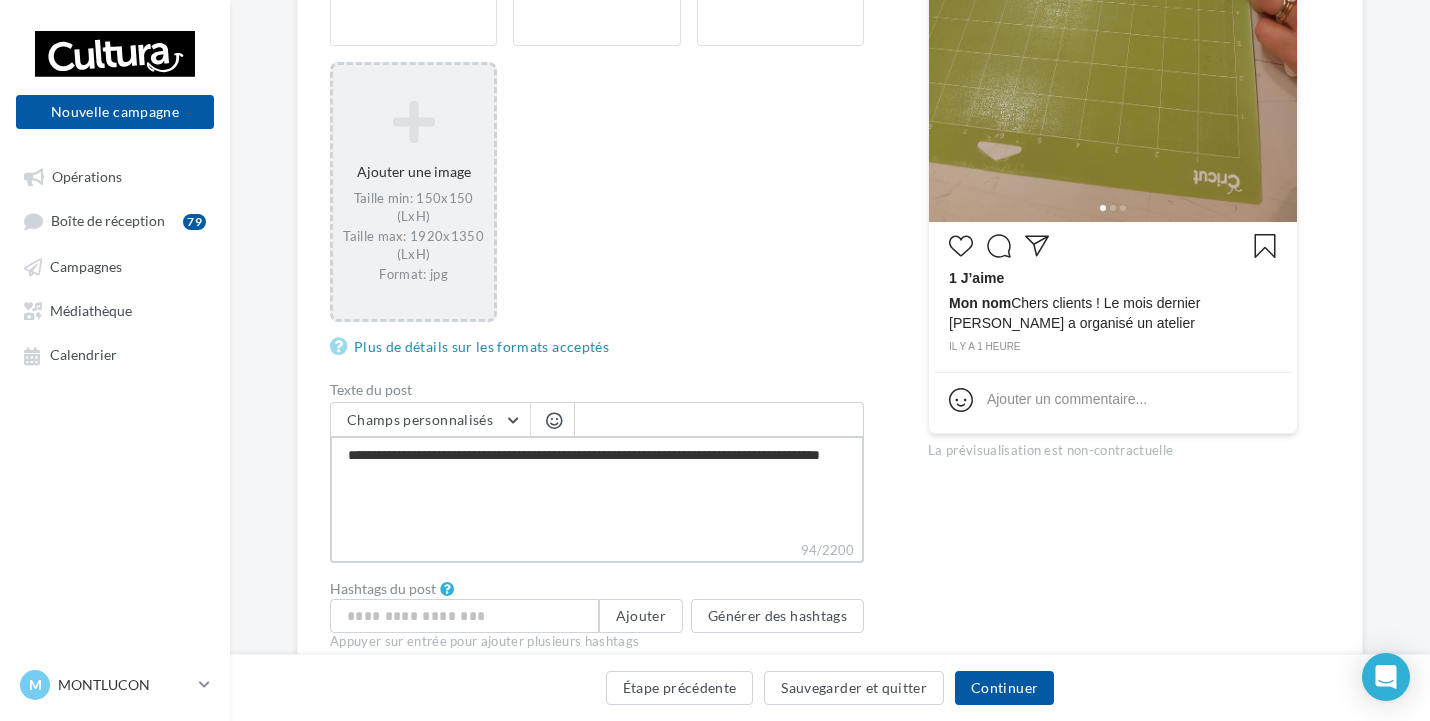 type on "**********" 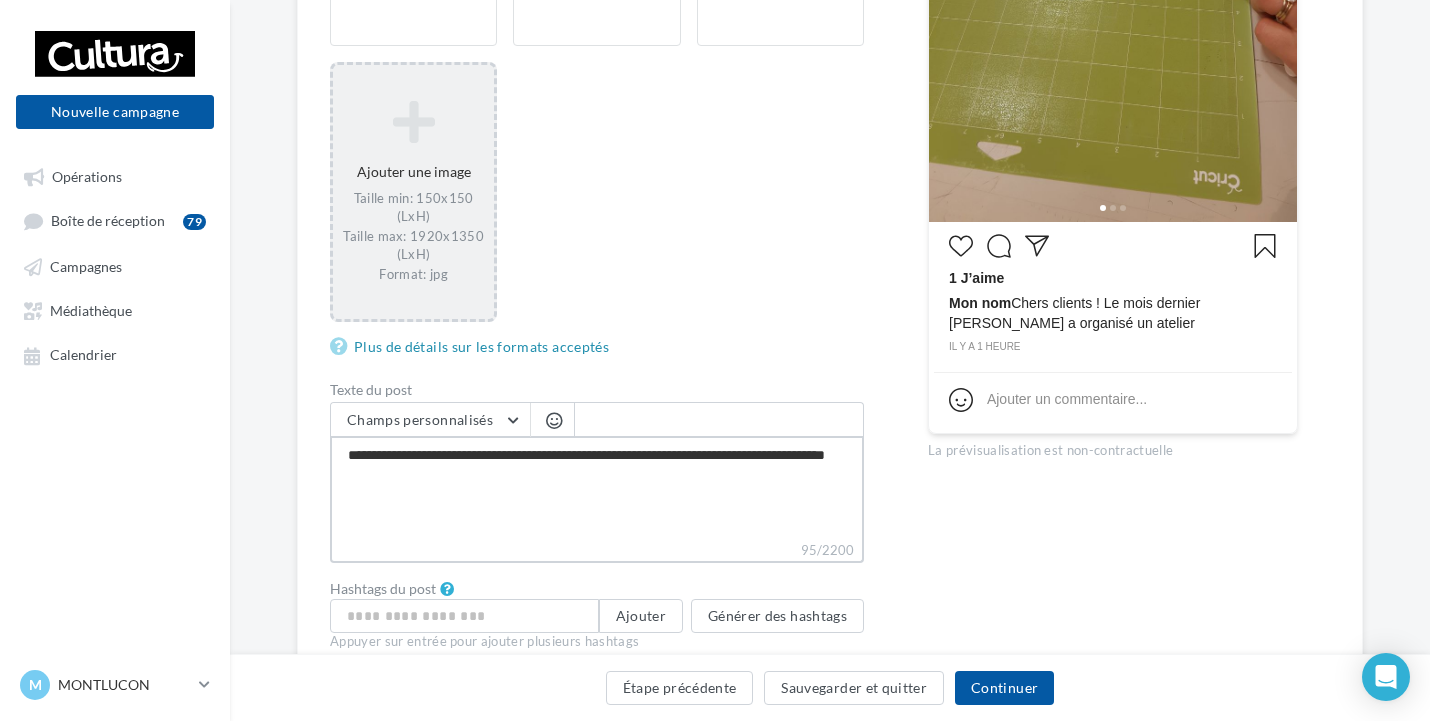 type on "**********" 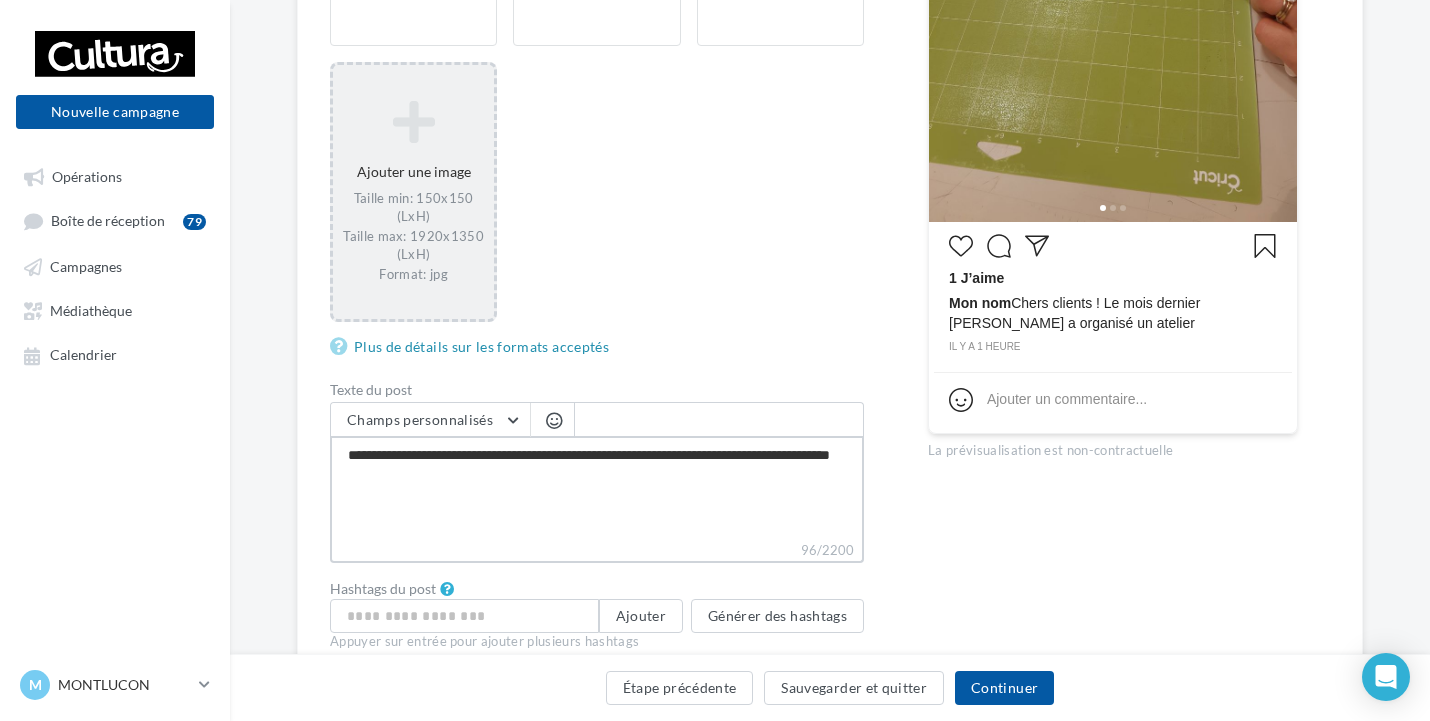 type on "**********" 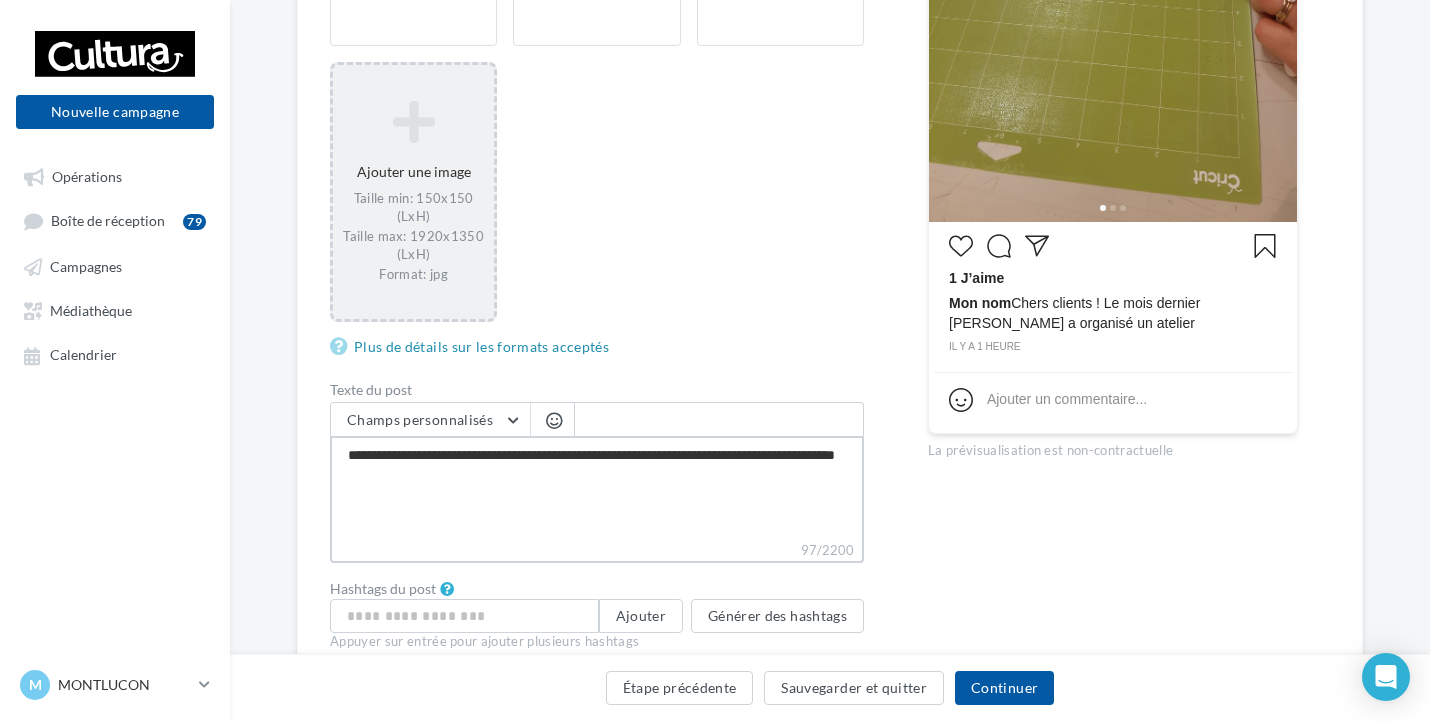 type on "**********" 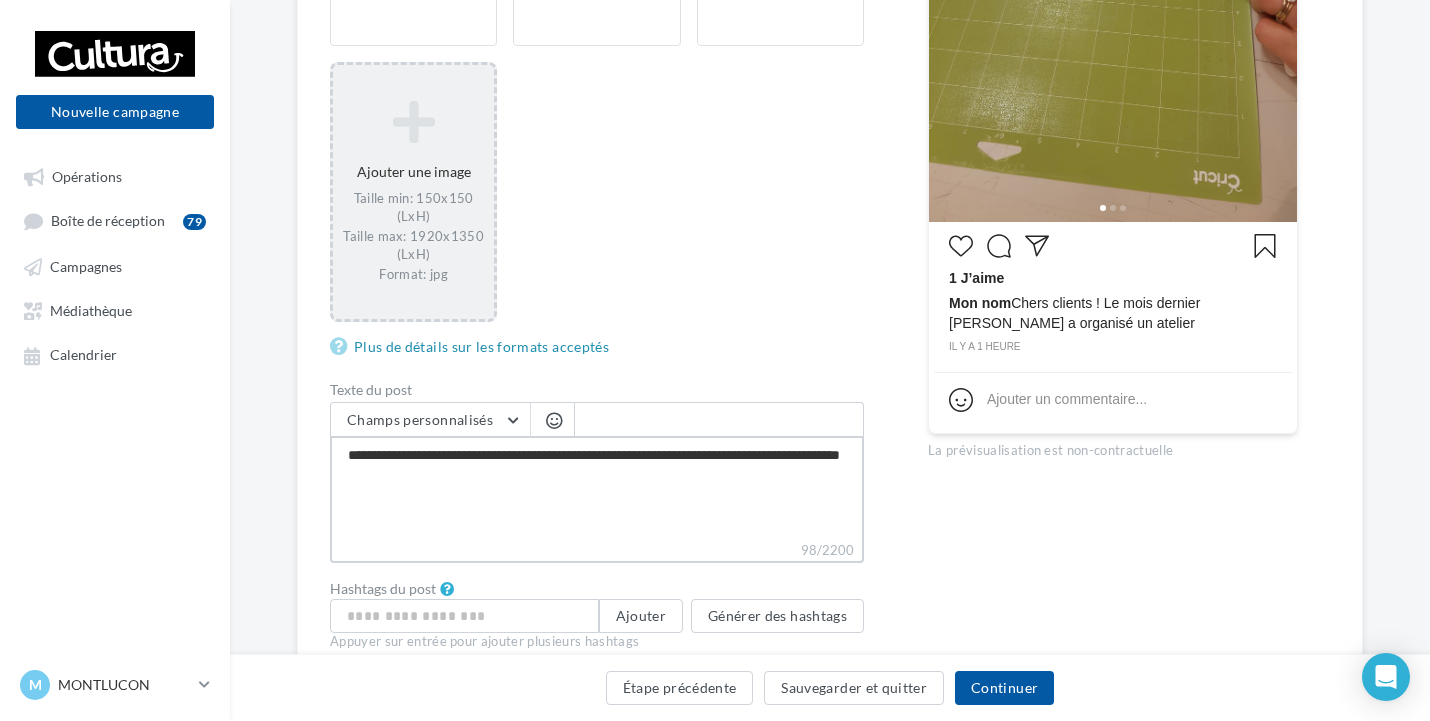 type on "**********" 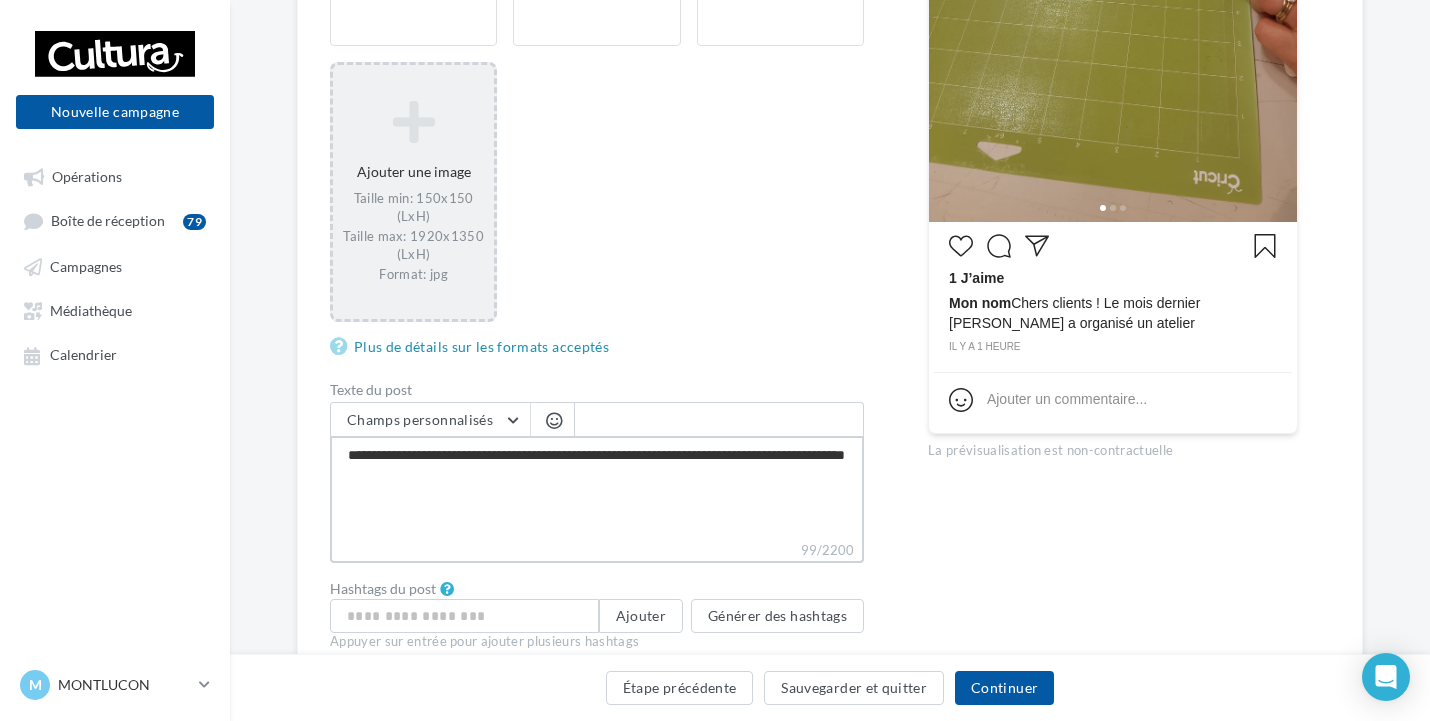 type on "**********" 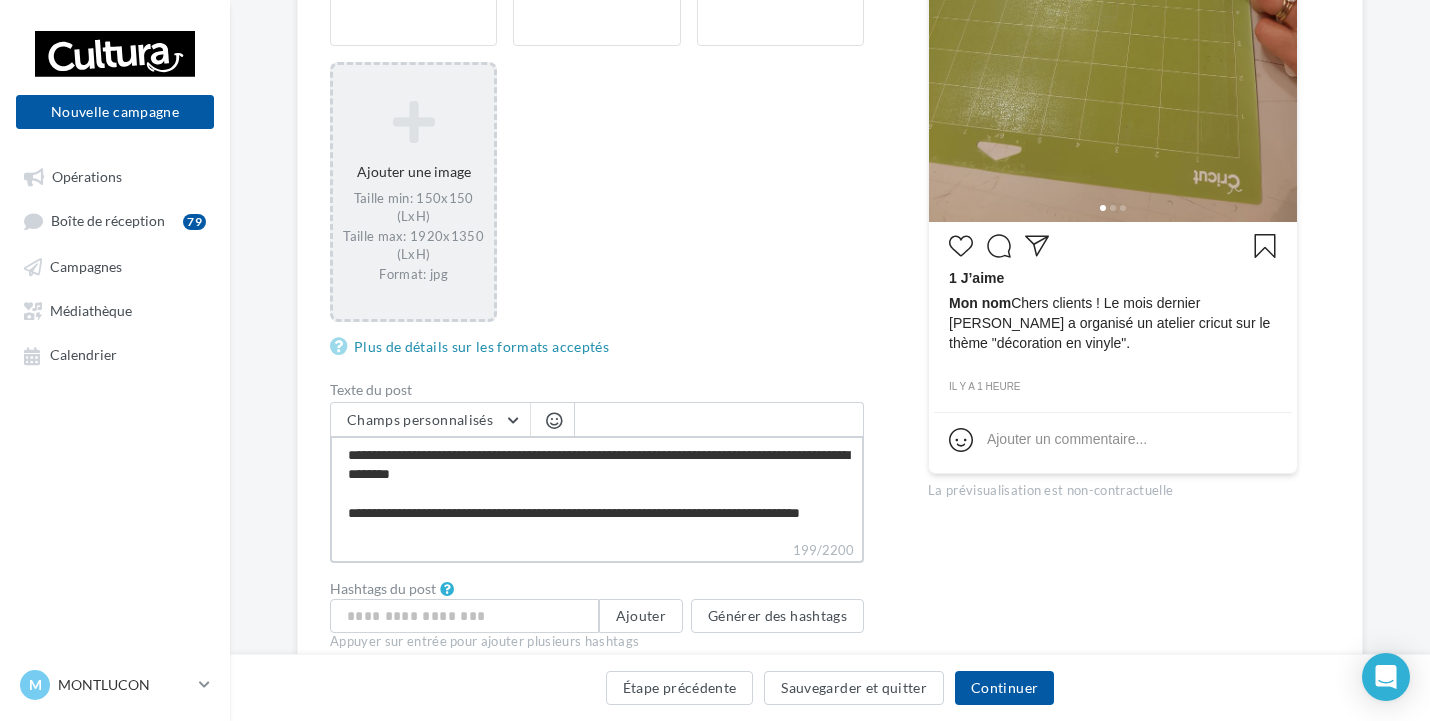 scroll, scrollTop: 0, scrollLeft: 0, axis: both 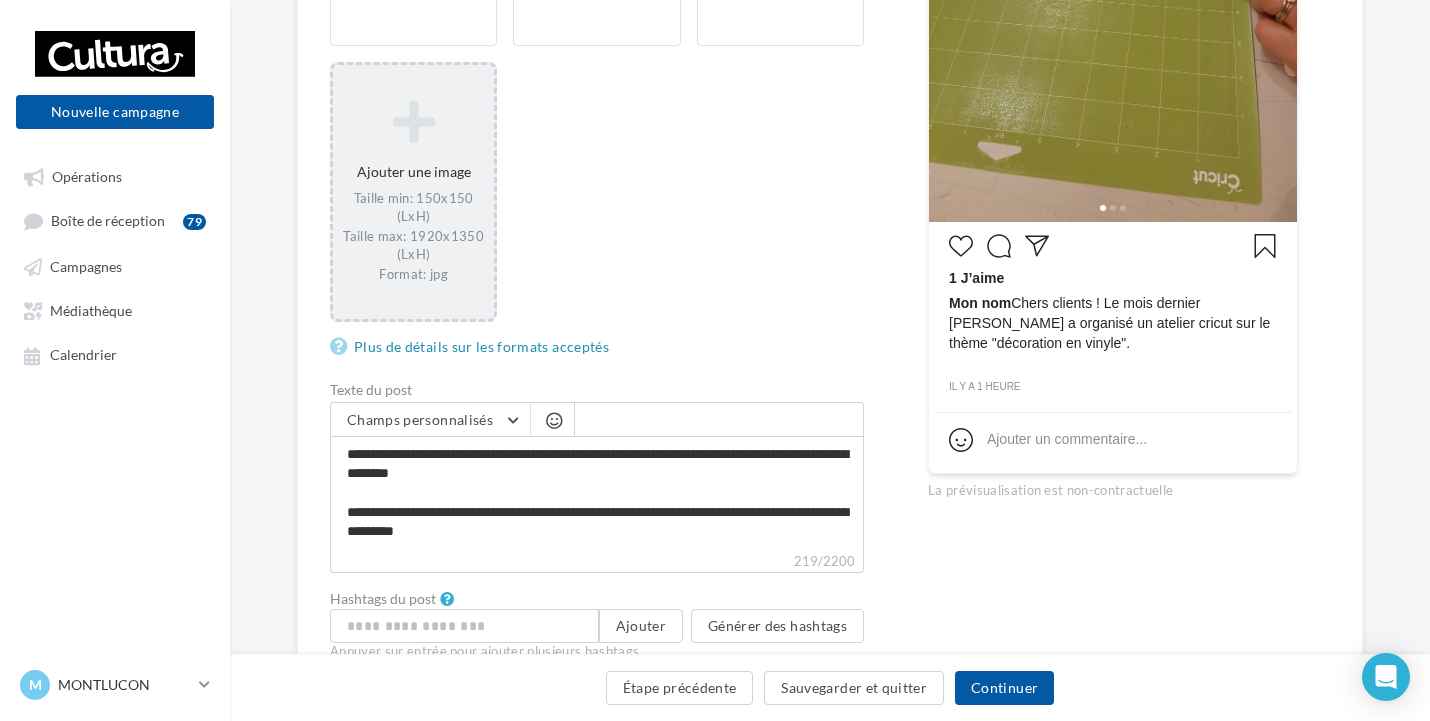 click at bounding box center (554, 420) 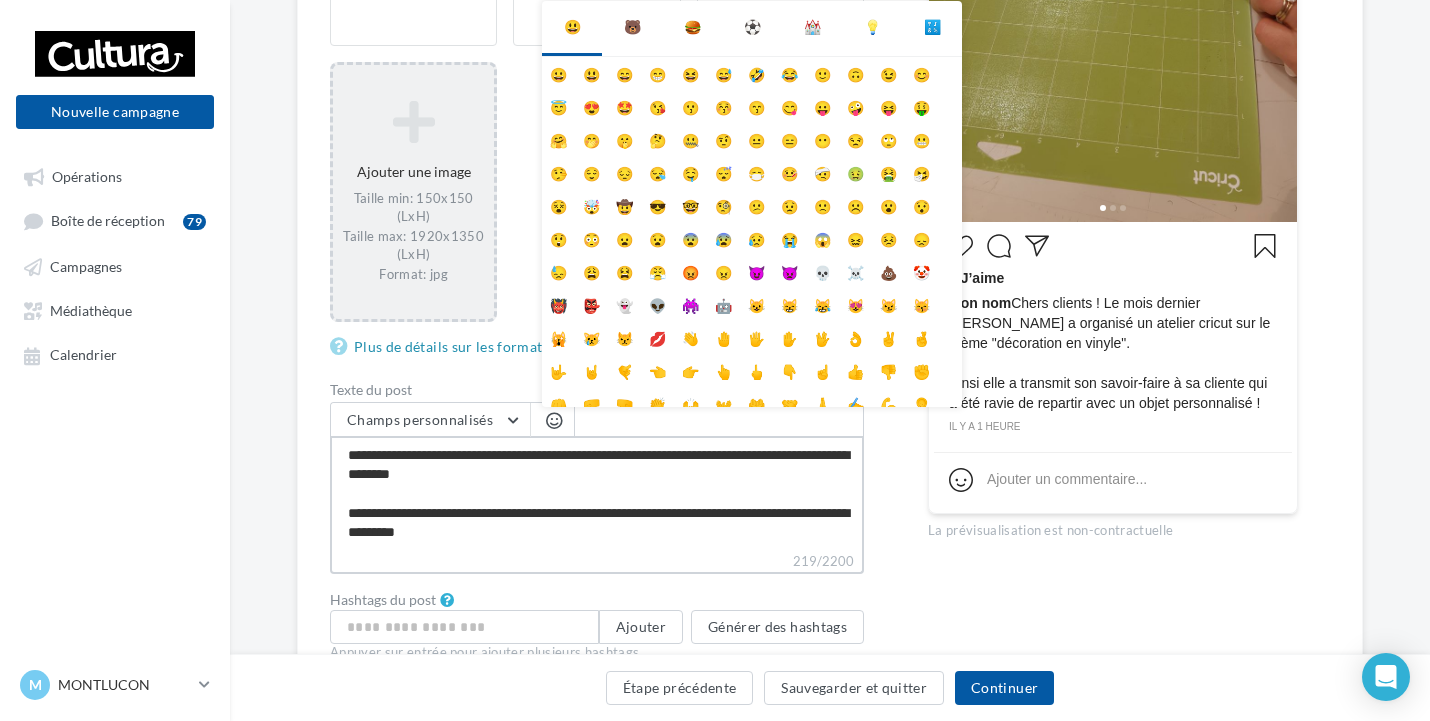 drag, startPoint x: 555, startPoint y: 547, endPoint x: 525, endPoint y: 498, distance: 57.45433 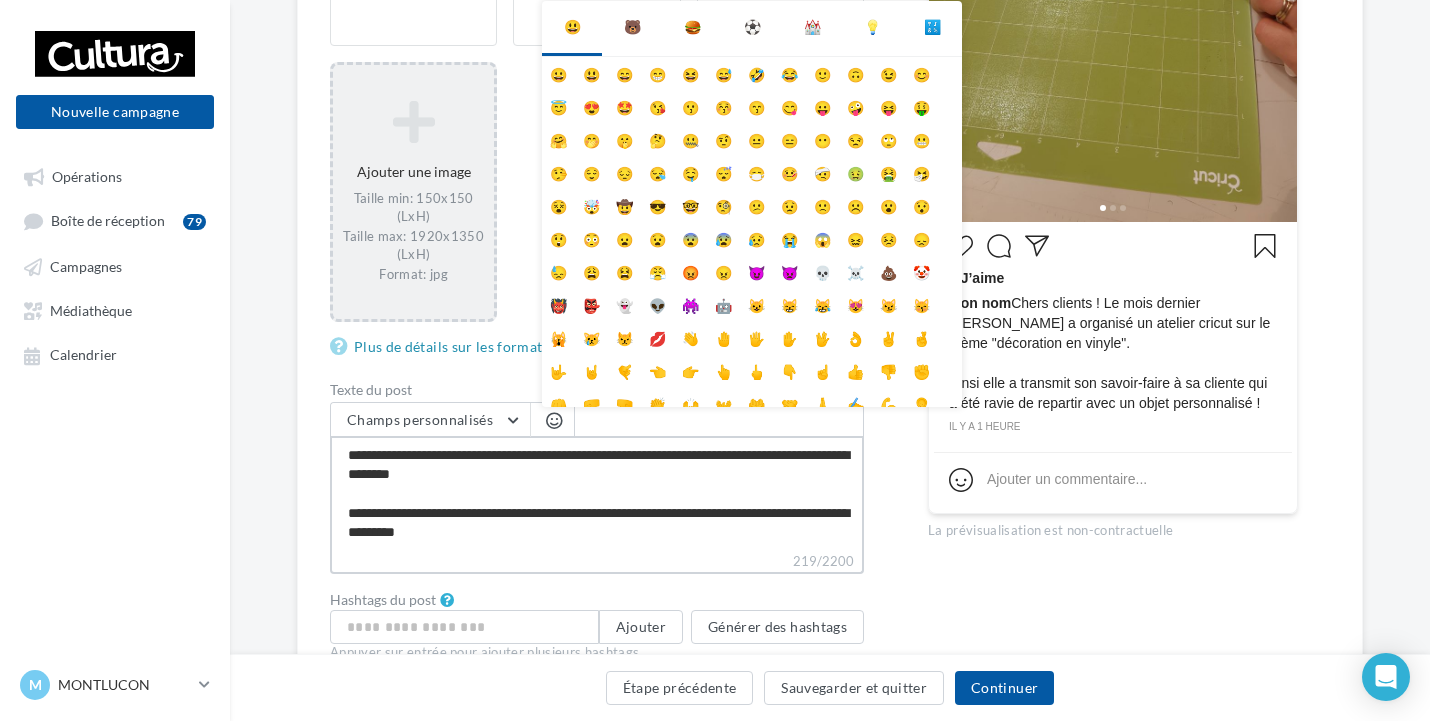 click on "**********" at bounding box center (597, 493) 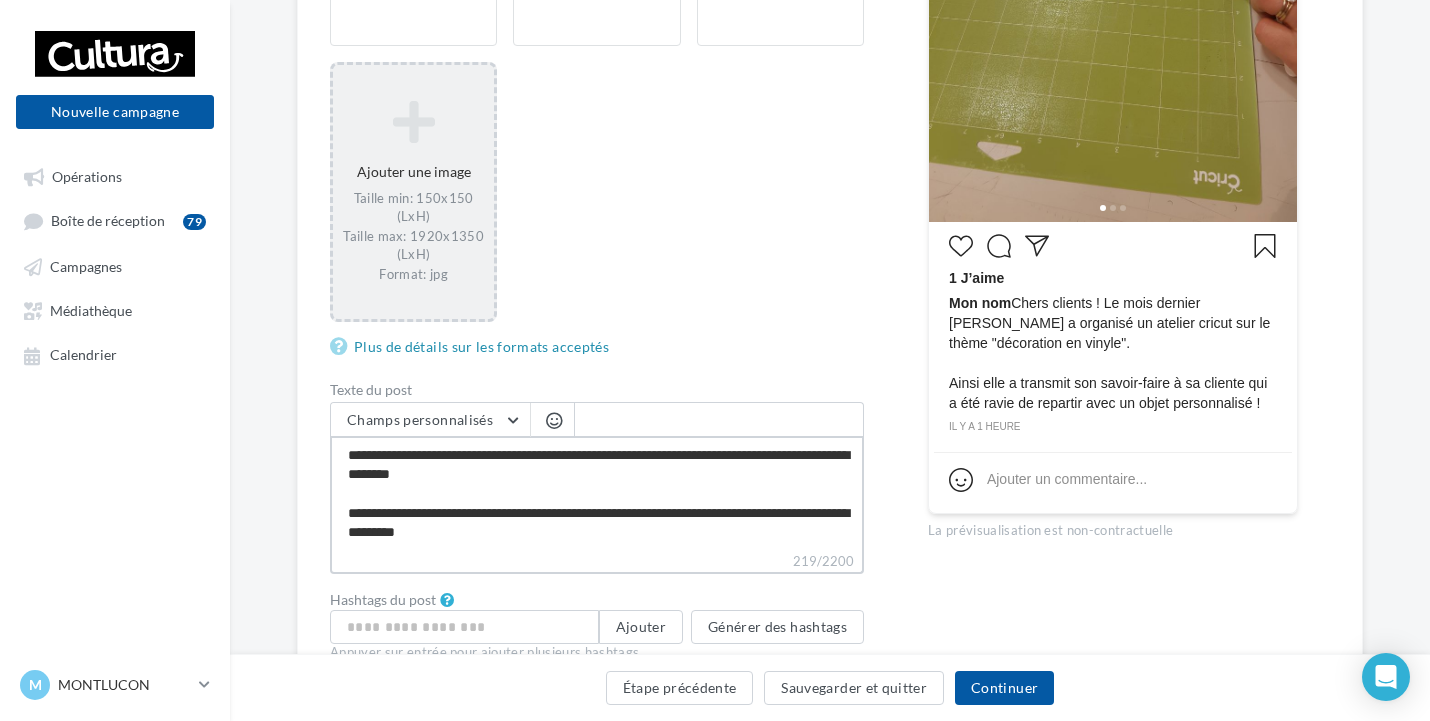 click on "**********" at bounding box center [597, 493] 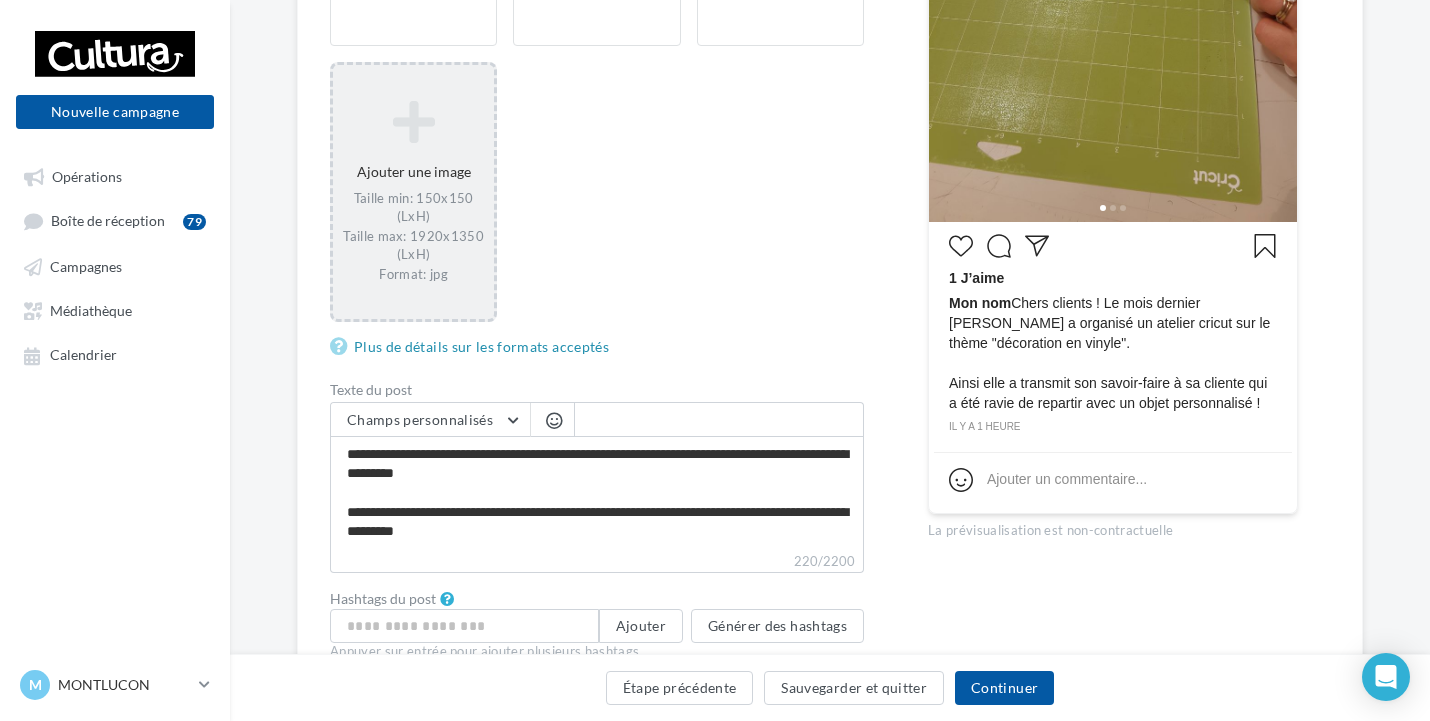 click at bounding box center (554, 420) 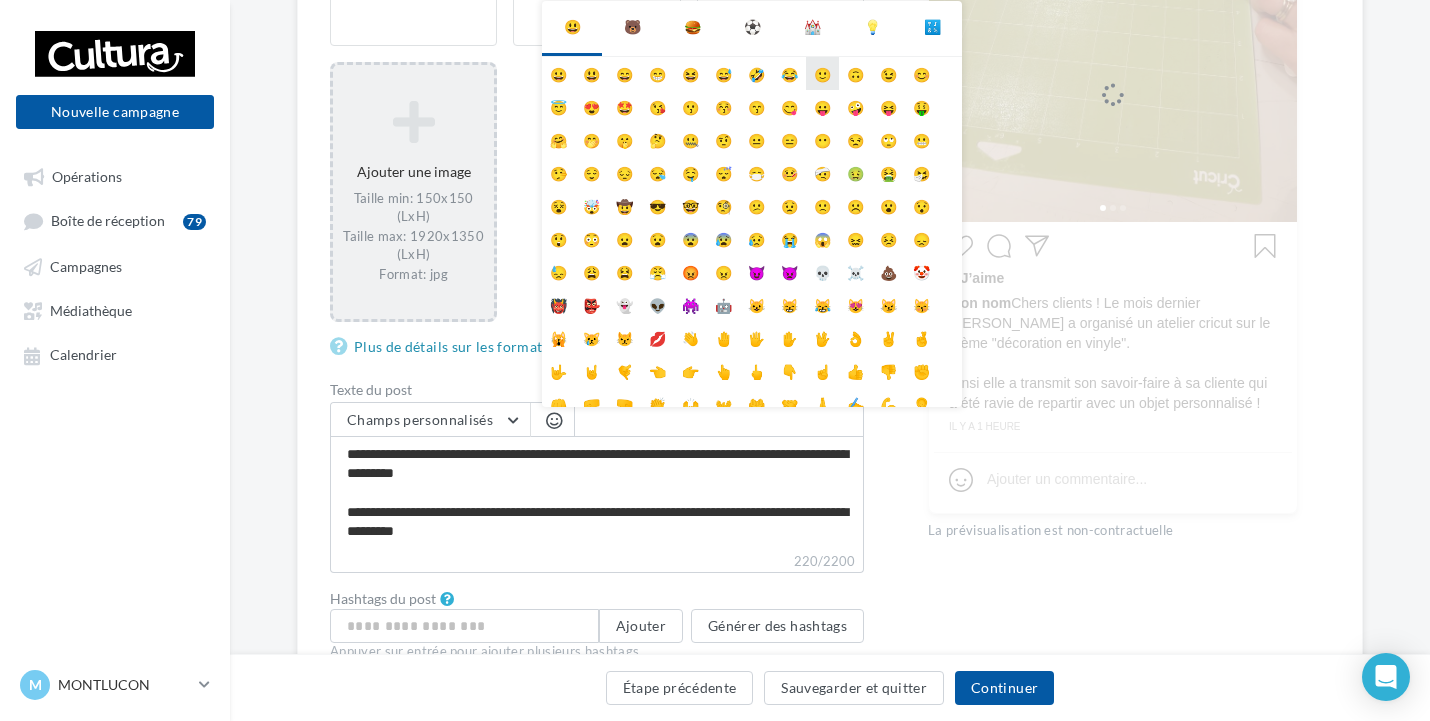 click on "🙂" at bounding box center (822, 73) 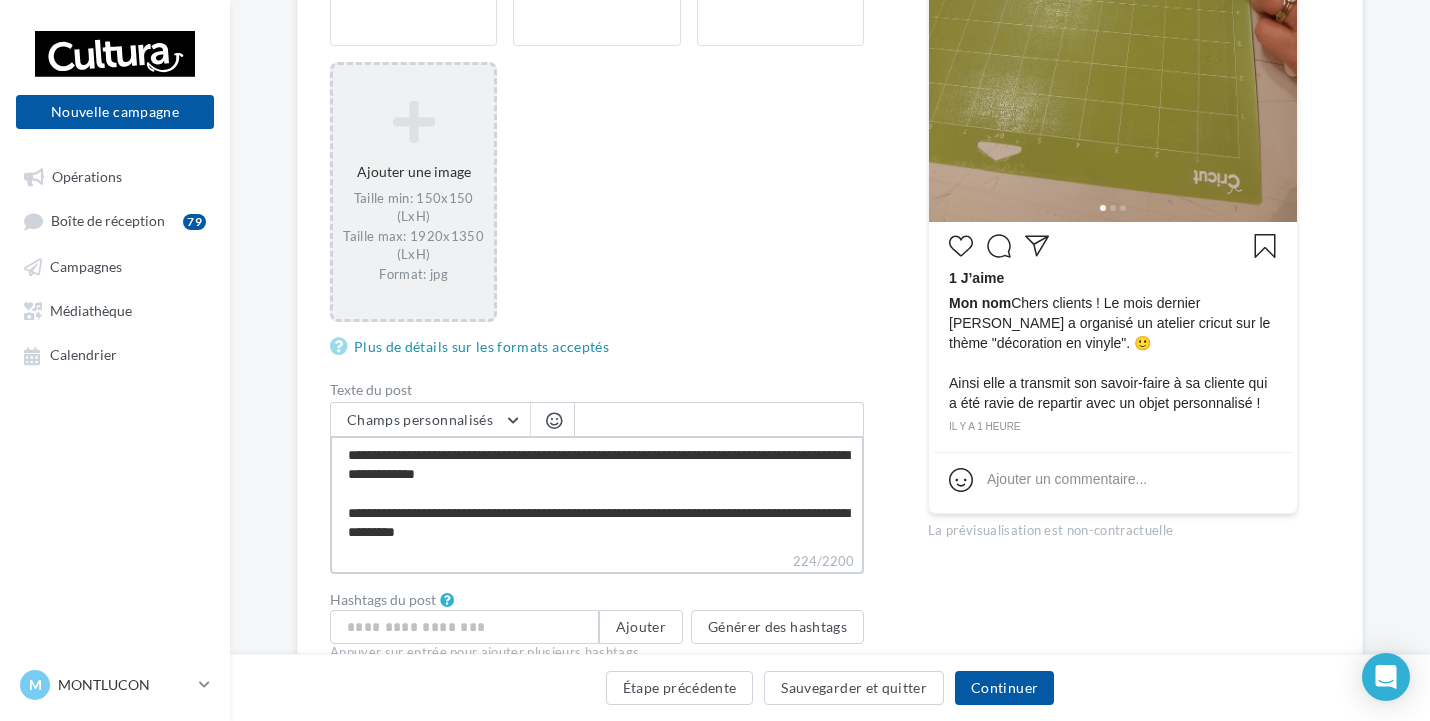 click on "**********" at bounding box center [597, 493] 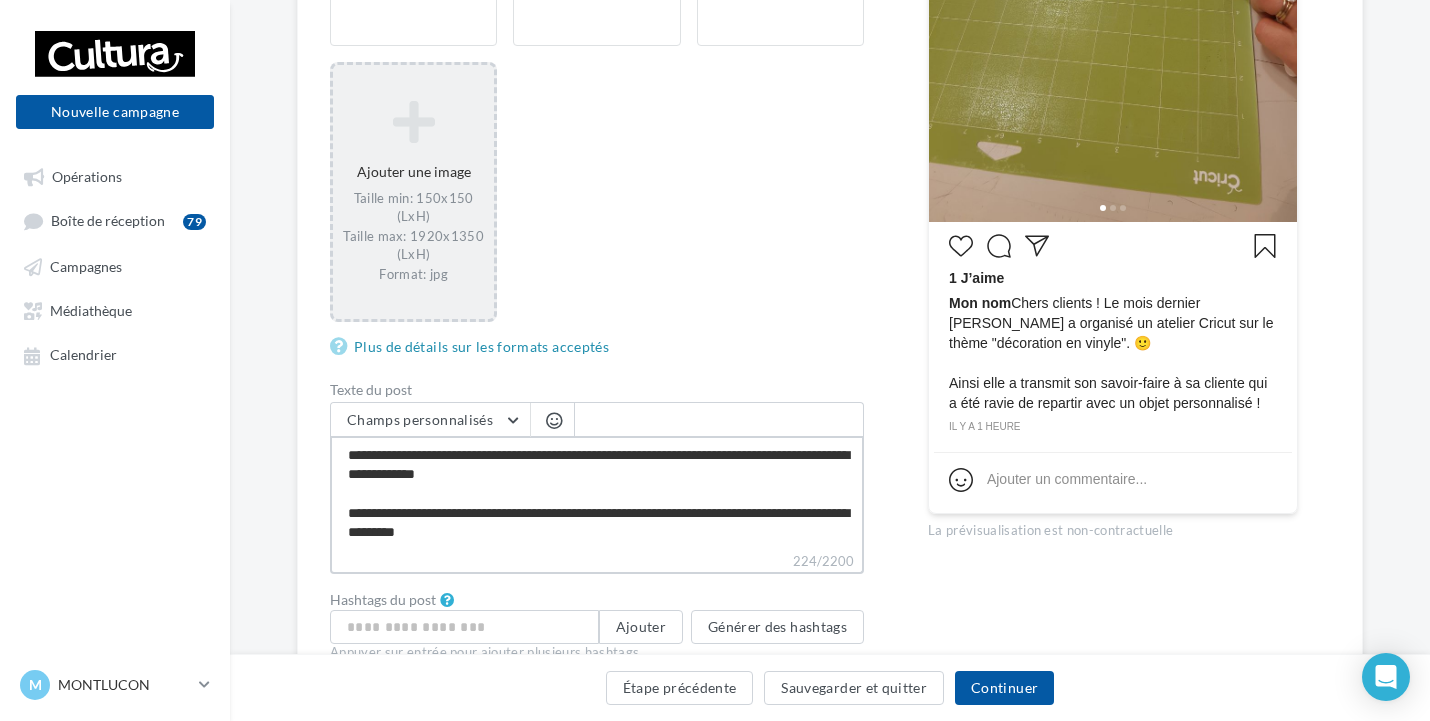 click on "**********" at bounding box center (597, 493) 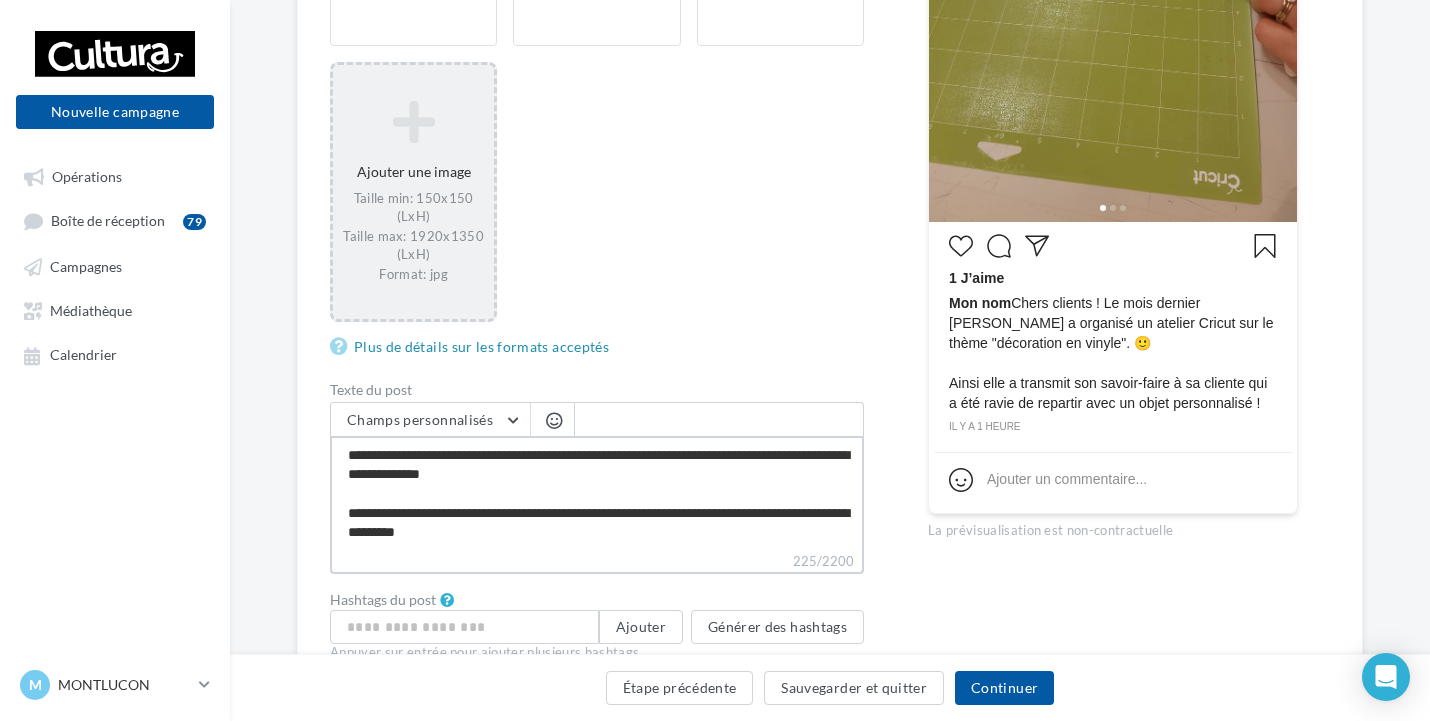click on "**********" at bounding box center (597, 493) 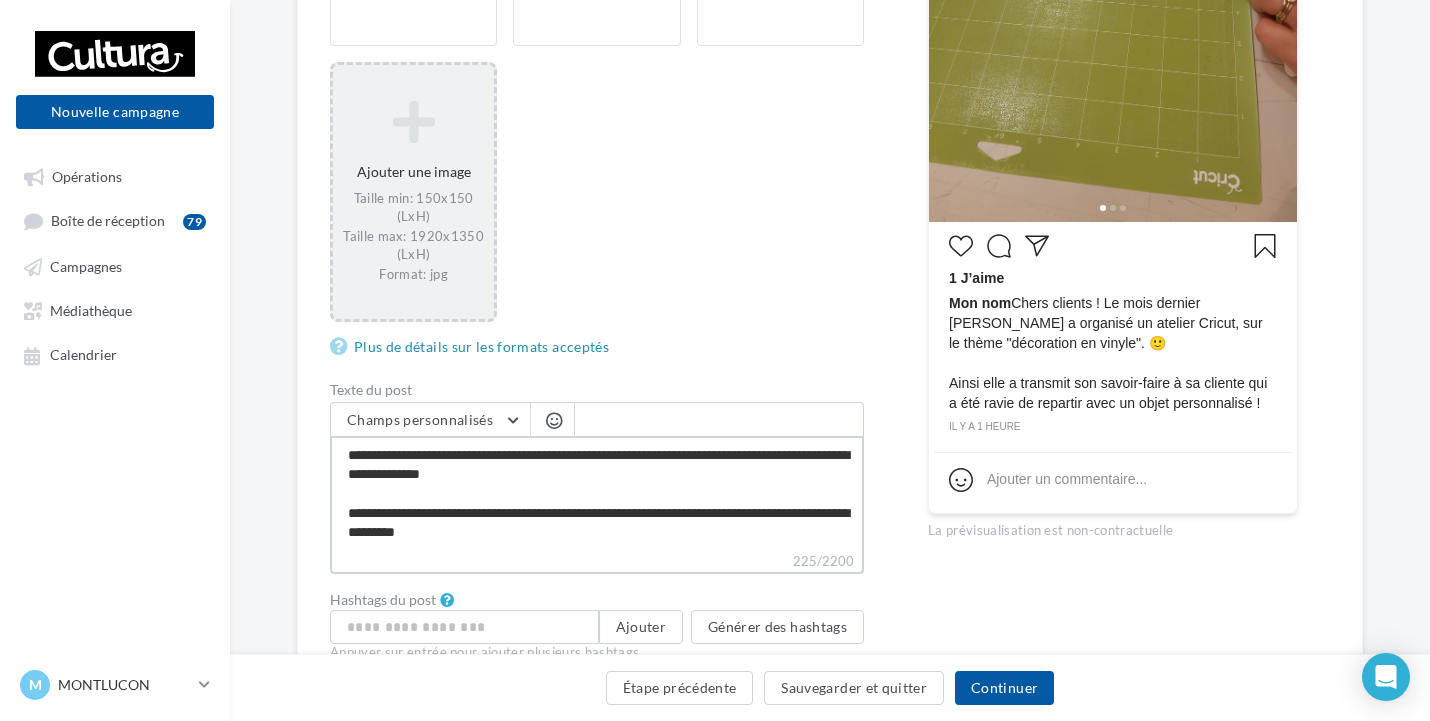 click on "**********" at bounding box center (597, 493) 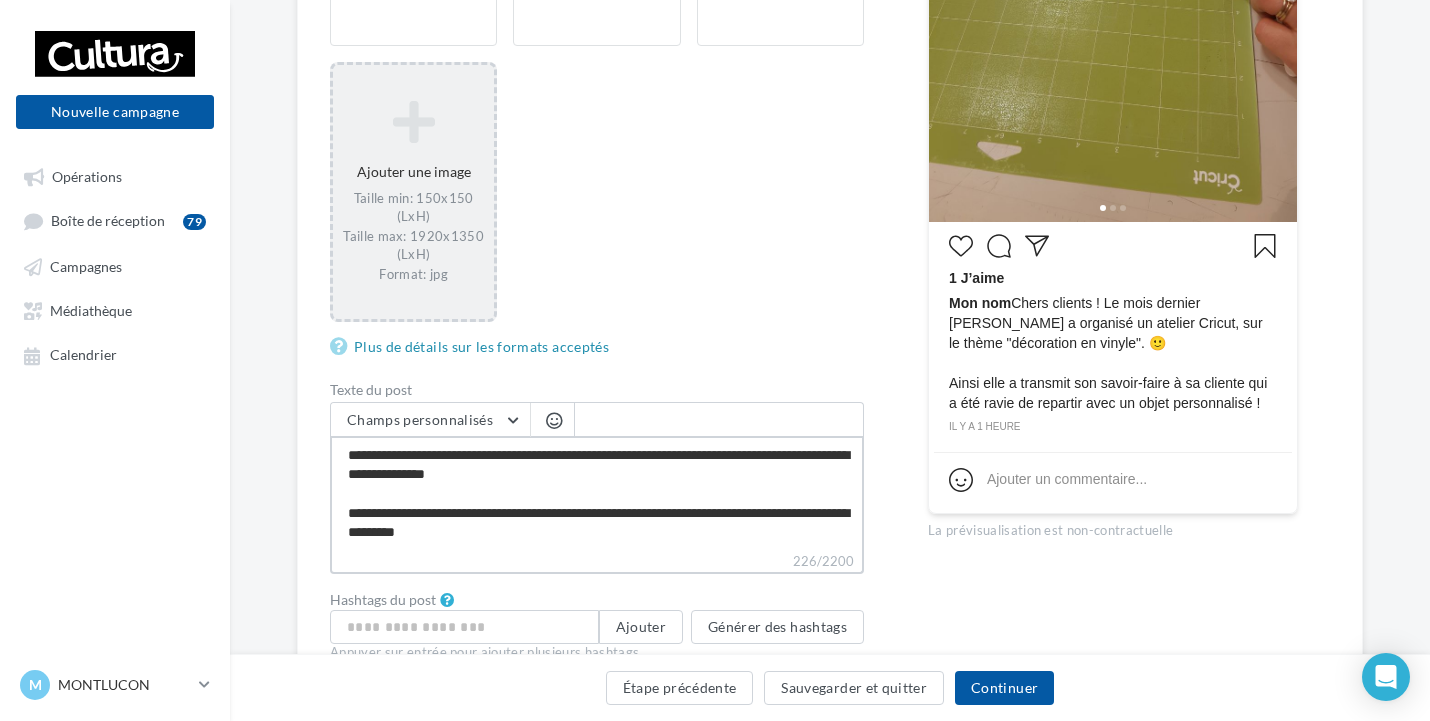 click on "**********" at bounding box center [597, 493] 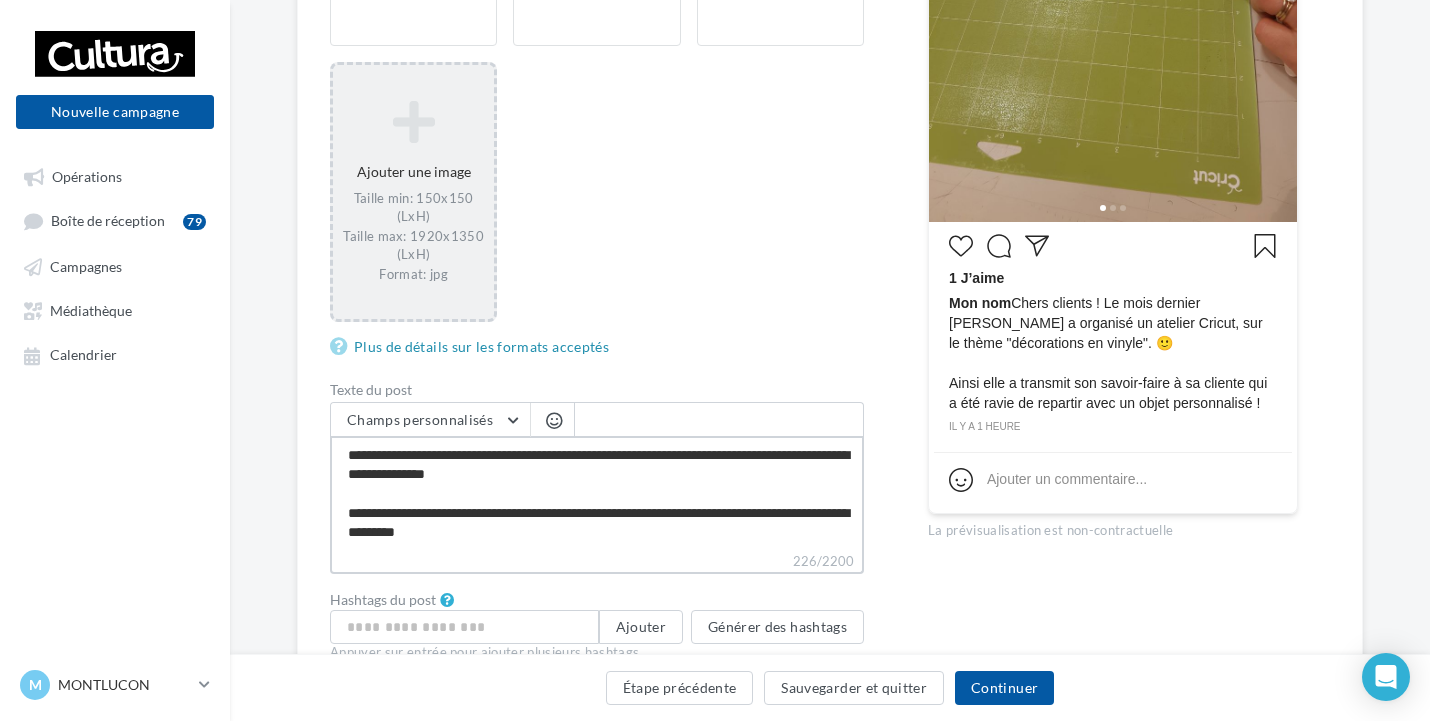 click on "**********" at bounding box center [597, 493] 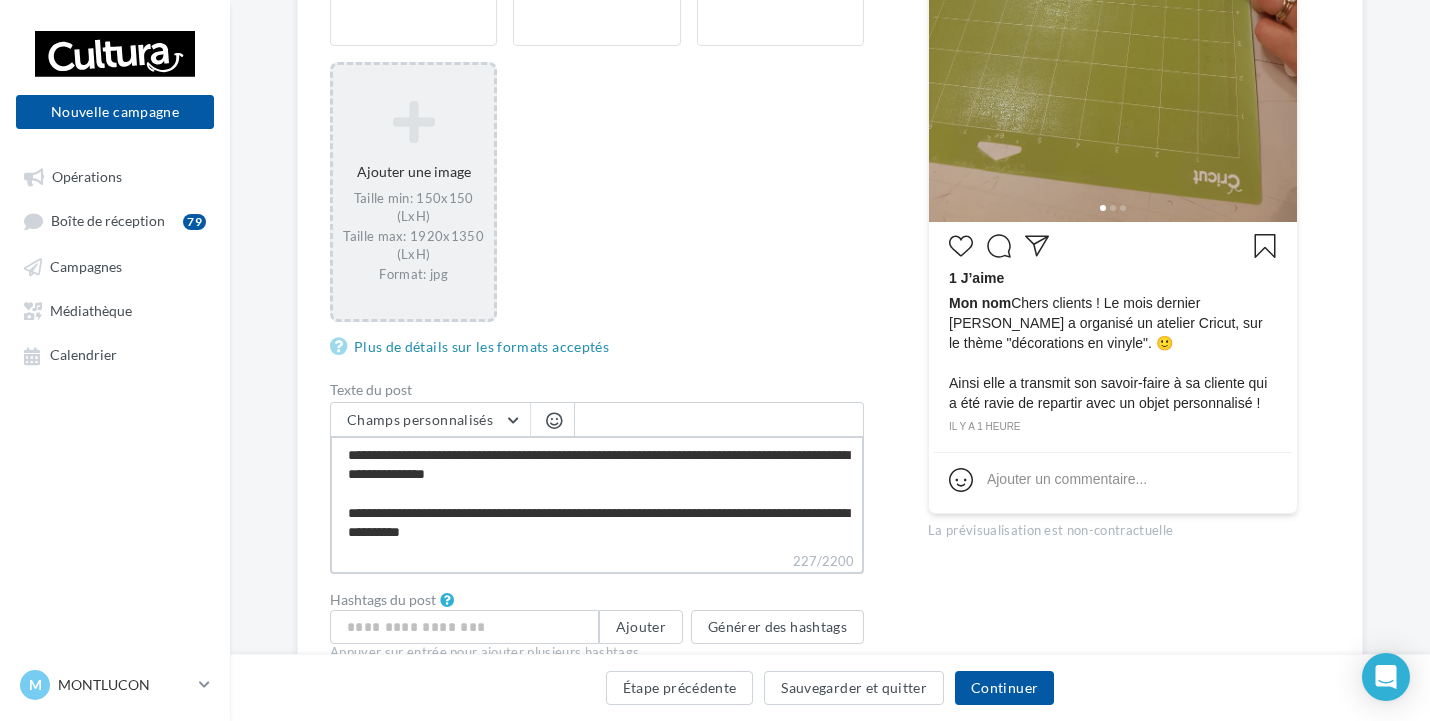 click on "**********" at bounding box center [597, 493] 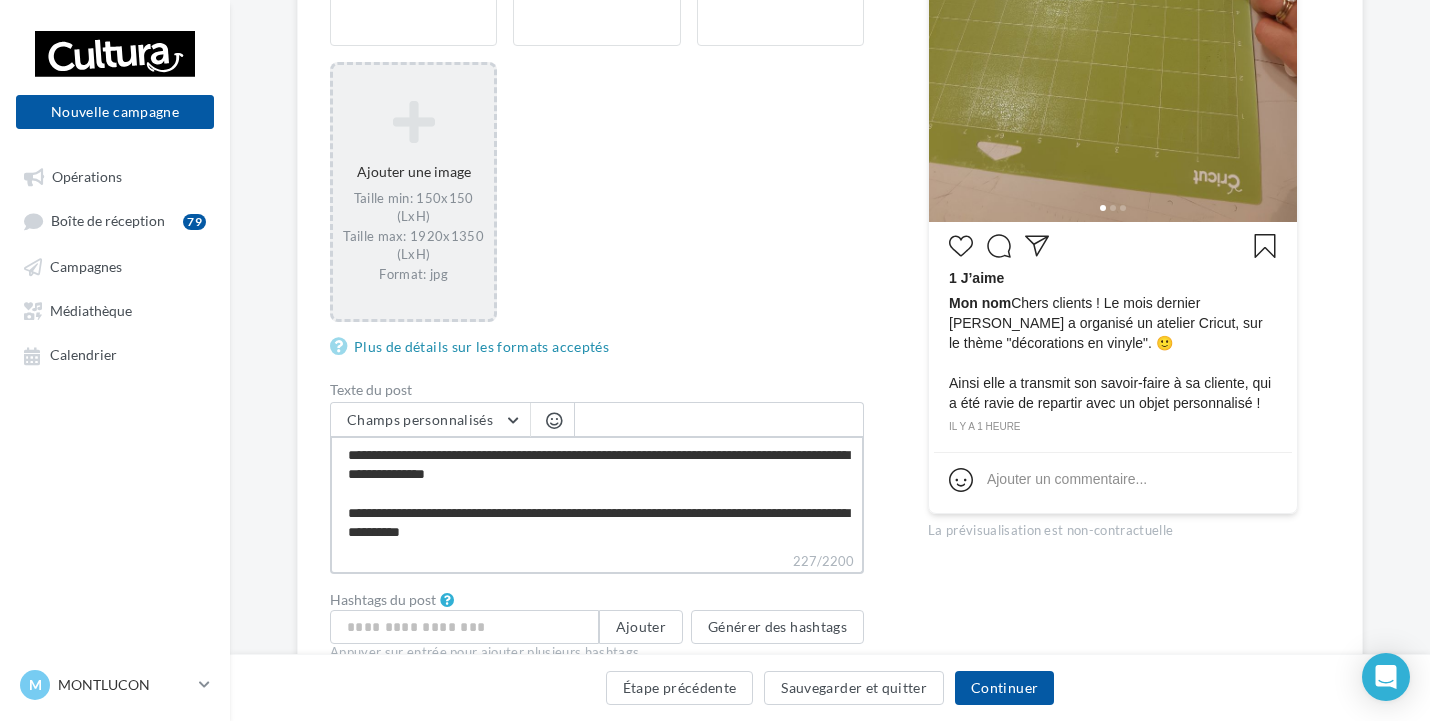 click on "**********" at bounding box center (597, 493) 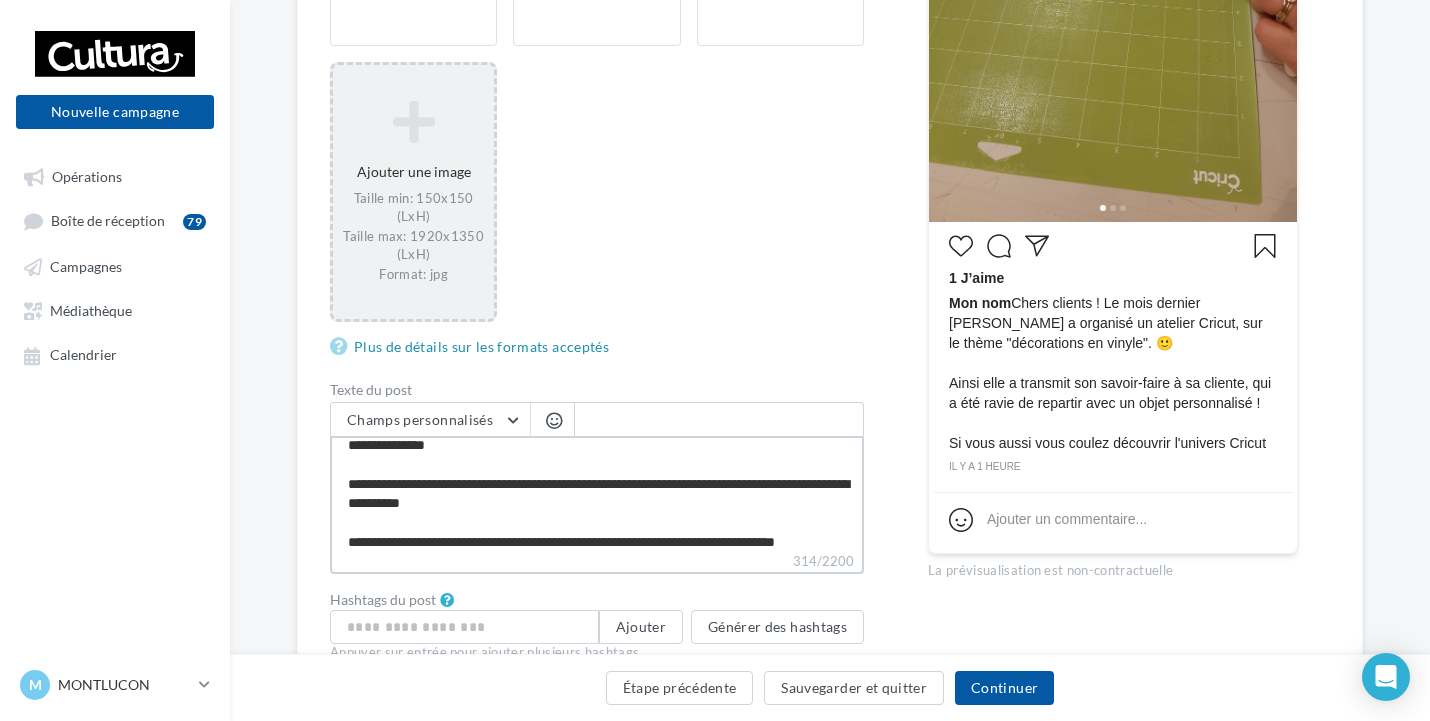 scroll, scrollTop: 48, scrollLeft: 0, axis: vertical 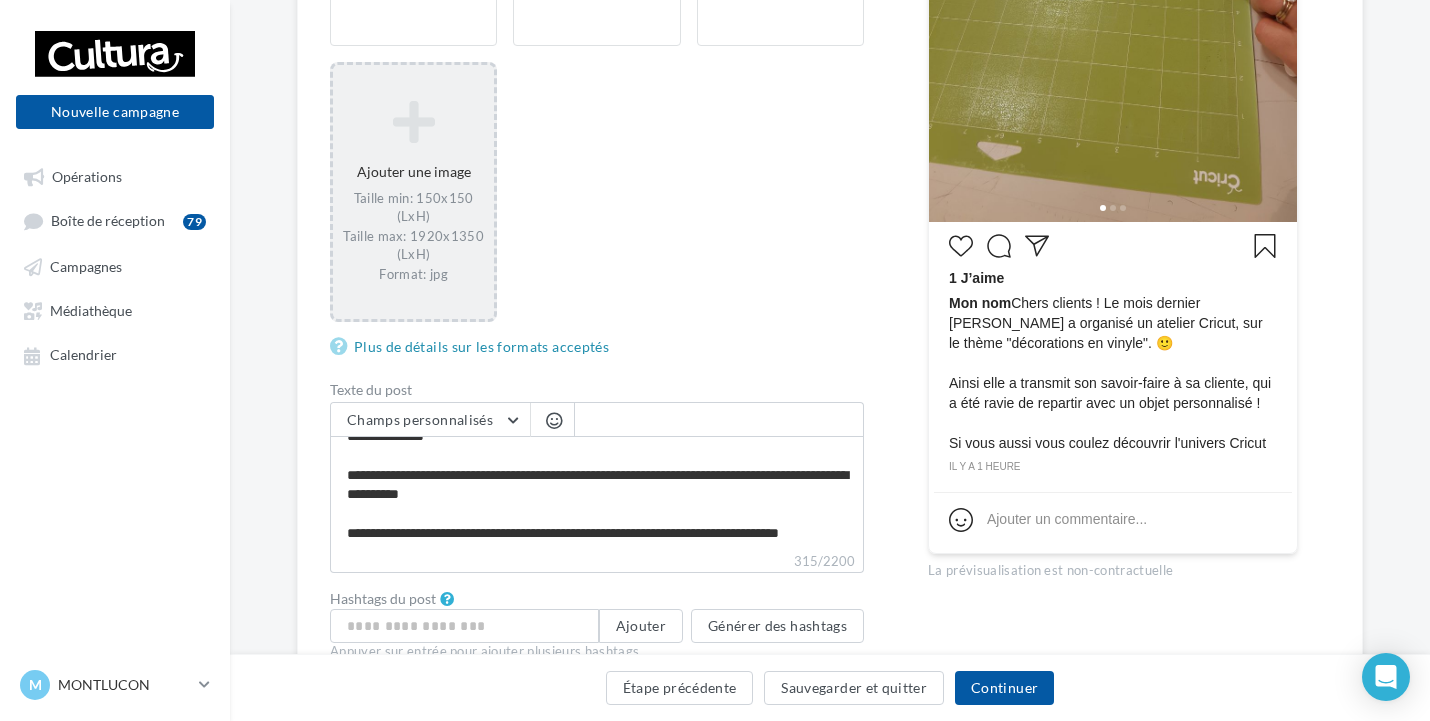 click at bounding box center [554, 420] 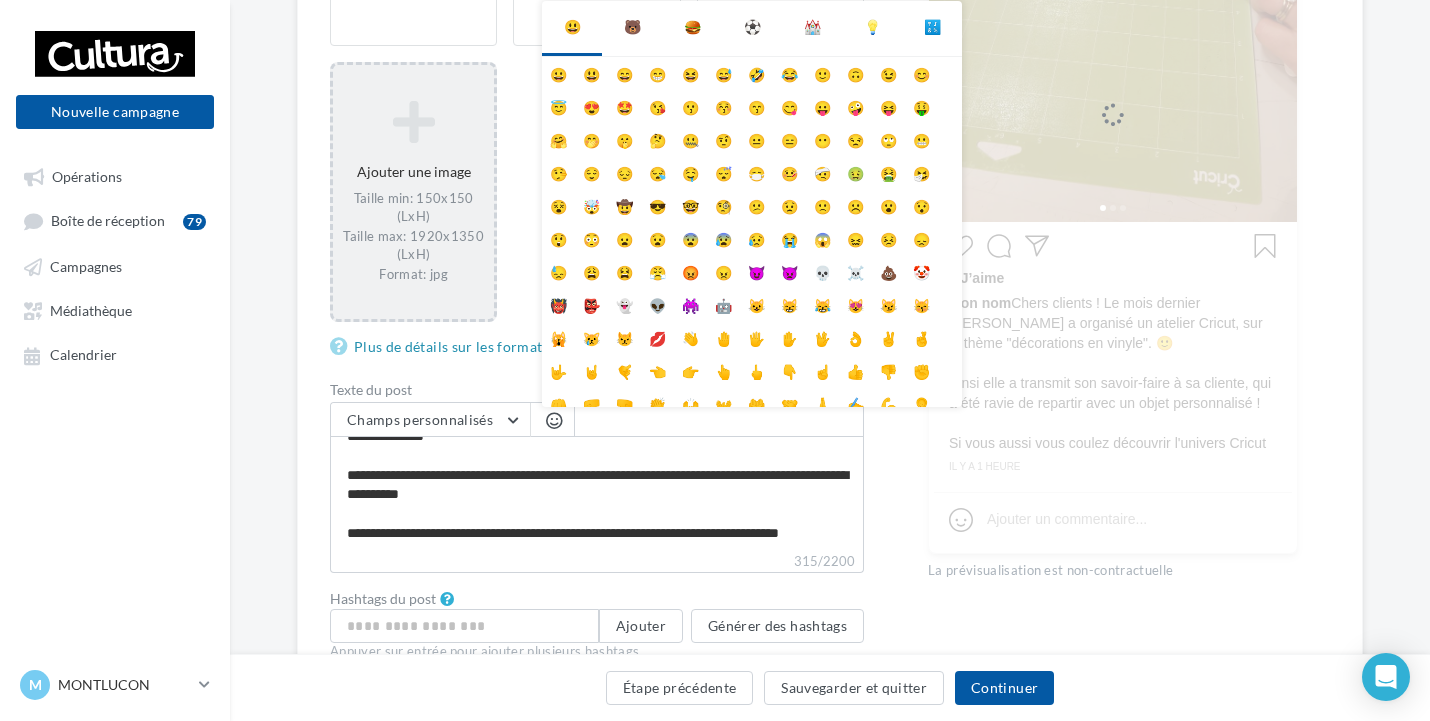 scroll, scrollTop: 37, scrollLeft: 0, axis: vertical 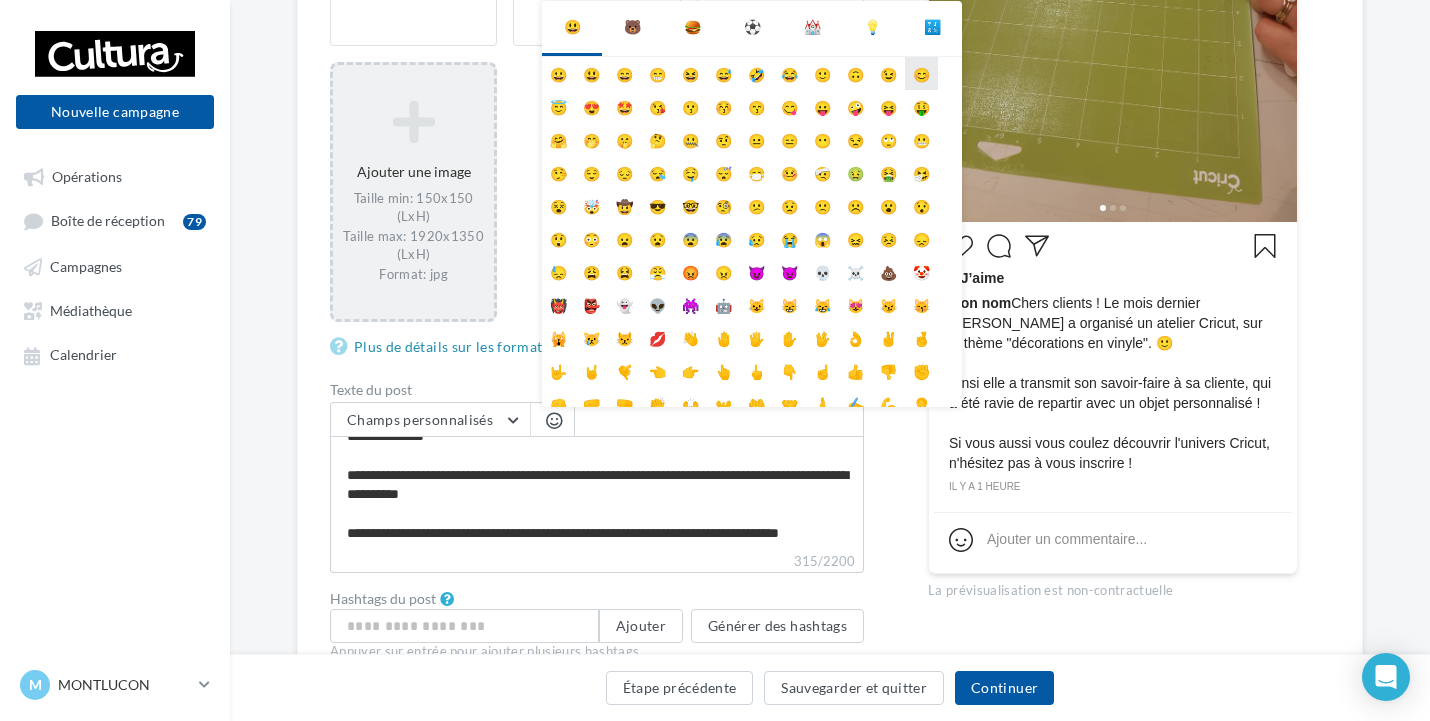 click on "😊" at bounding box center (921, 73) 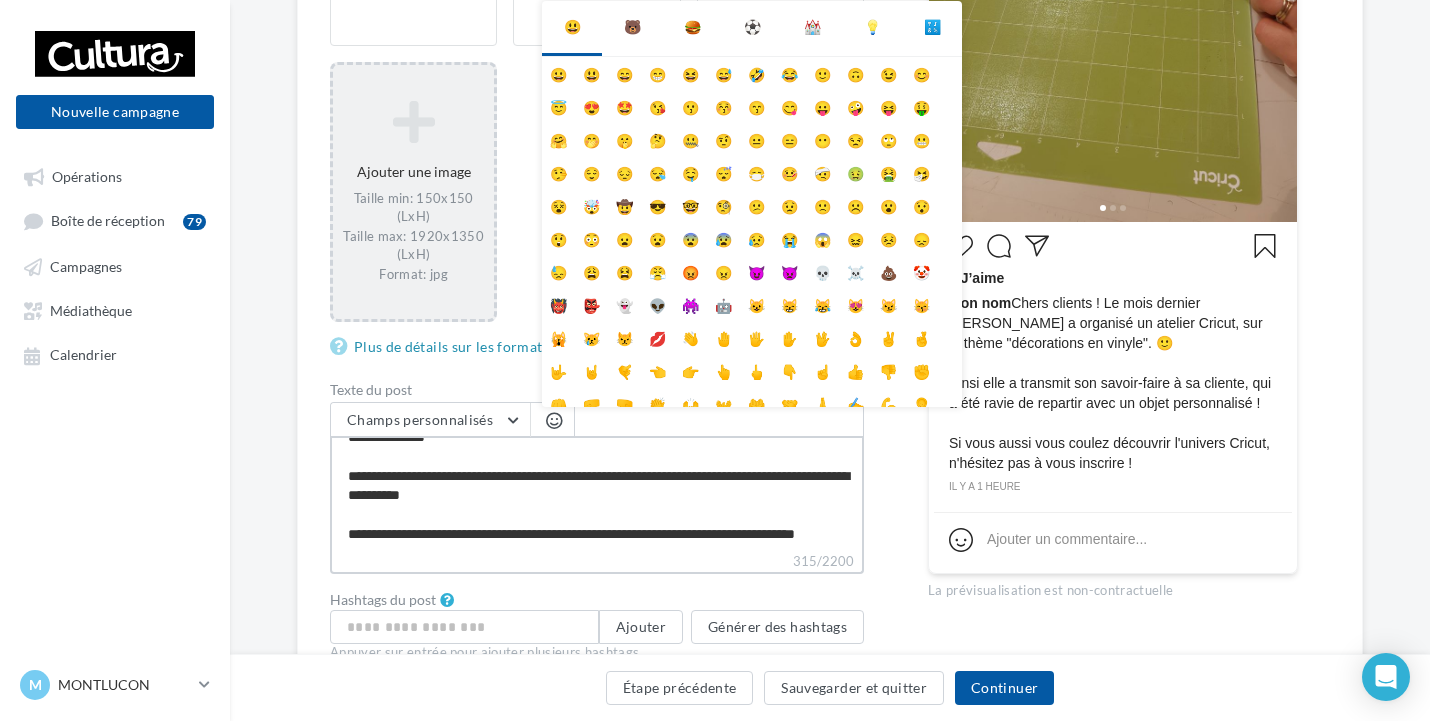 scroll, scrollTop: 48, scrollLeft: 0, axis: vertical 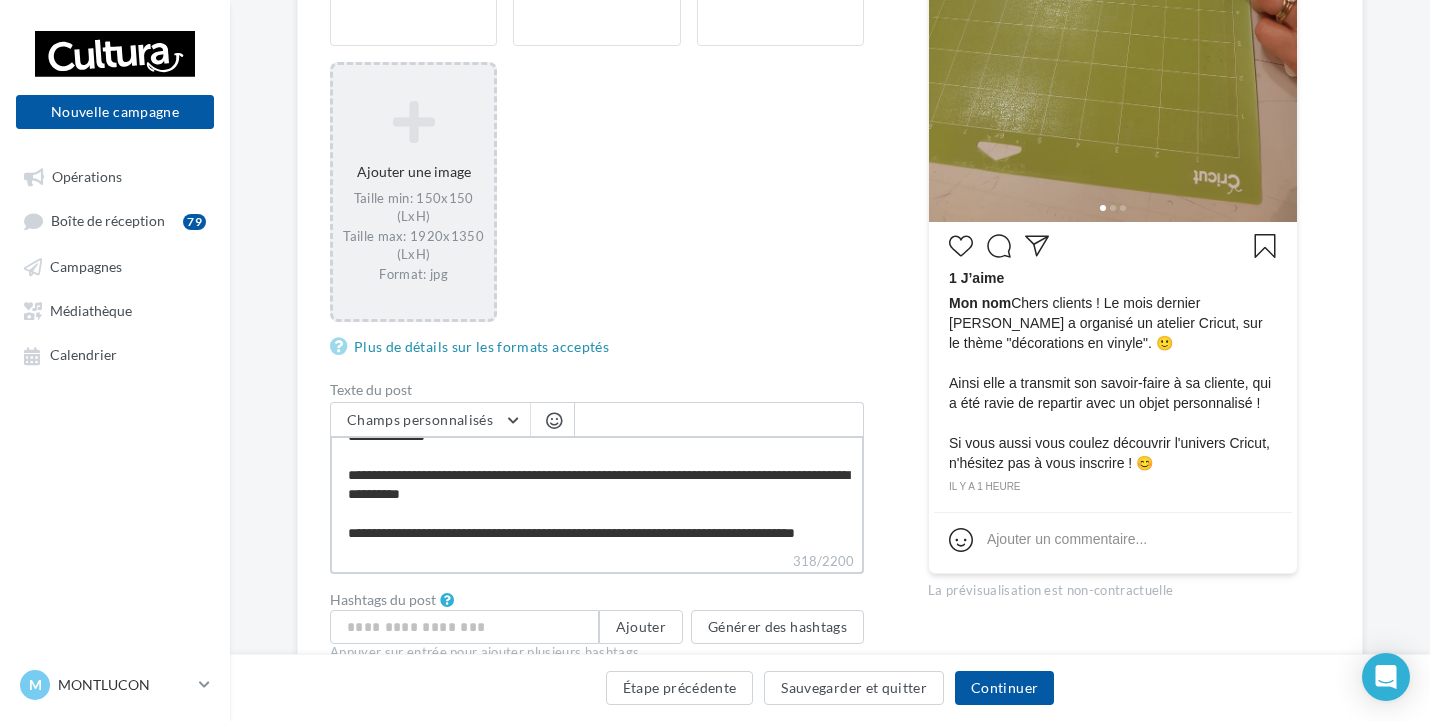 click on "**********" at bounding box center (597, 493) 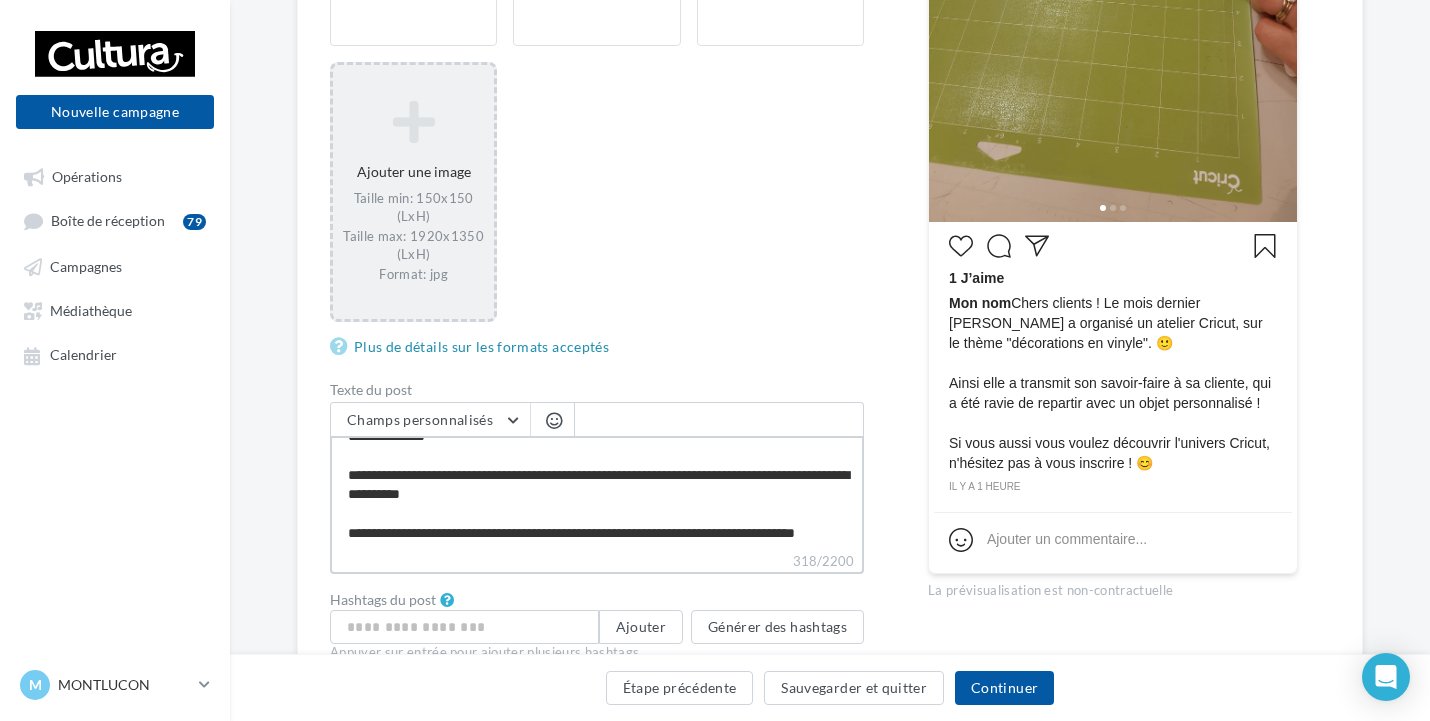 scroll, scrollTop: 57, scrollLeft: 0, axis: vertical 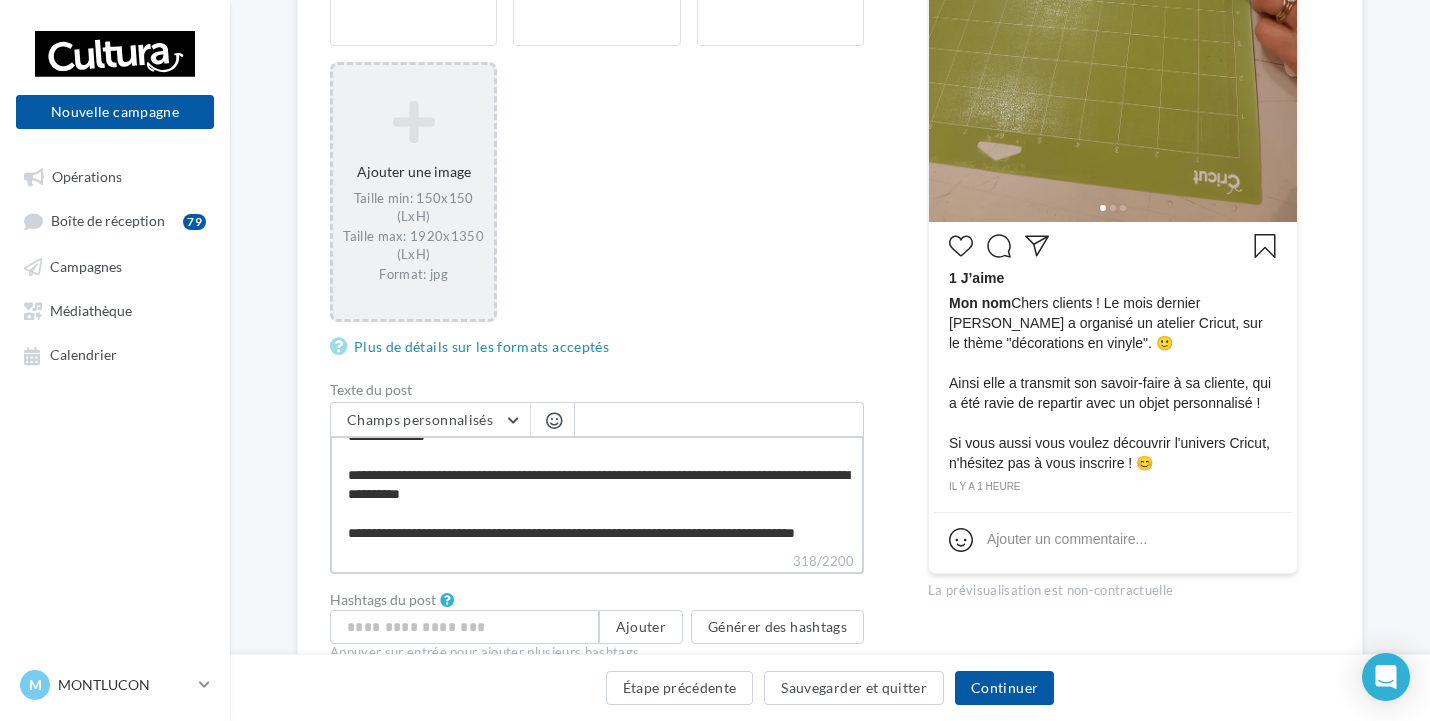 click on "**********" at bounding box center [597, 493] 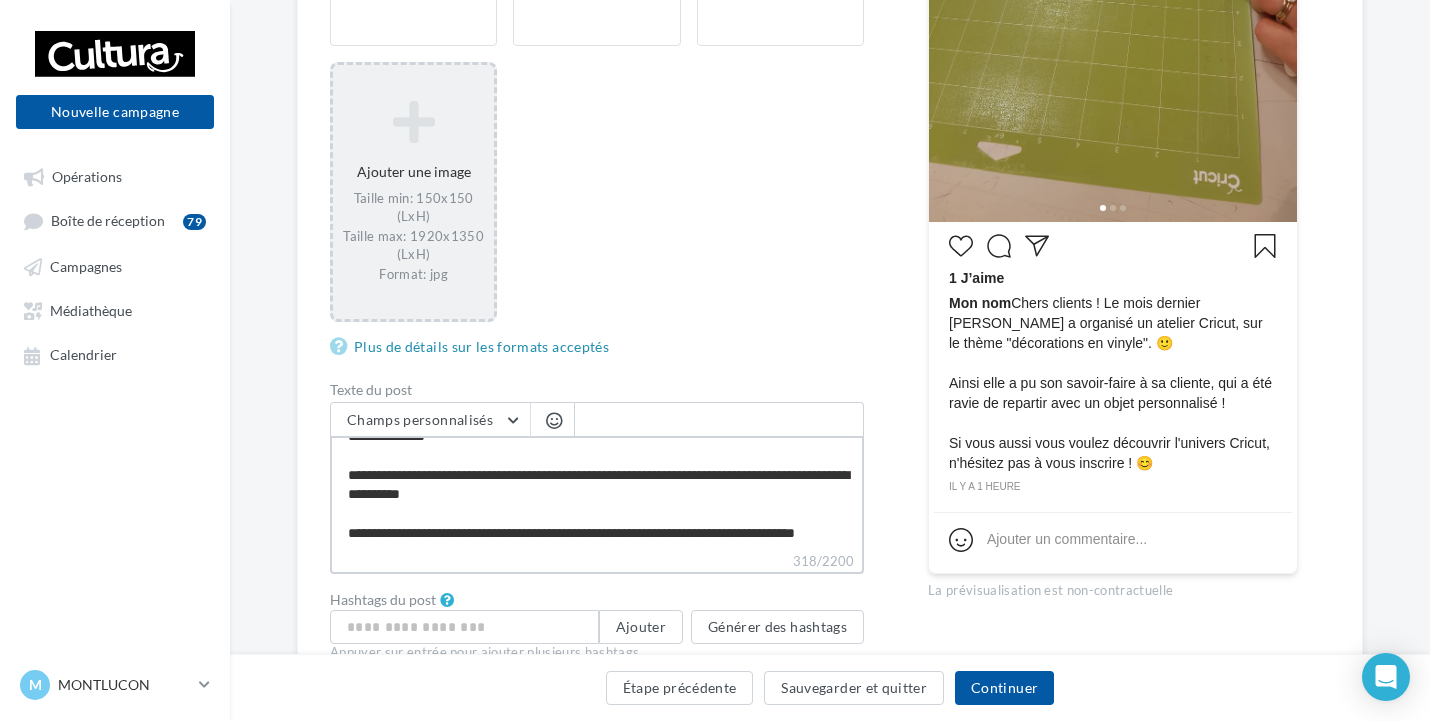 click on "**********" at bounding box center (597, 493) 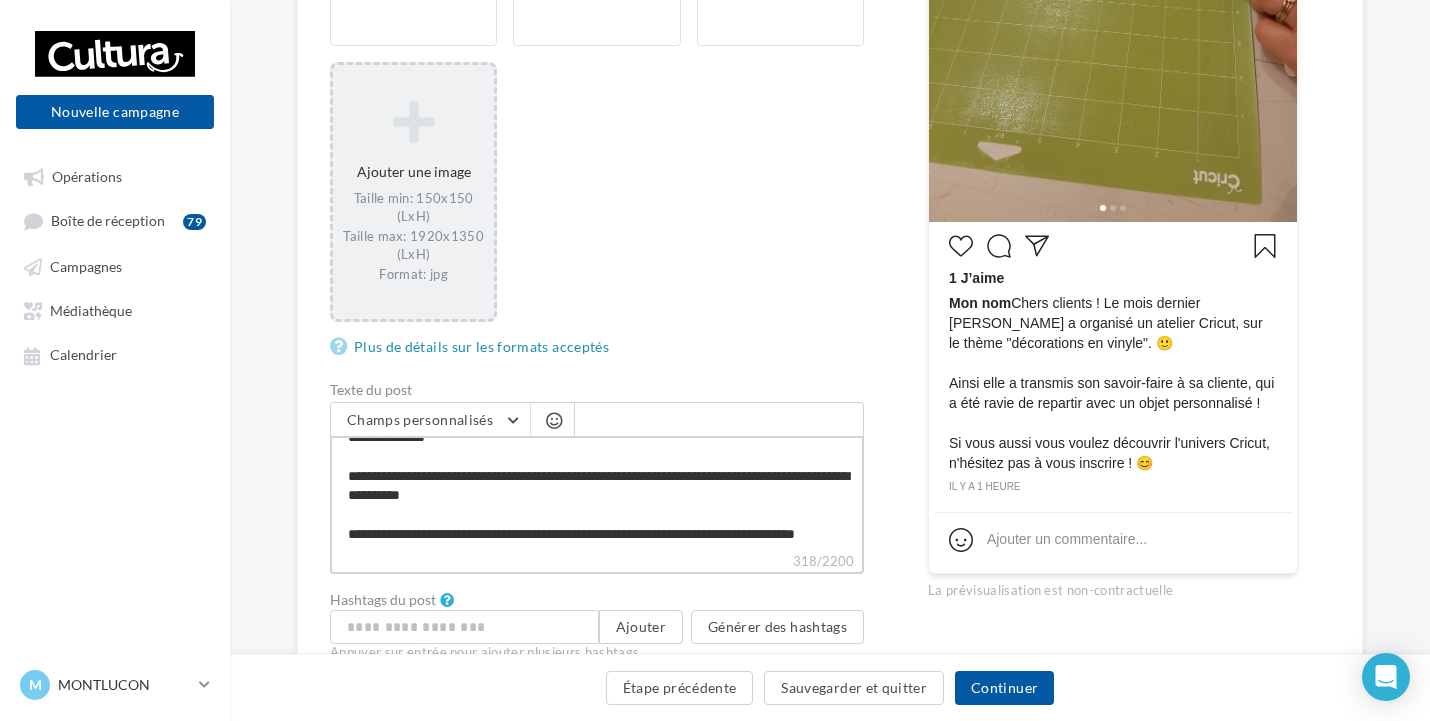 scroll, scrollTop: 57, scrollLeft: 0, axis: vertical 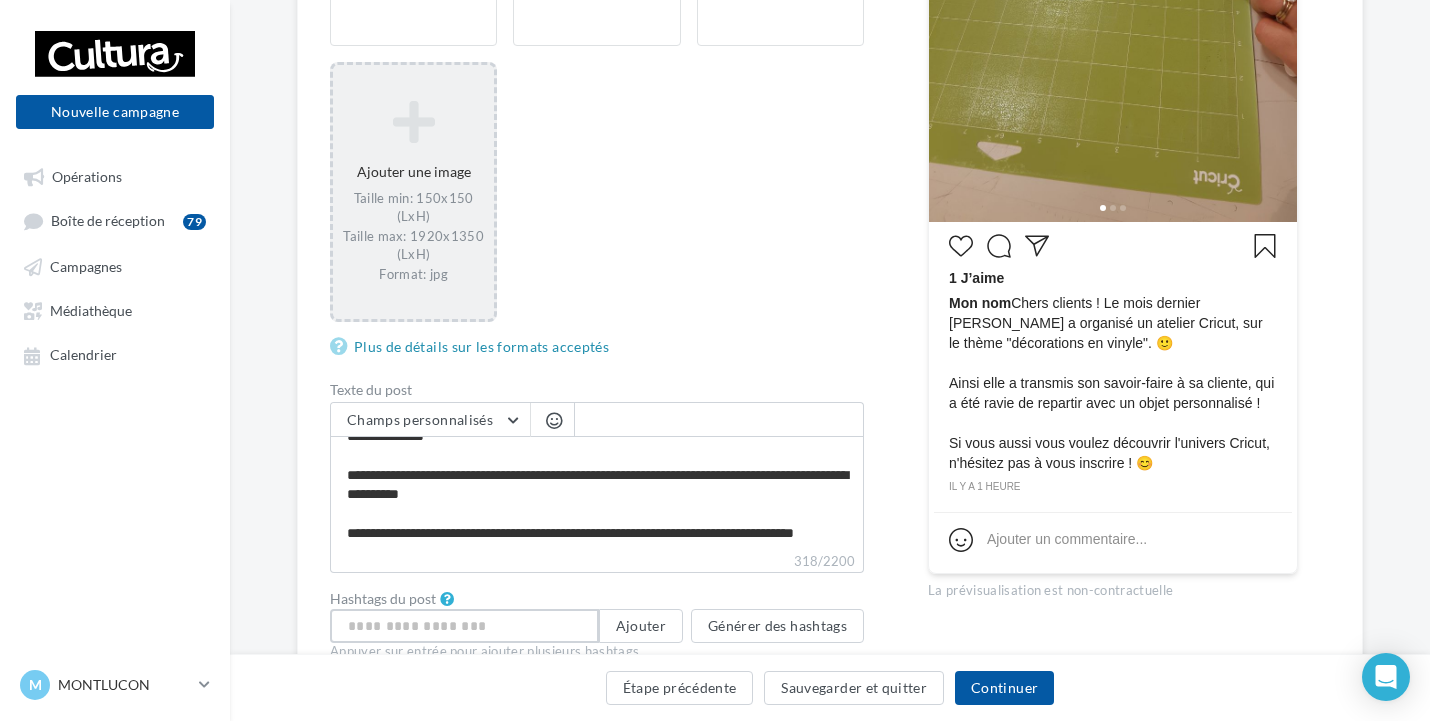 click at bounding box center [464, 626] 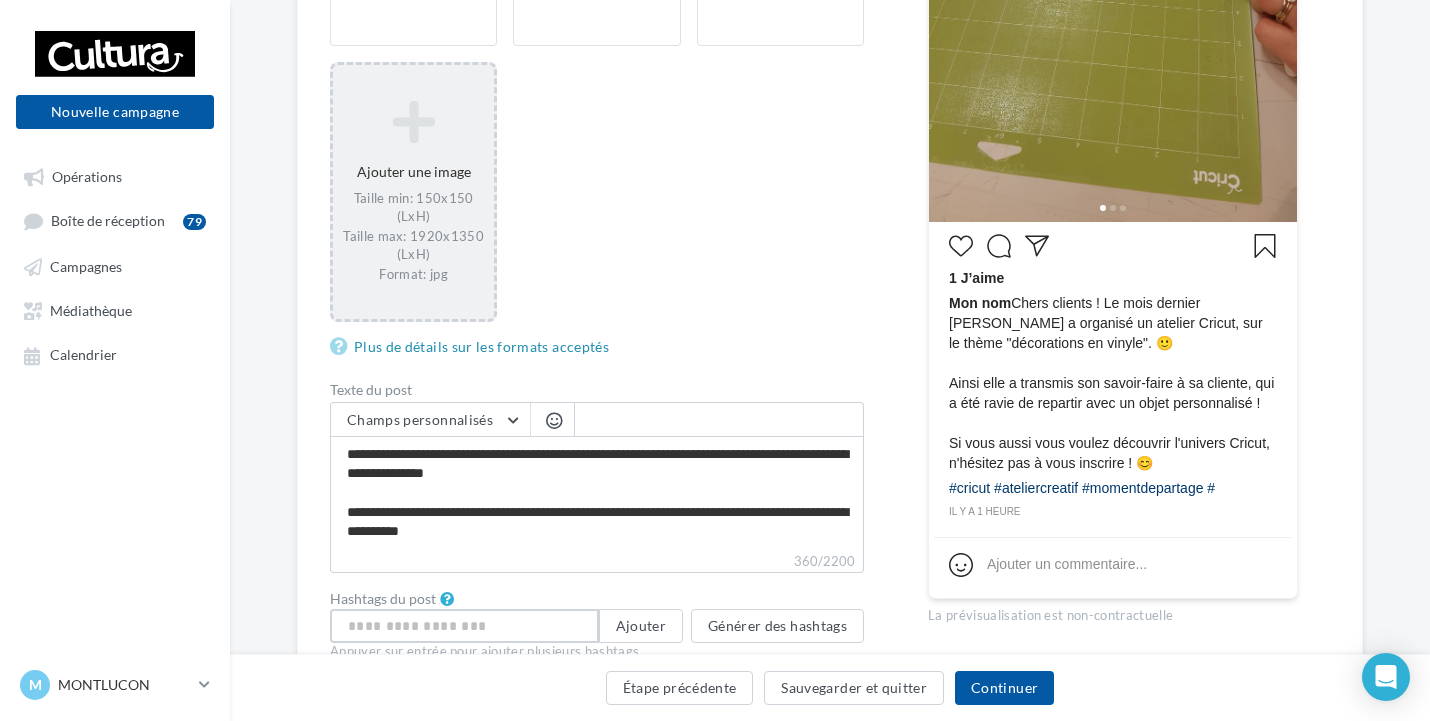 scroll, scrollTop: 56, scrollLeft: 0, axis: vertical 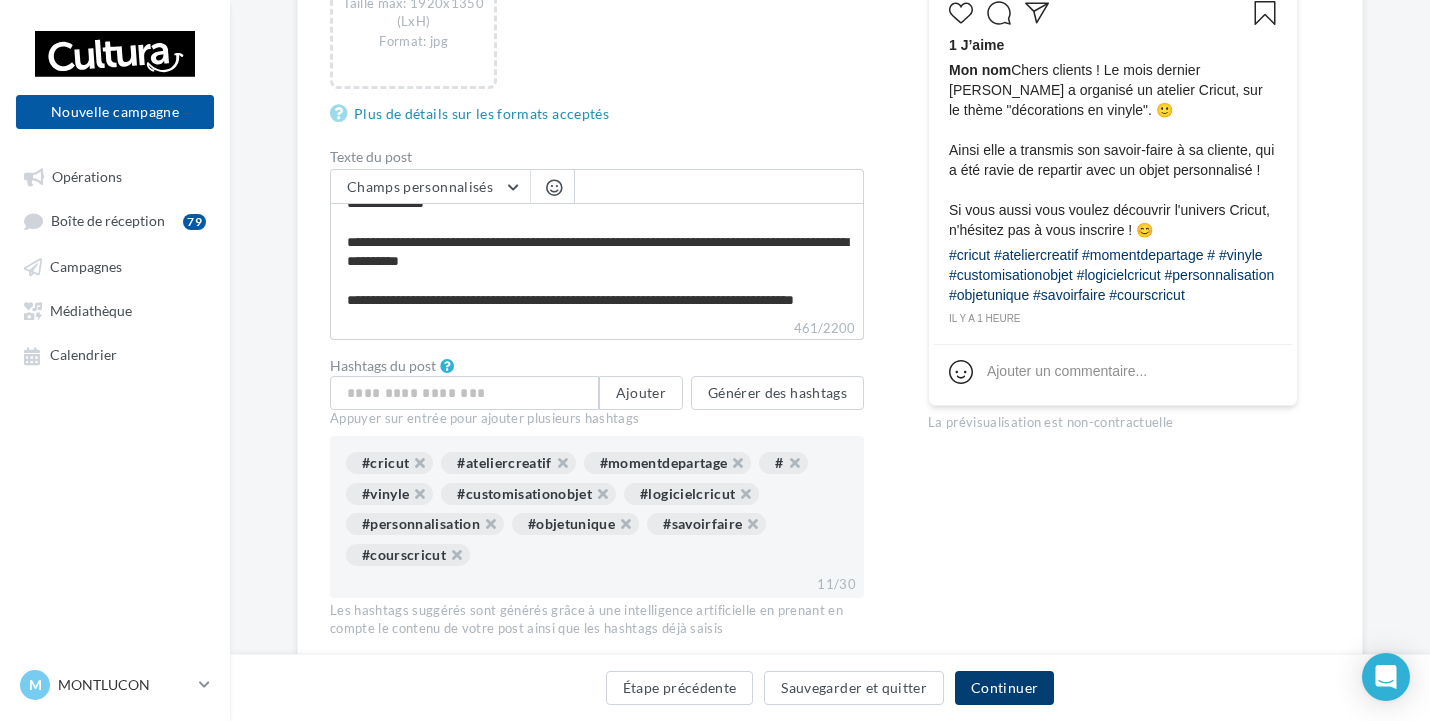 click on "Continuer" at bounding box center [1004, 688] 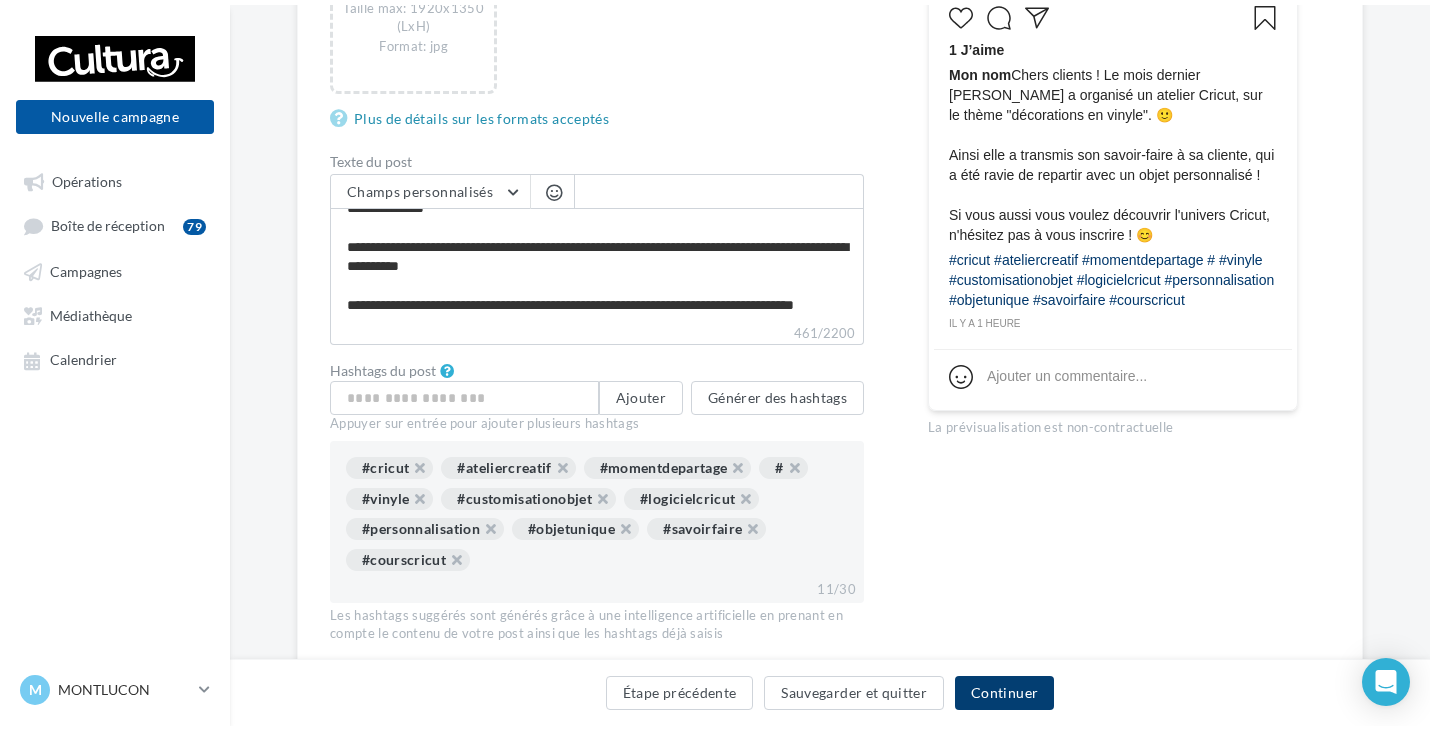scroll, scrollTop: 0, scrollLeft: 0, axis: both 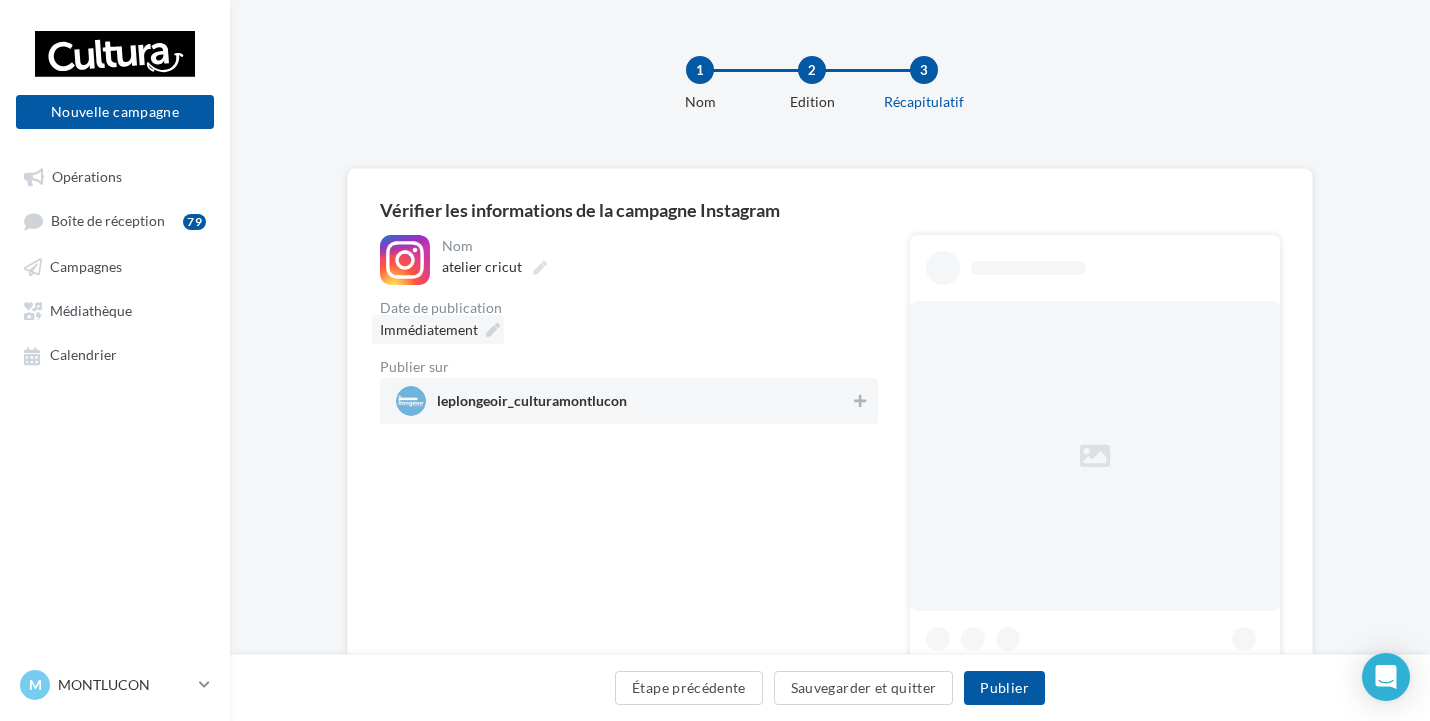 click on "Immédiatement" at bounding box center [429, 329] 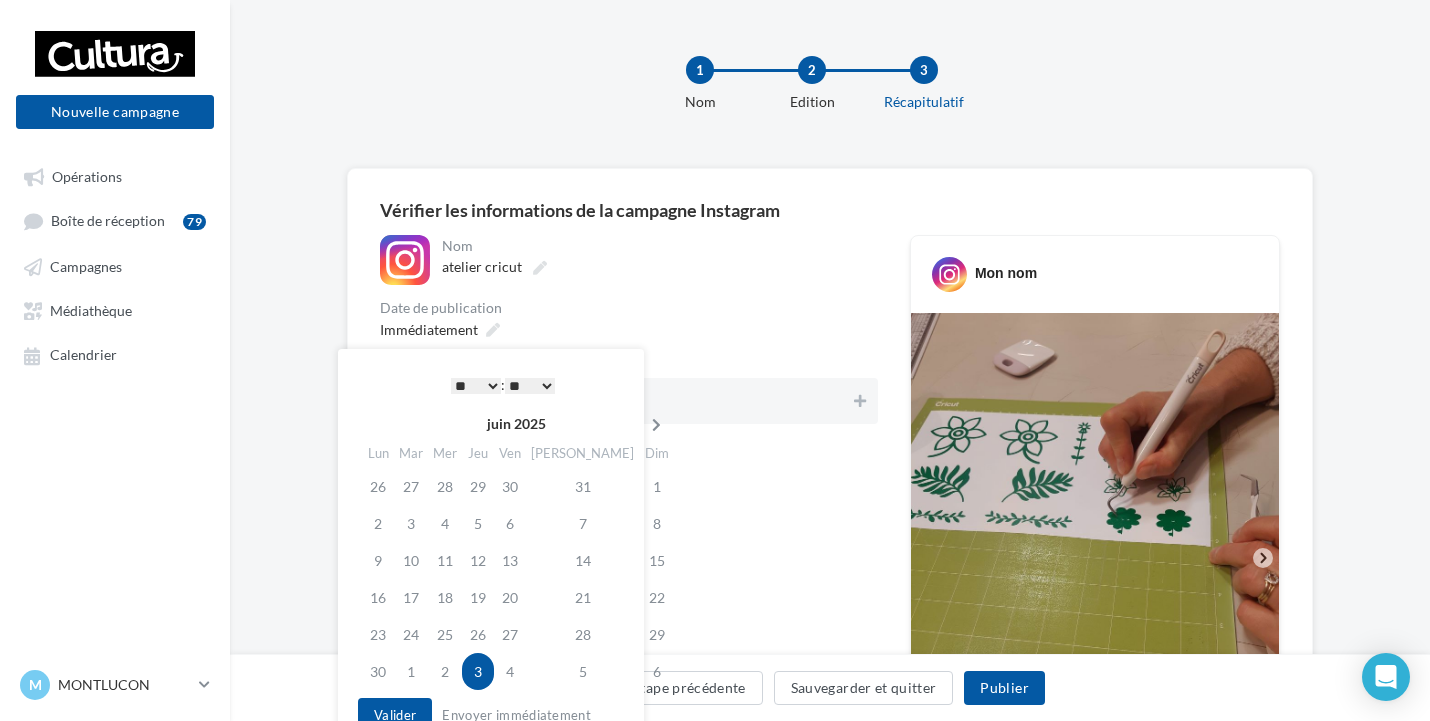 click at bounding box center [656, 425] 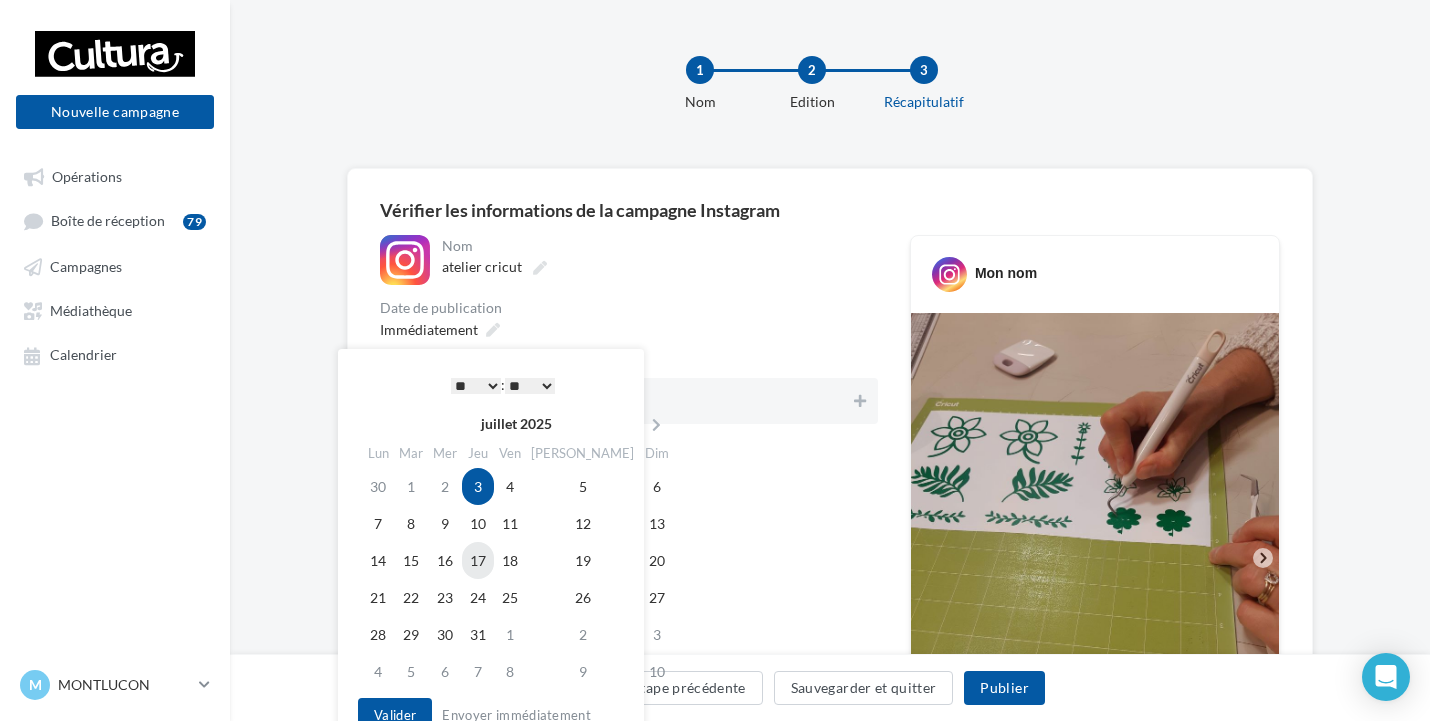 click on "17" at bounding box center (478, 560) 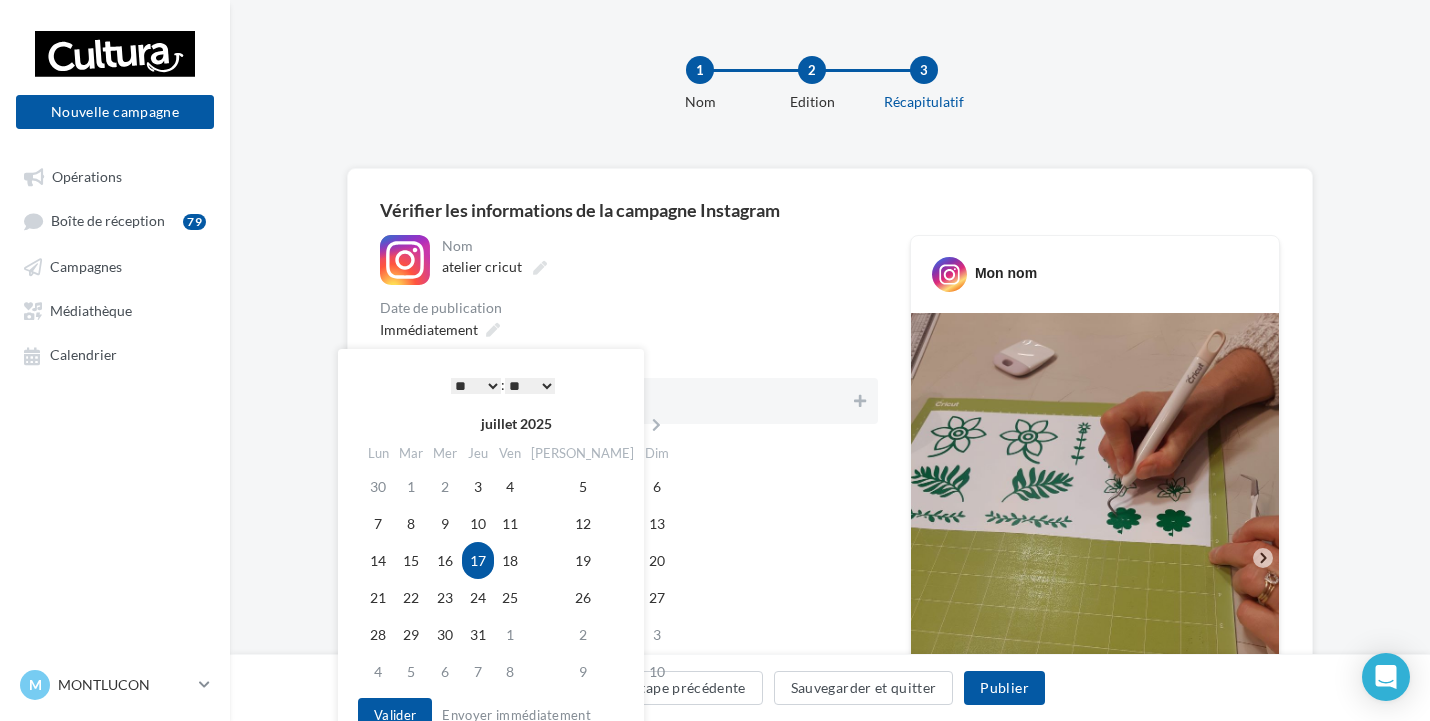 click on "* * * * * * * * * * ** ** ** ** ** ** ** ** ** ** ** ** ** **" at bounding box center (476, 386) 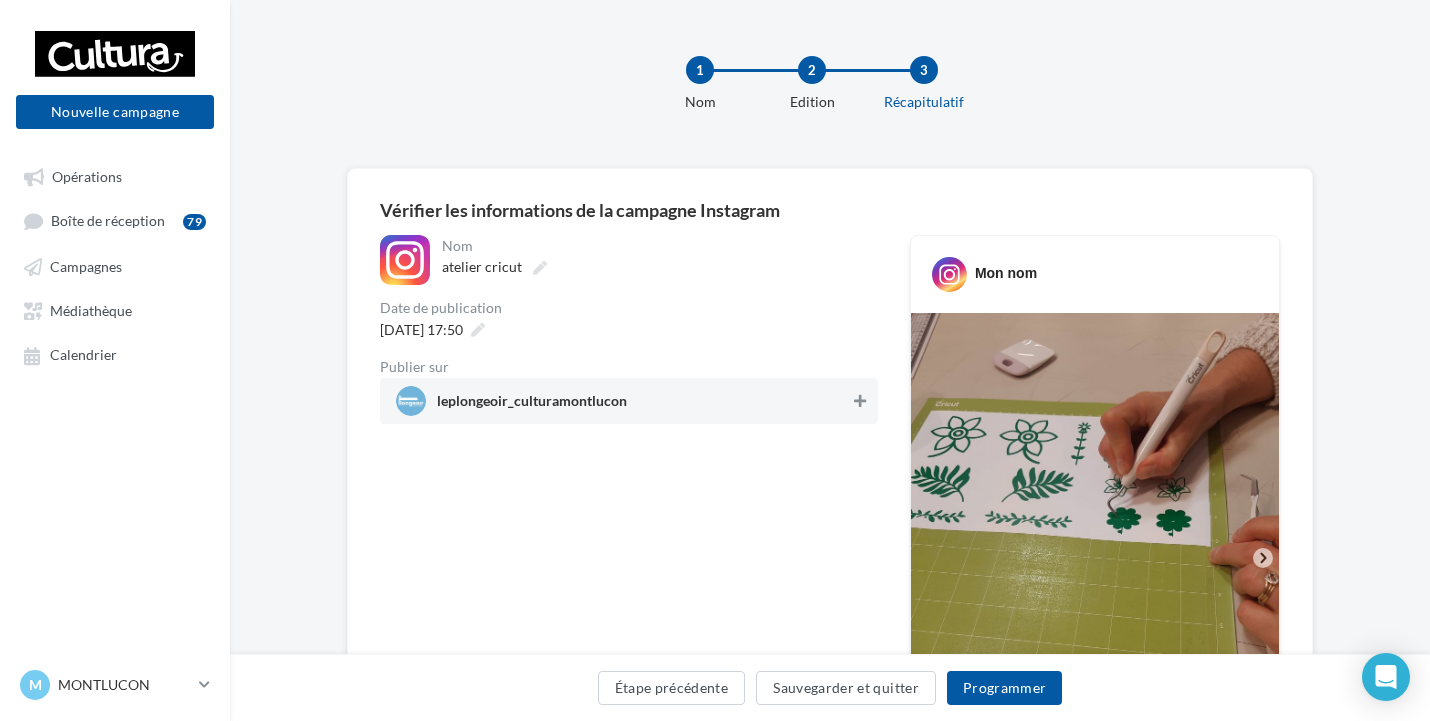 click at bounding box center [860, 401] 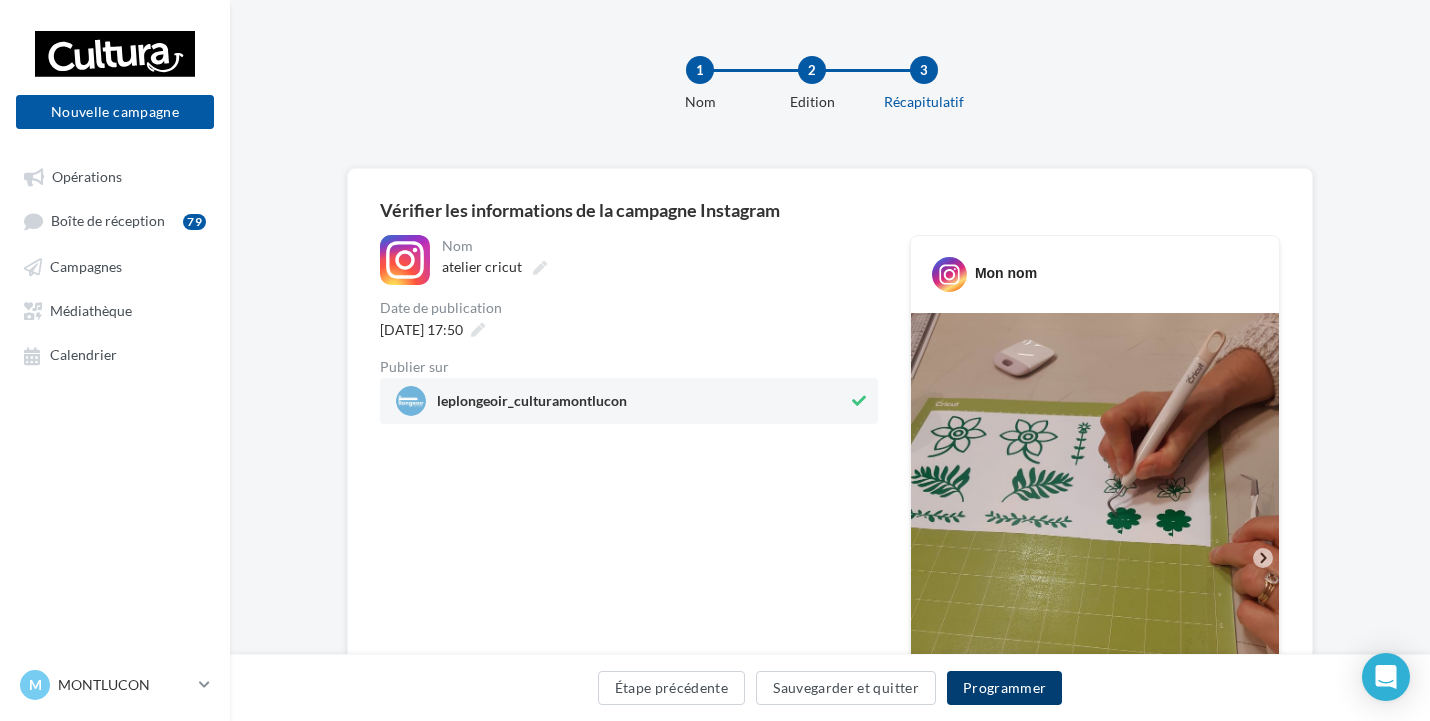 click on "Programmer" at bounding box center [1005, 688] 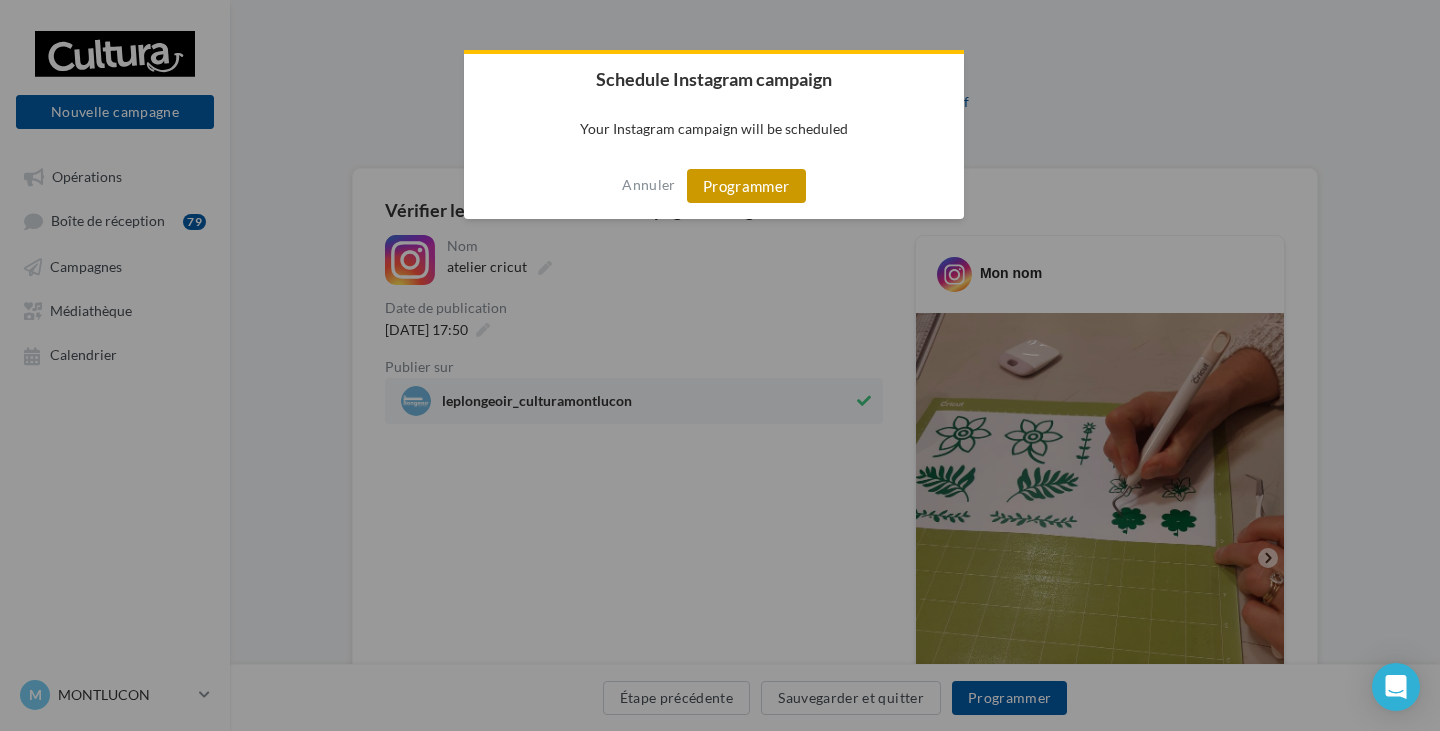 click on "Programmer" at bounding box center [746, 186] 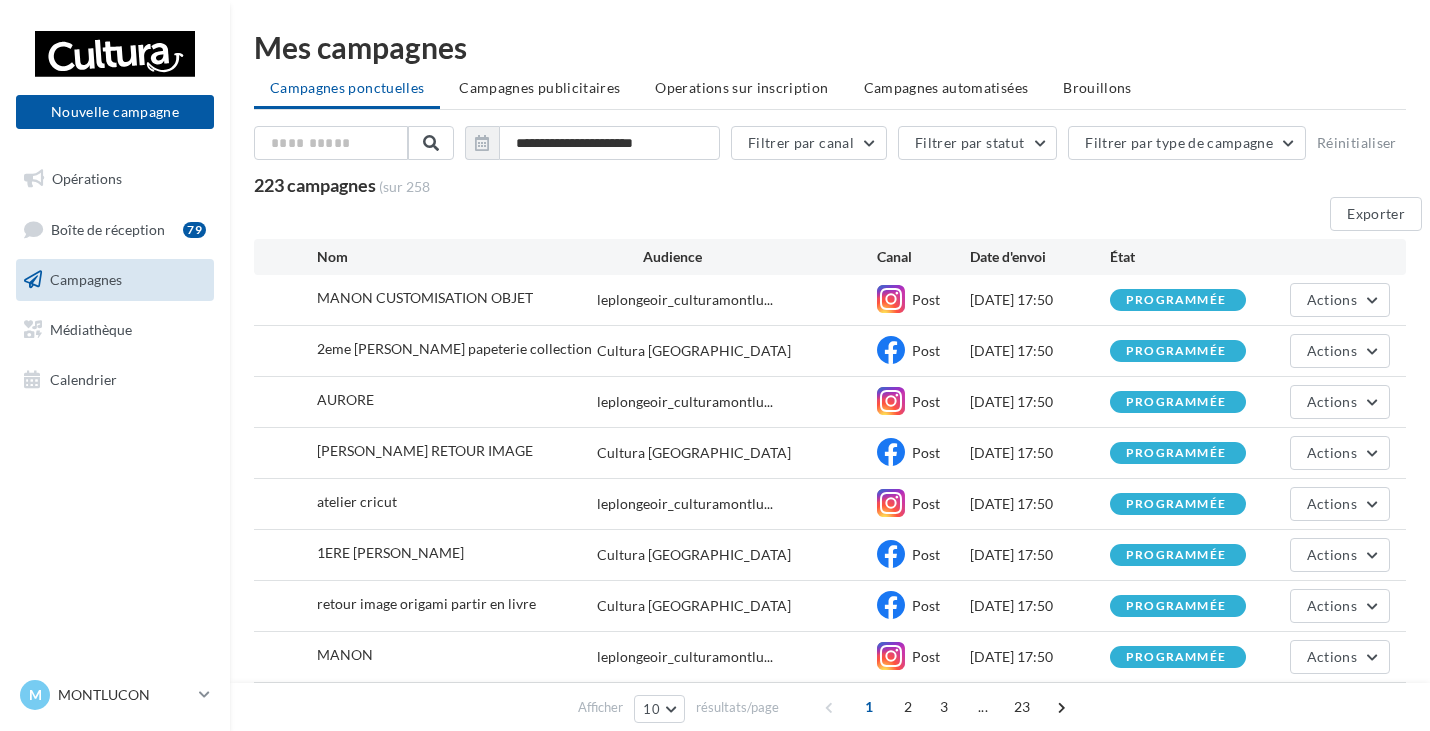 scroll, scrollTop: 0, scrollLeft: 0, axis: both 